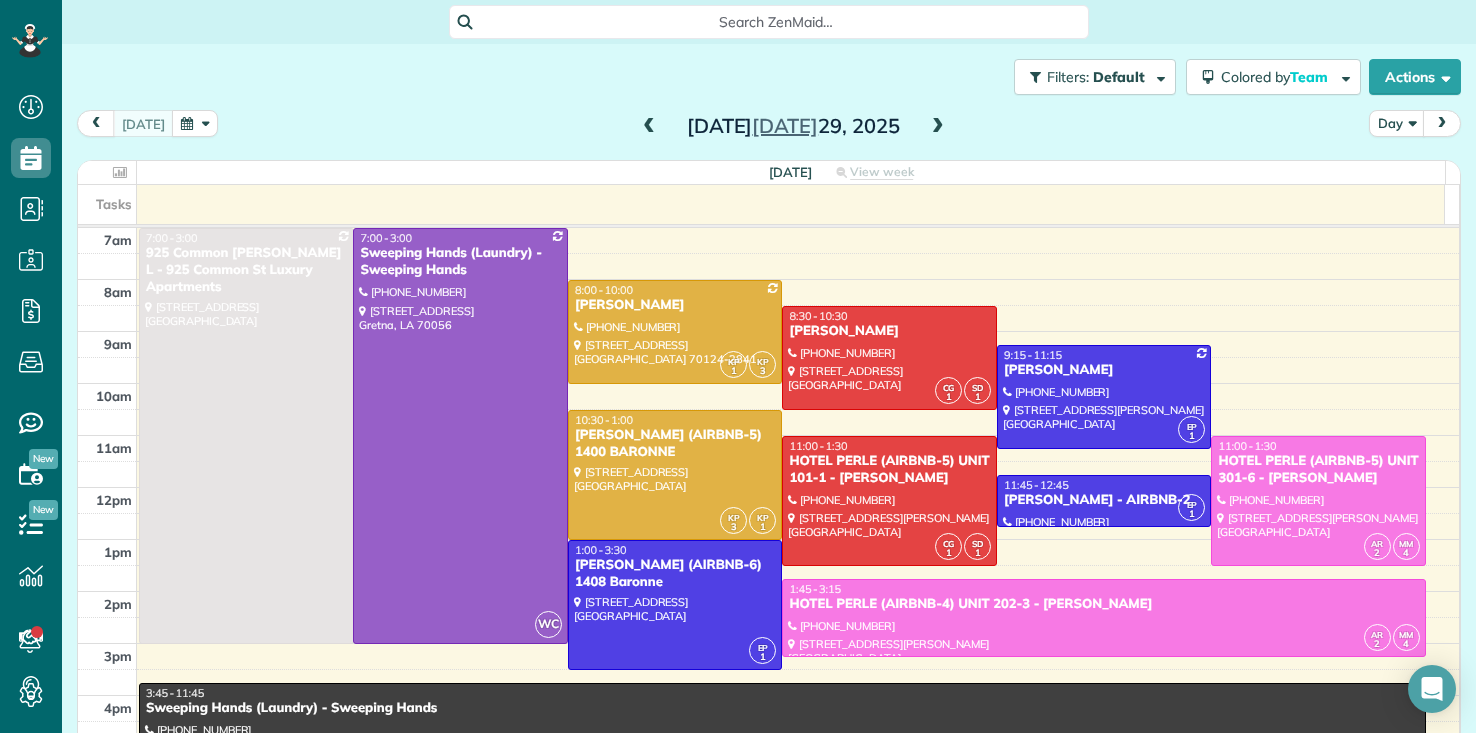 scroll, scrollTop: 0, scrollLeft: 0, axis: both 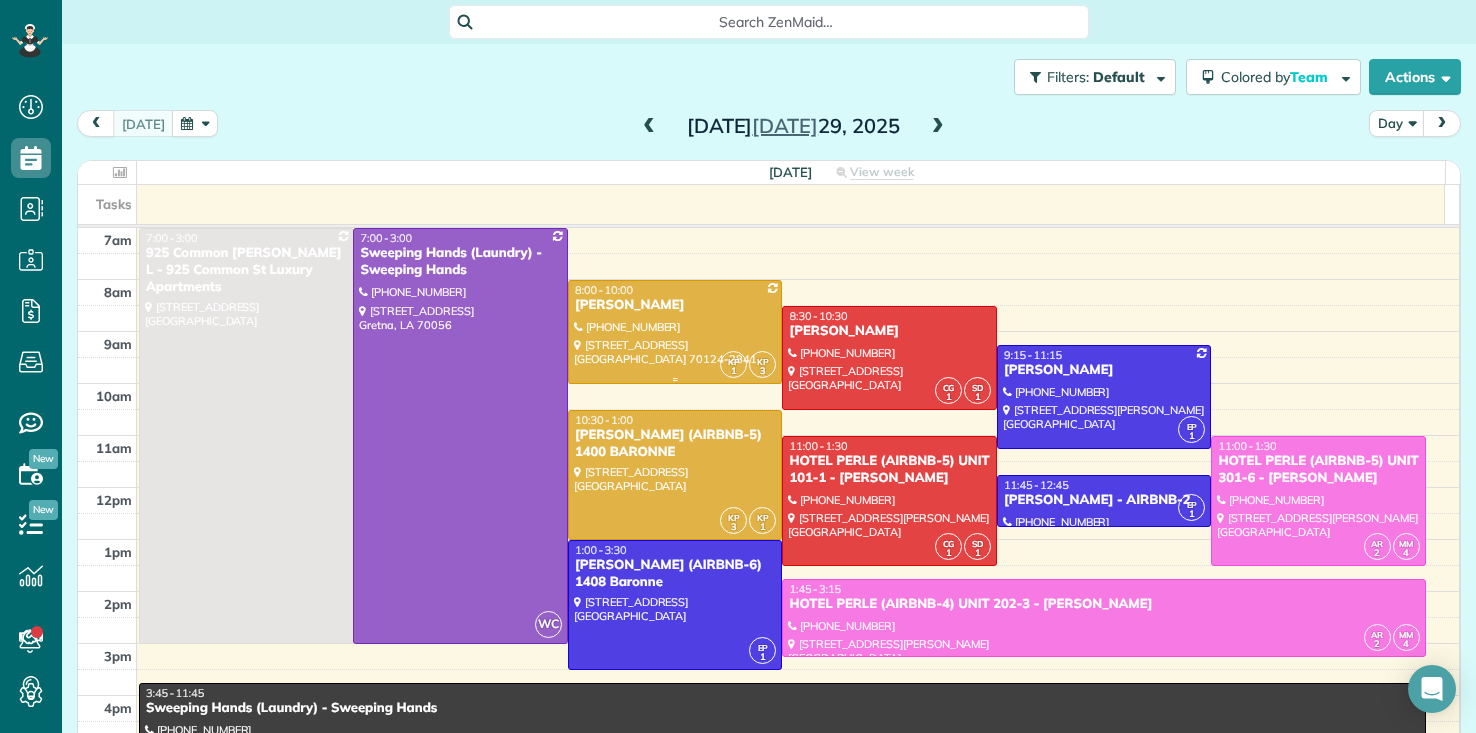 click at bounding box center [675, 332] 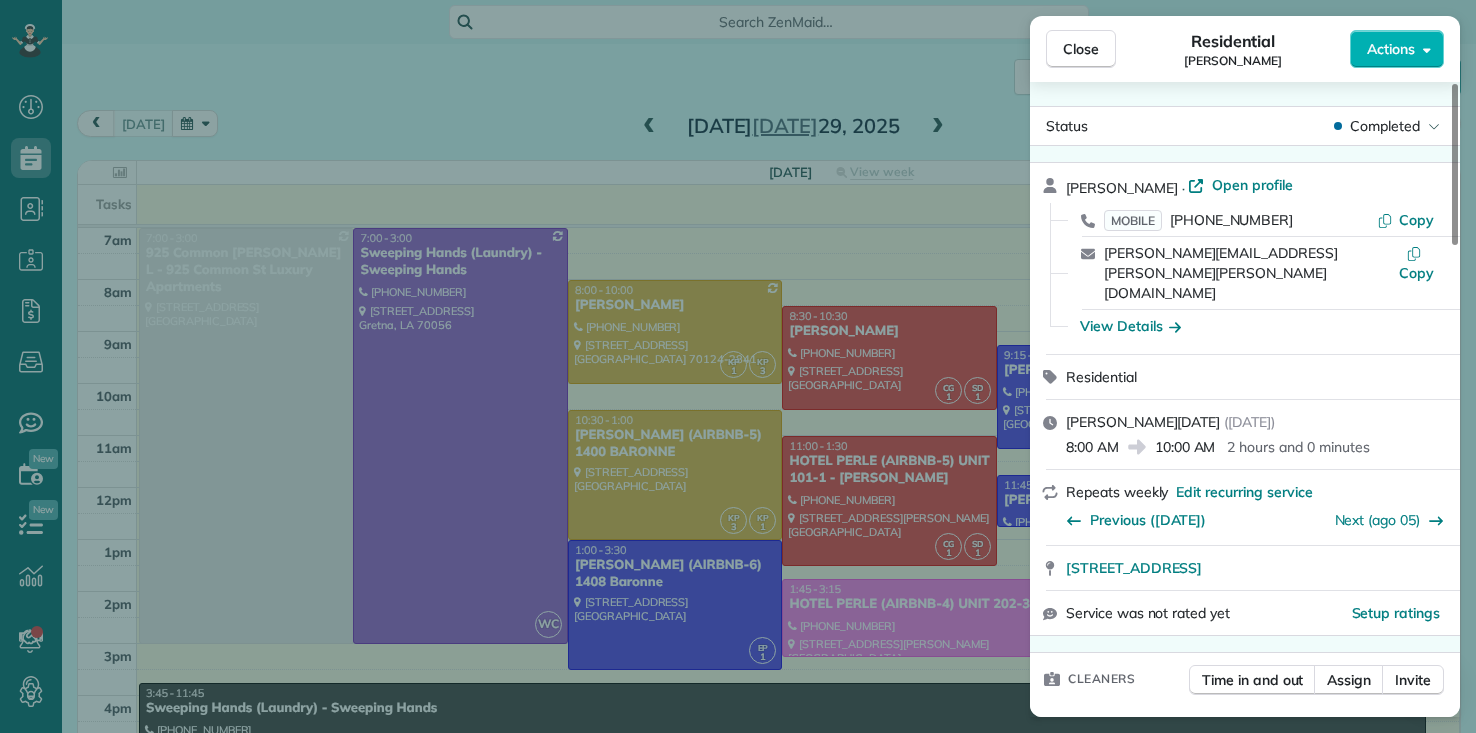 scroll, scrollTop: 443, scrollLeft: 0, axis: vertical 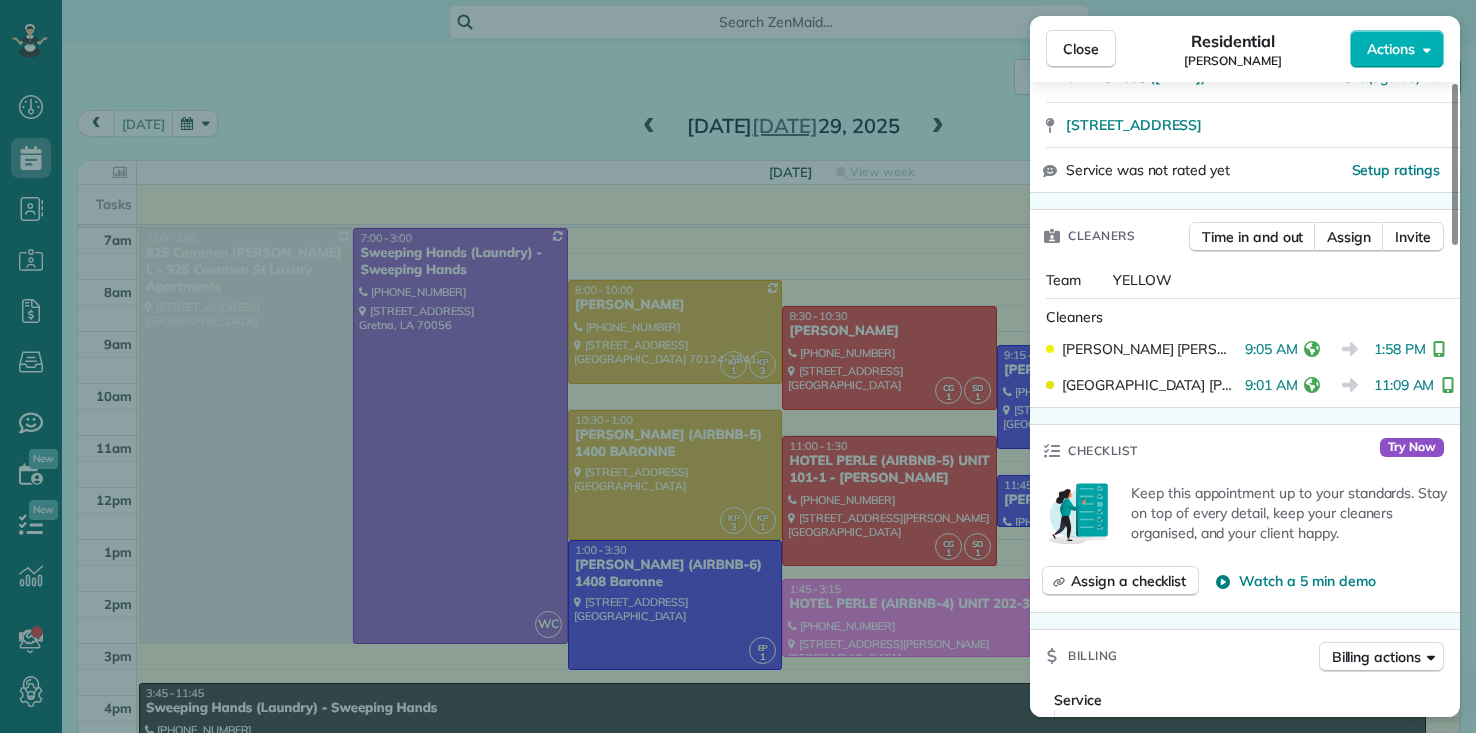 click on "Close Residential KATIE MYERS Actions Status Completed KATIE MYERS · Open profile MOBILE (504) 940-4093 Copy katie.myers@phelps.com Copy View Details Residential martes, julio 29, 2025 ( today ) 8:00 AM 10:00 AM 2 hours and 0 minutes Repeats weekly Edit recurring service Previous (jul 22) Next (ago 05) 6028 LOUISVILLE ST New Orleans LA 70124-2841 Service was not rated yet Setup ratings Cleaners Time in and out Assign Invite Team YELLOW Cleaners KAREN   PACHECO 9:05 AM 1:58 PM KENIA   PACHECO 9:01 AM 11:09 AM Checklist Try Now Keep this appointment up to your standards. Stay on top of every detail, keep your cleaners organised, and your client happy. Assign a checklist Watch a 5 min demo Billing Billing actions Service Service Price (1x $130.00) $130.00 Add an item Overcharge $0.00 Discount $0.00 Coupon discount - Primary tax - Secondary tax - Total appointment price $130.00 Tips collected New feature! $0.00 Unpaid Mark as paid Total including tip $130.00 Get paid online in no-time! Appointment custom fields" at bounding box center [738, 366] 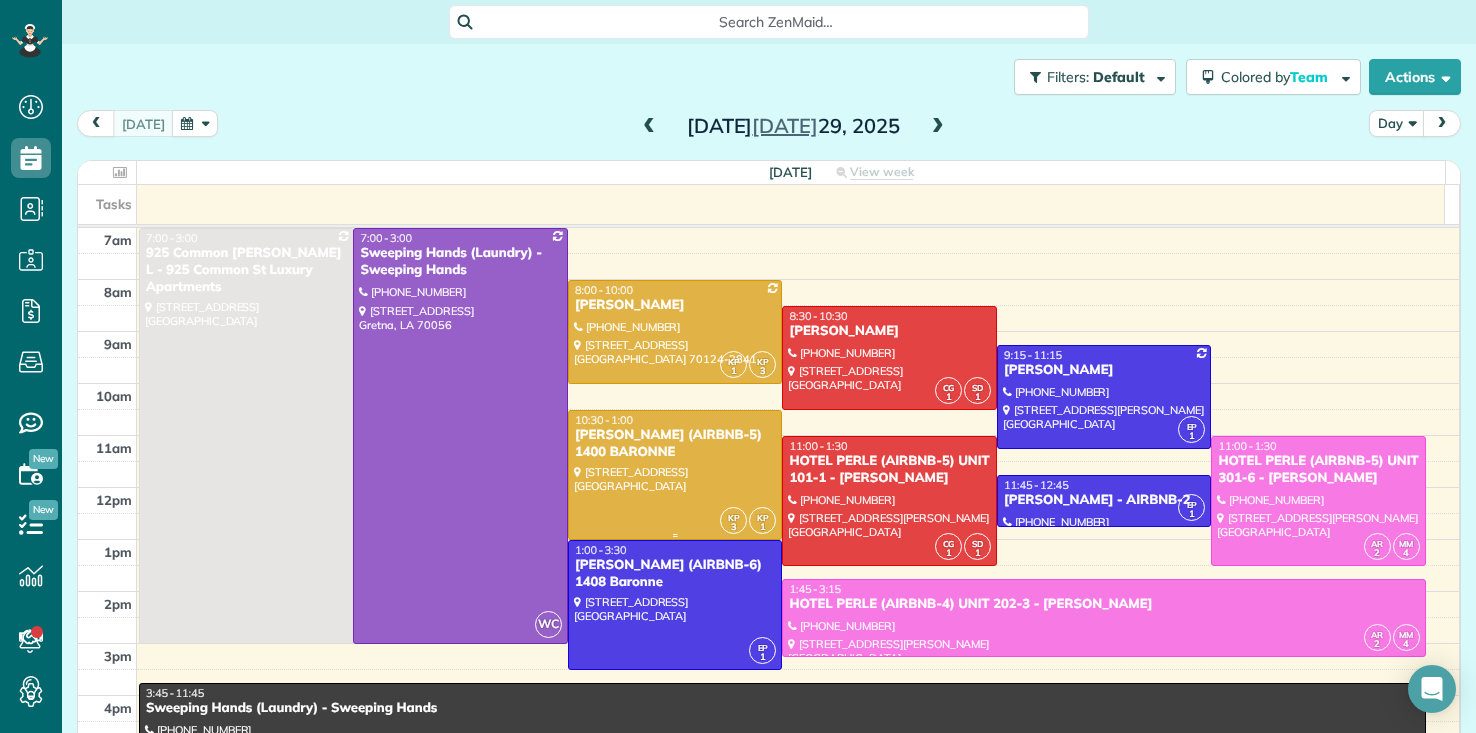 scroll, scrollTop: 0, scrollLeft: 0, axis: both 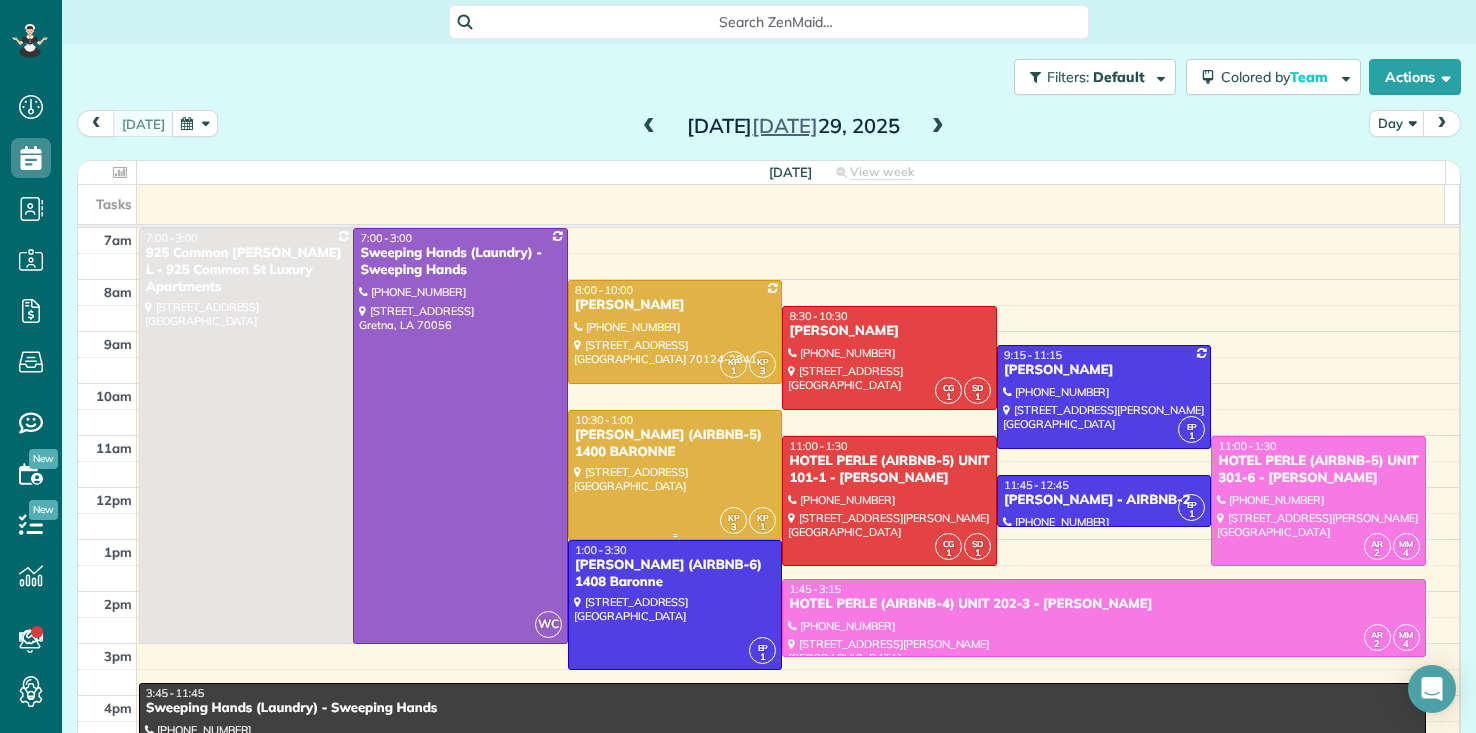 click at bounding box center [675, 475] 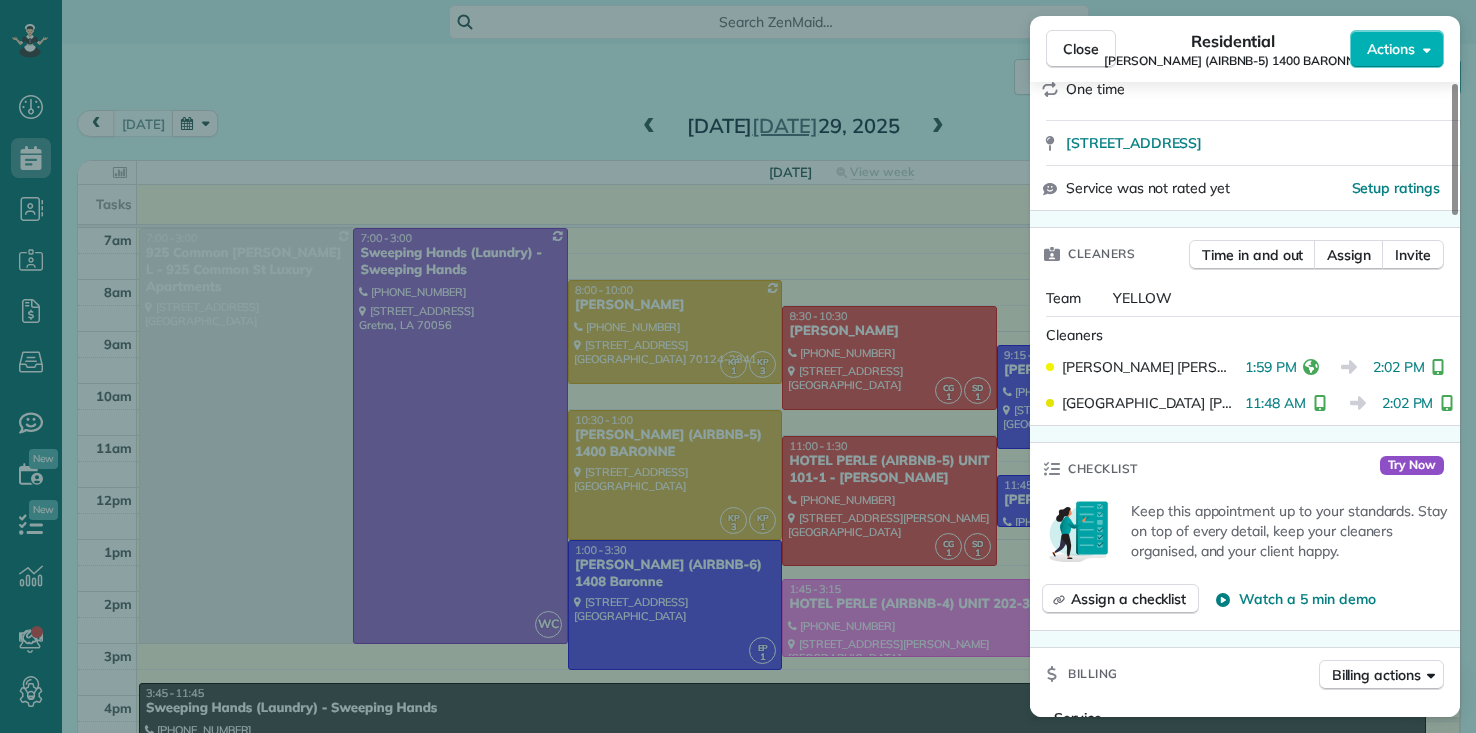 scroll, scrollTop: 500, scrollLeft: 0, axis: vertical 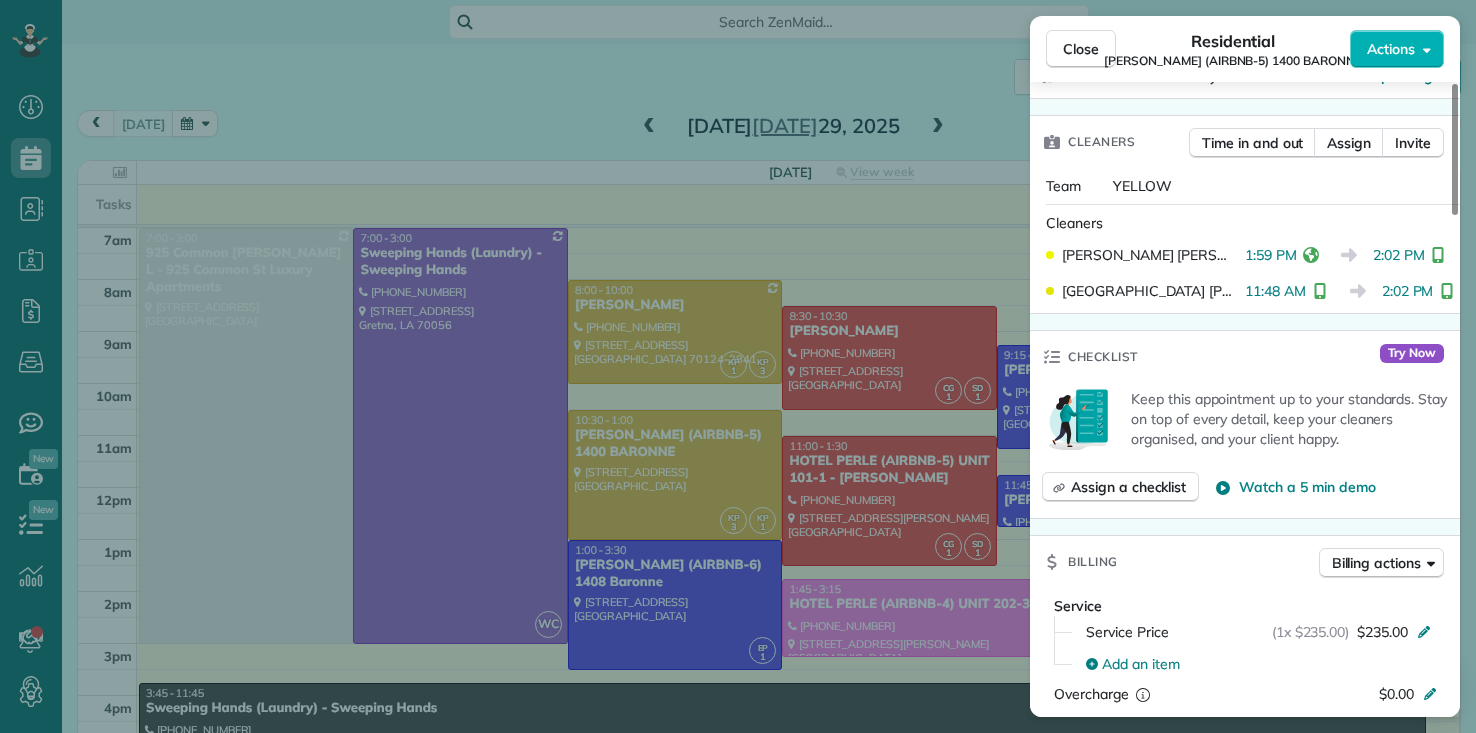 click on "Close Residential NICK BRUNO (AIRBNB-5) 1400 BARONNE Actions Status Completed NICK BRUNO (AIRBNB-5) 1400 BARONNE · Open profile No phone number on record Add phone number No email on record Add email View Details Residential martes, julio 29, 2025 ( today ) 10:30 AM 1:00 PM 2 hours and 30 minutes One time 1400 Baronne Street New Orleans LA 70113 Service was not rated yet Setup ratings Cleaners Time in and out Assign Invite Team YELLOW Cleaners KAREN   PACHECO 1:59 PM 2:02 PM KENIA   PACHECO 11:48 AM 2:02 PM Checklist Try Now Keep this appointment up to your standards. Stay on top of every detail, keep your cleaners organised, and your client happy. Assign a checklist Watch a 5 min demo Billing Billing actions Service Service Price (1x $235.00) $235.00 Add an item Overcharge $0.00 Discount $0.00 Coupon discount - Primary tax - Secondary tax - Total appointment price $235.00 Tips collected New feature! $0.00 Unpaid Mark as paid Total including tip $235.00 Get paid online in no-time! Charge customer credit card" at bounding box center (738, 366) 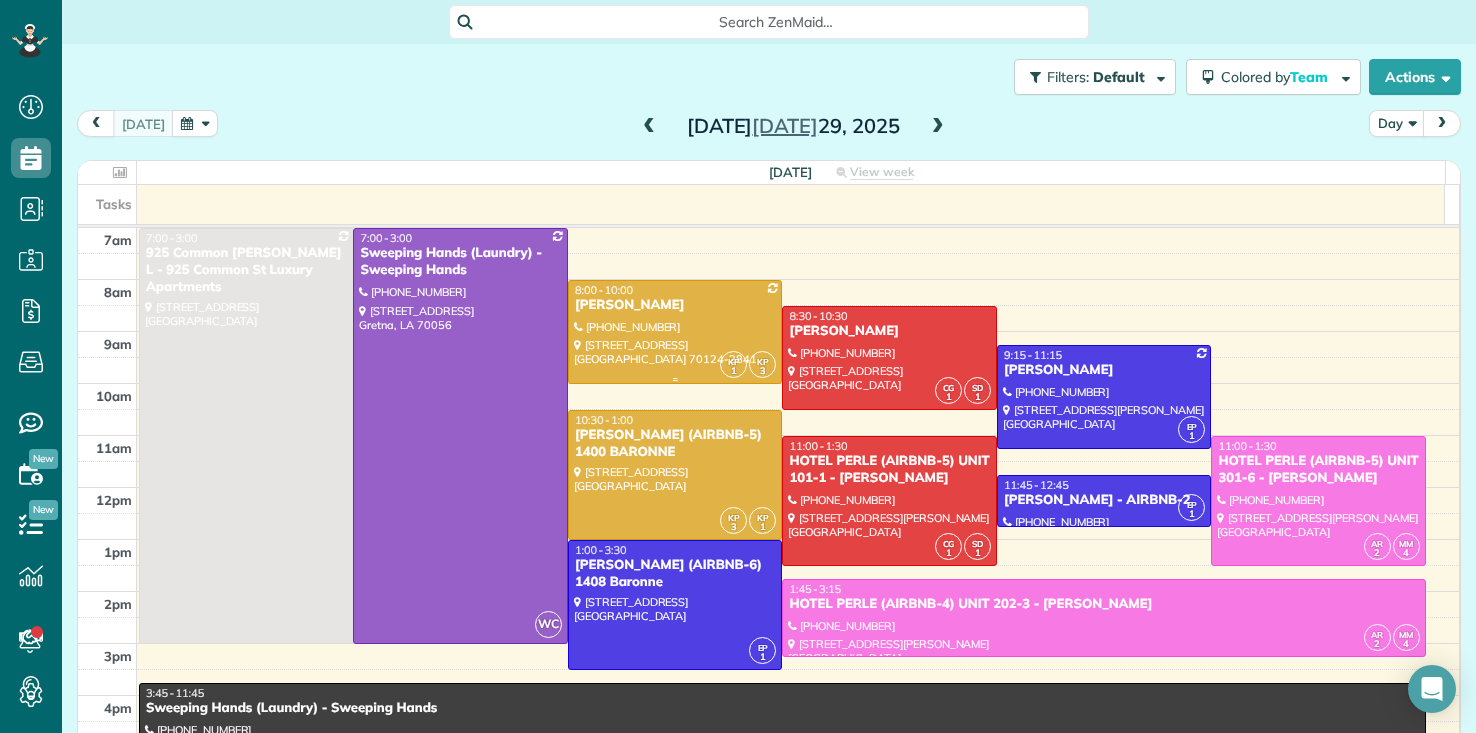 click at bounding box center [675, 332] 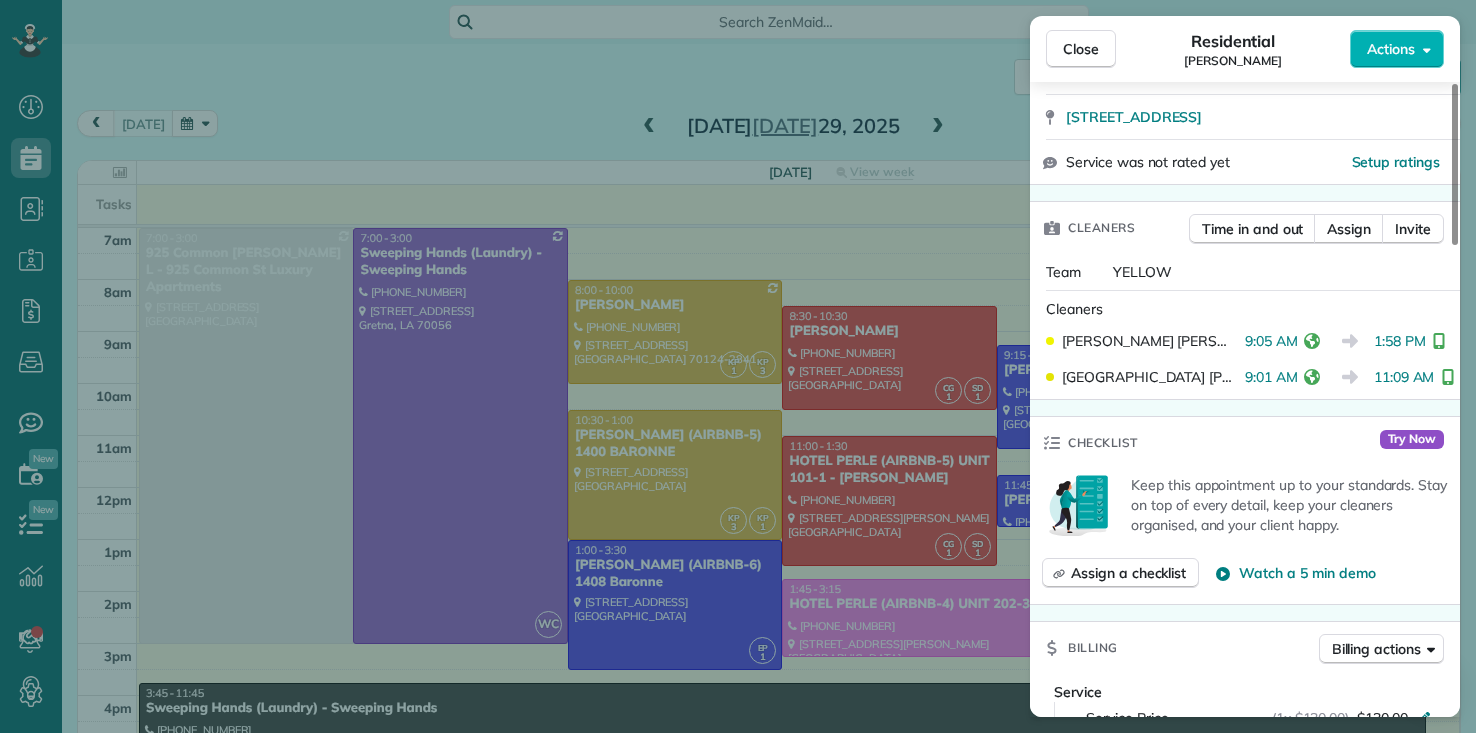 scroll, scrollTop: 0, scrollLeft: 0, axis: both 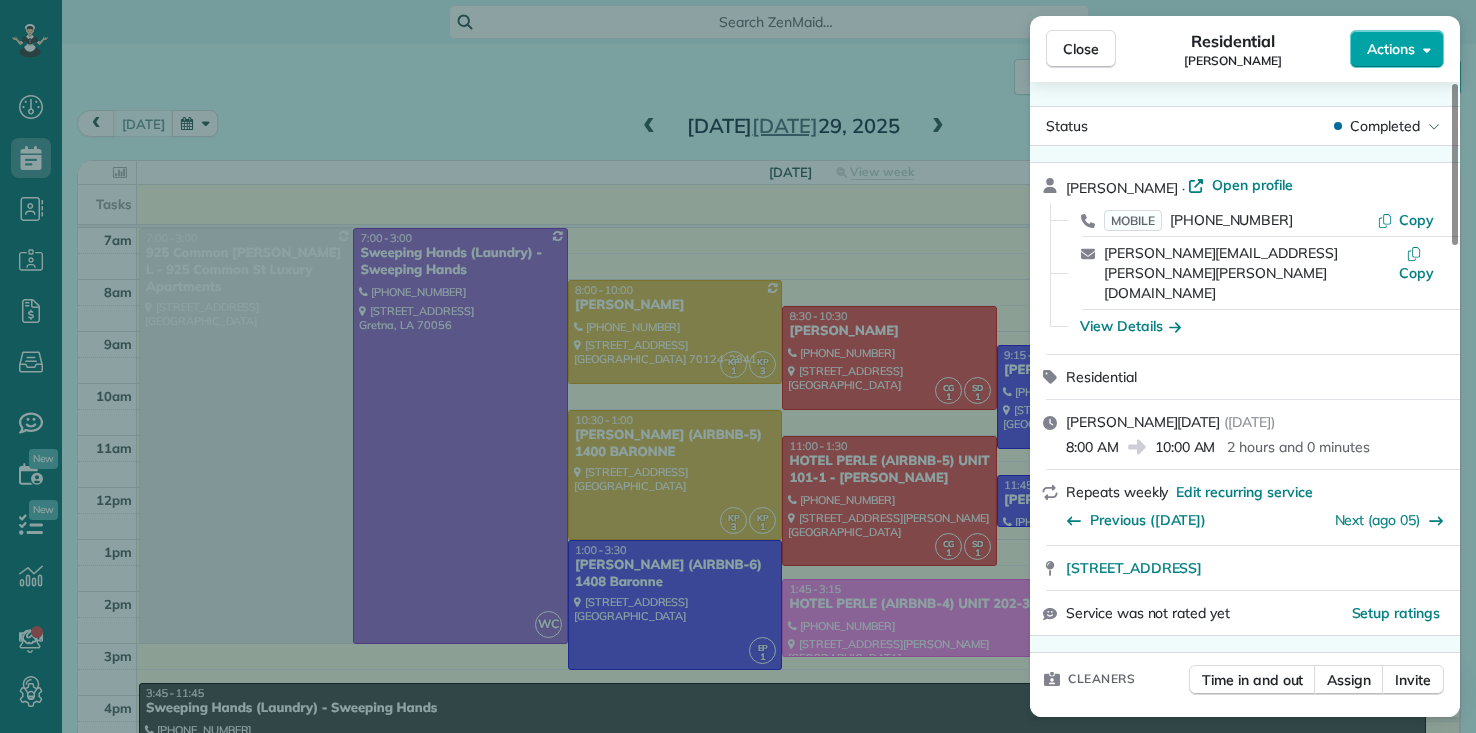 click on "Actions" at bounding box center [1391, 49] 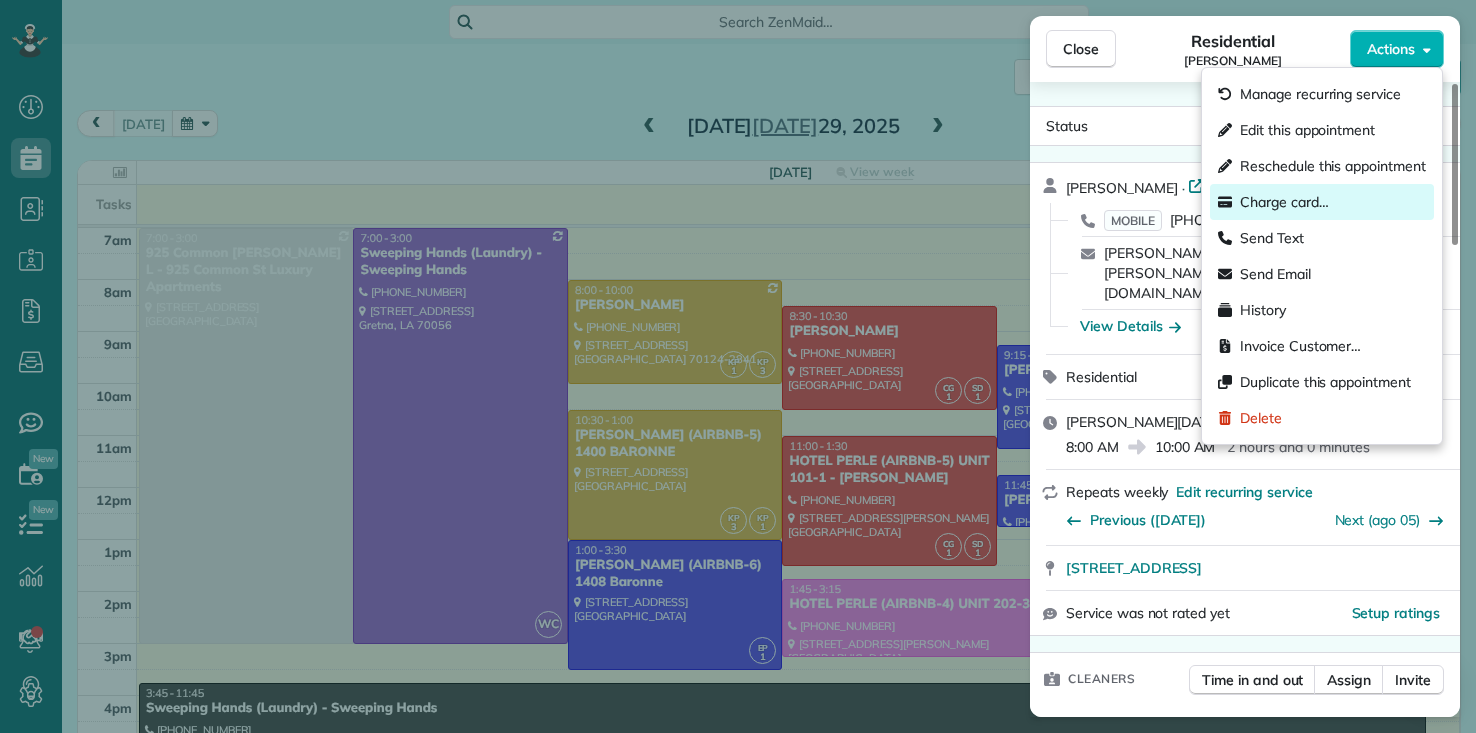 click on "Charge card…" at bounding box center (1284, 202) 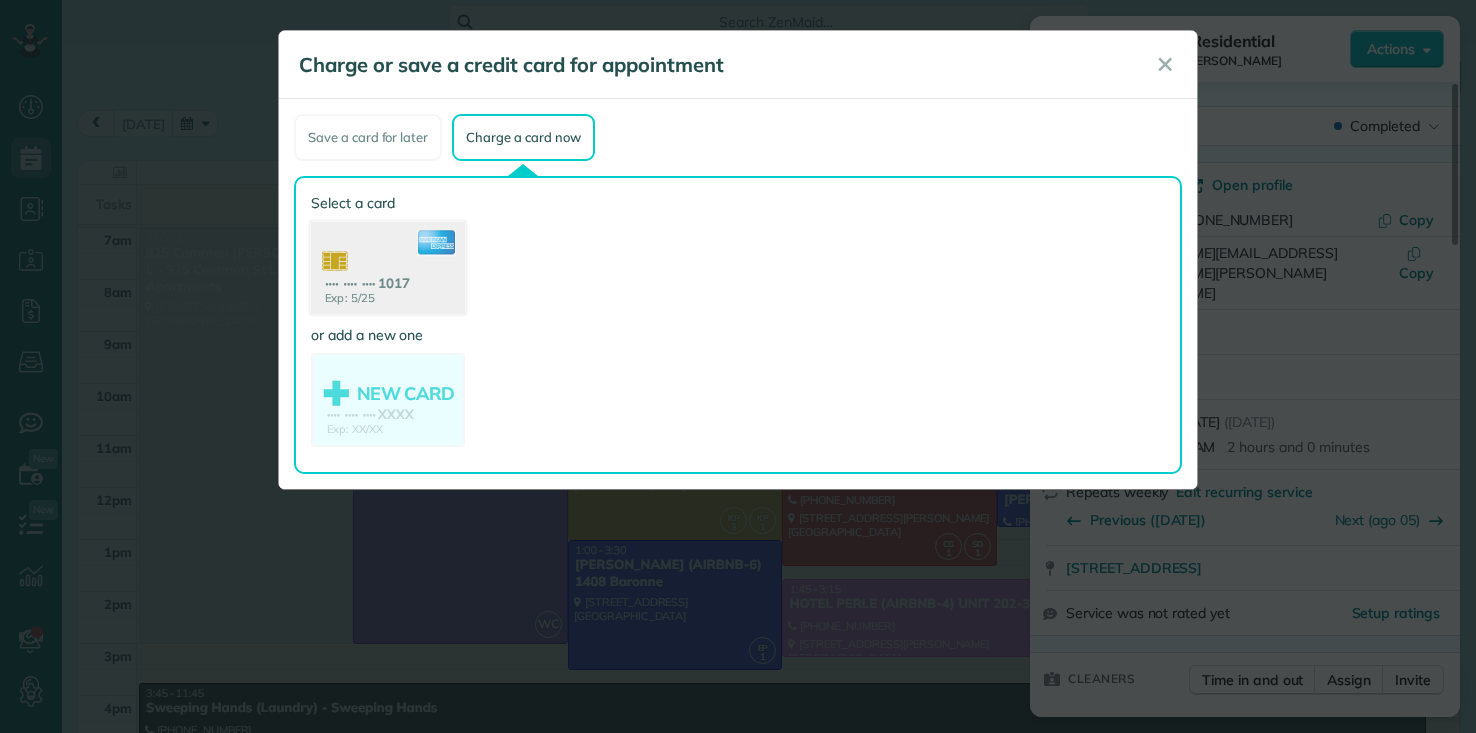 click 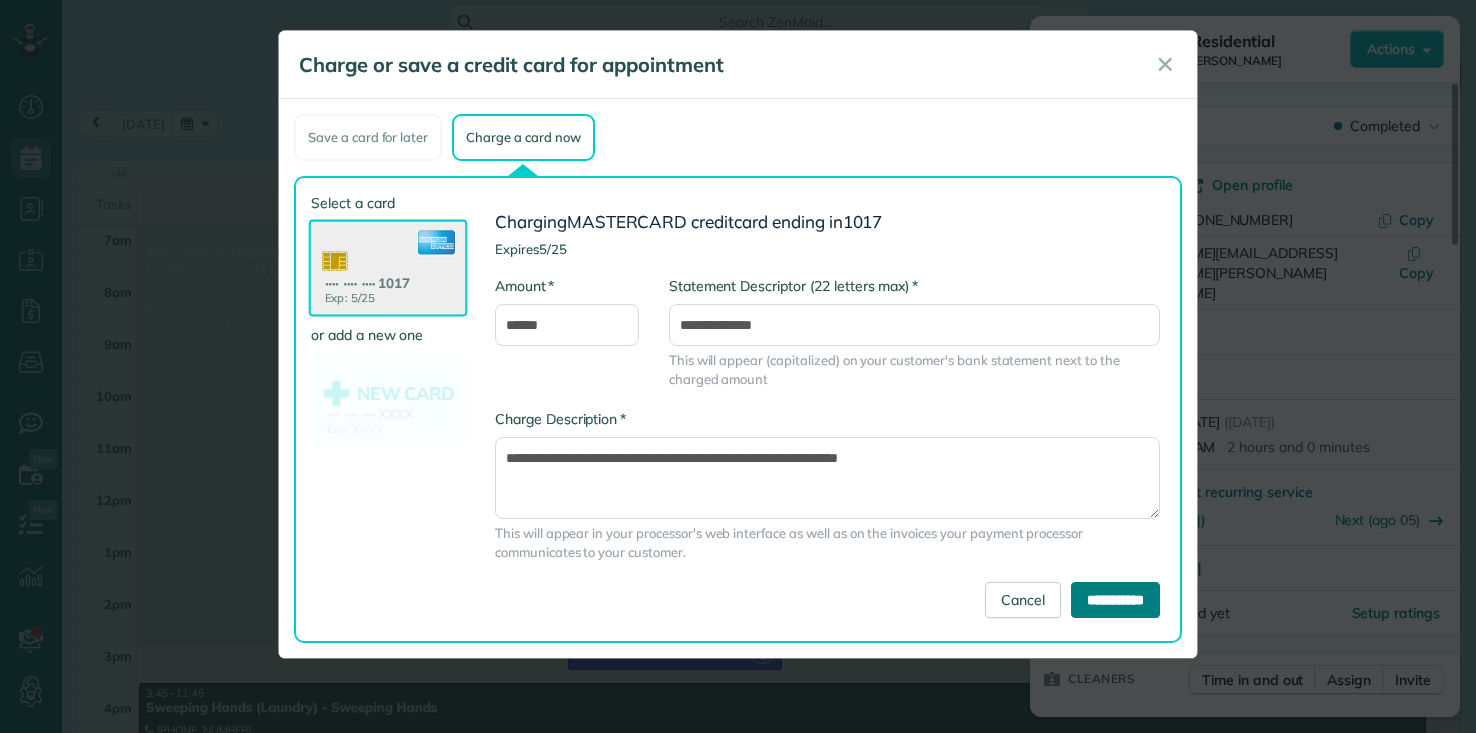 click on "**********" at bounding box center [1115, 600] 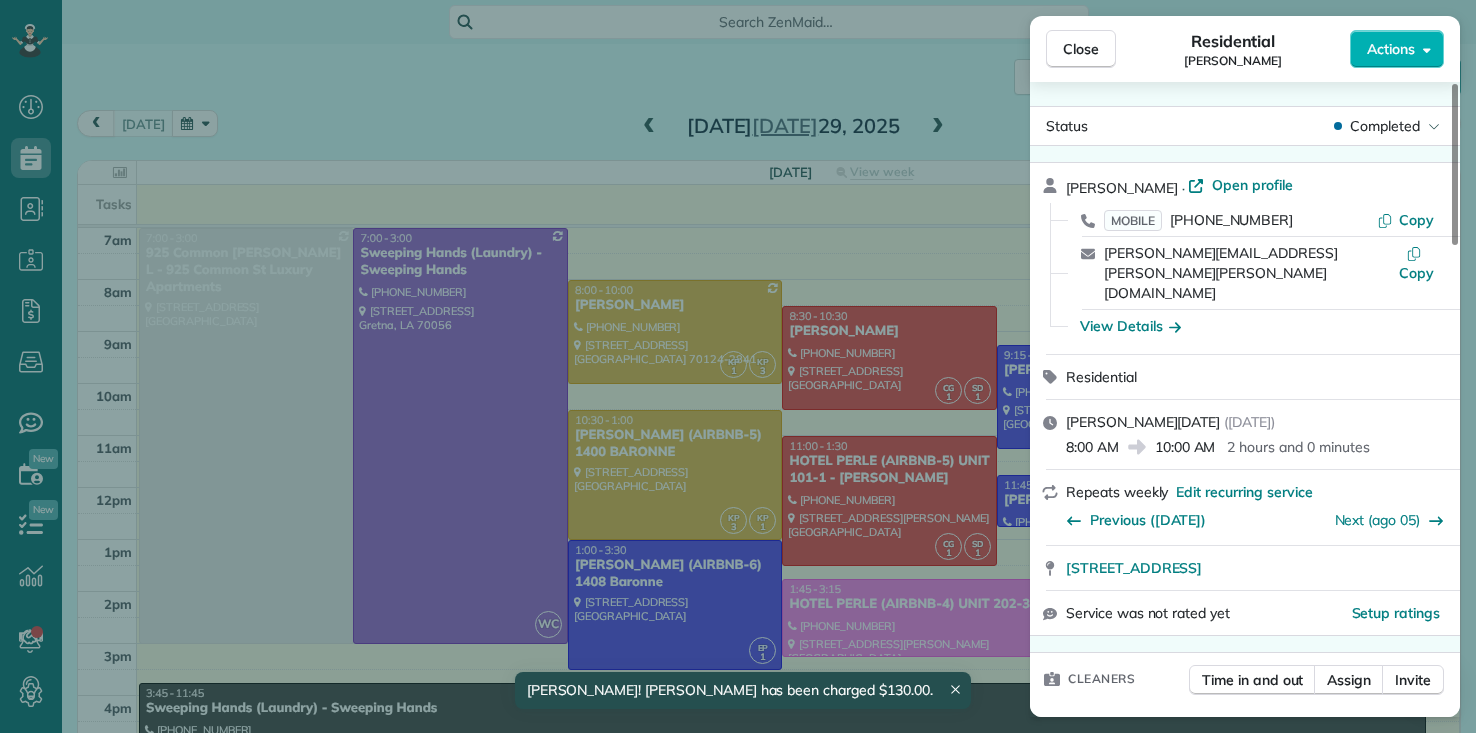 click on "Close Residential KATIE MYERS Actions Status Completed KATIE MYERS · Open profile MOBILE (504) 940-4093 Copy katie.myers@phelps.com Copy View Details Residential martes, julio 29, 2025 ( today ) 8:00 AM 10:00 AM 2 hours and 0 minutes Repeats weekly Edit recurring service Previous (jul 22) Next (ago 05) 6028 LOUISVILLE ST New Orleans LA 70124-2841 Service was not rated yet Setup ratings Cleaners Time in and out Assign Invite Team YELLOW Cleaners KAREN   PACHECO 9:05 AM 1:58 PM KENIA   PACHECO 9:01 AM 11:09 AM Checklist Try Now Keep this appointment up to your standards. Stay on top of every detail, keep your cleaners organised, and your client happy. Assign a checklist Watch a 5 min demo Billing Billing actions Service Service Price (1x $130.00) $130.00 Add an item Overcharge $0.00 Discount $0.00 Coupon discount - Primary tax - Secondary tax - Total appointment price $130.00 Tips collected New feature! $0.00 Paid by card Total including tip $130.00 Get paid online in no-time! Charge customer credit card Notes" at bounding box center (738, 366) 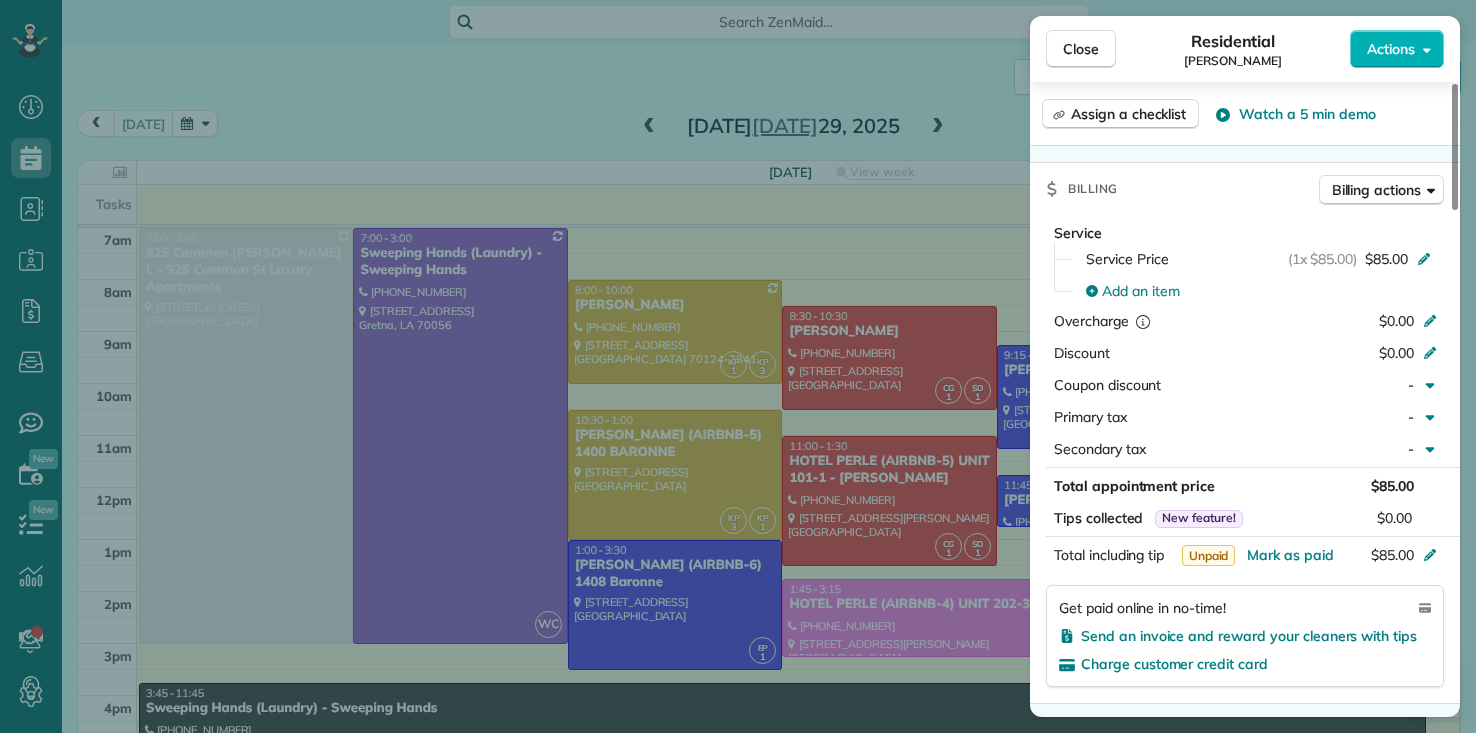 scroll, scrollTop: 900, scrollLeft: 0, axis: vertical 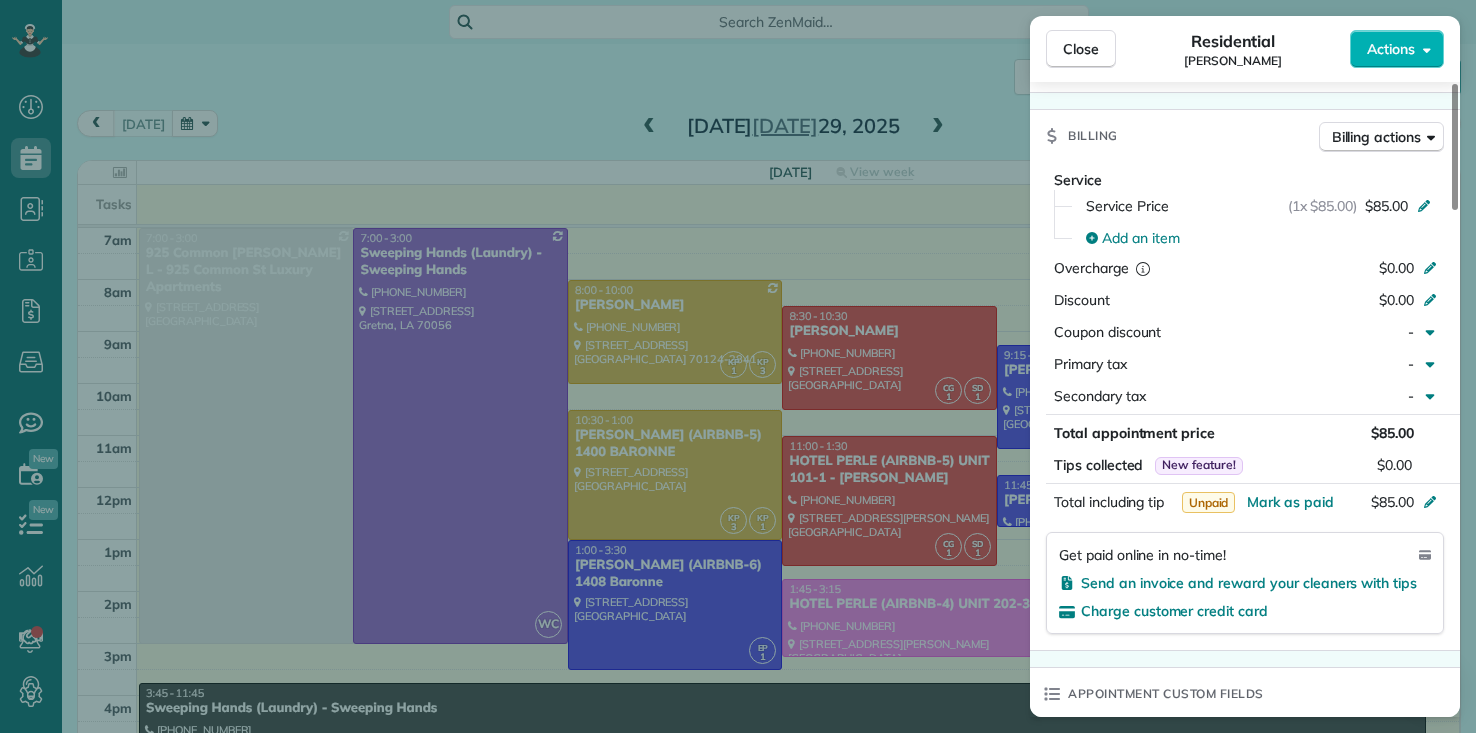 click on "Close Residential ELIZABETH WIDERQUIST Actions" at bounding box center [1245, 49] 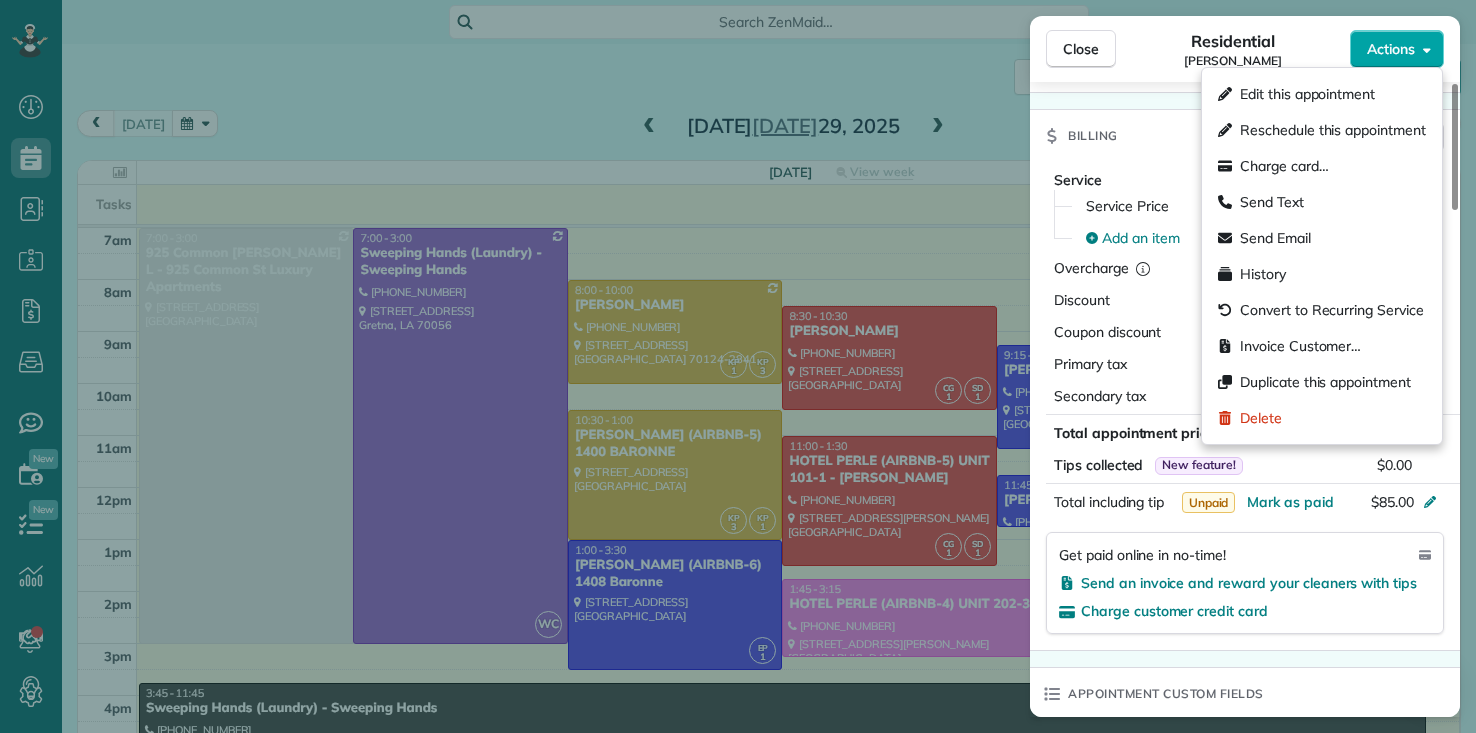 click on "Actions" at bounding box center [1391, 49] 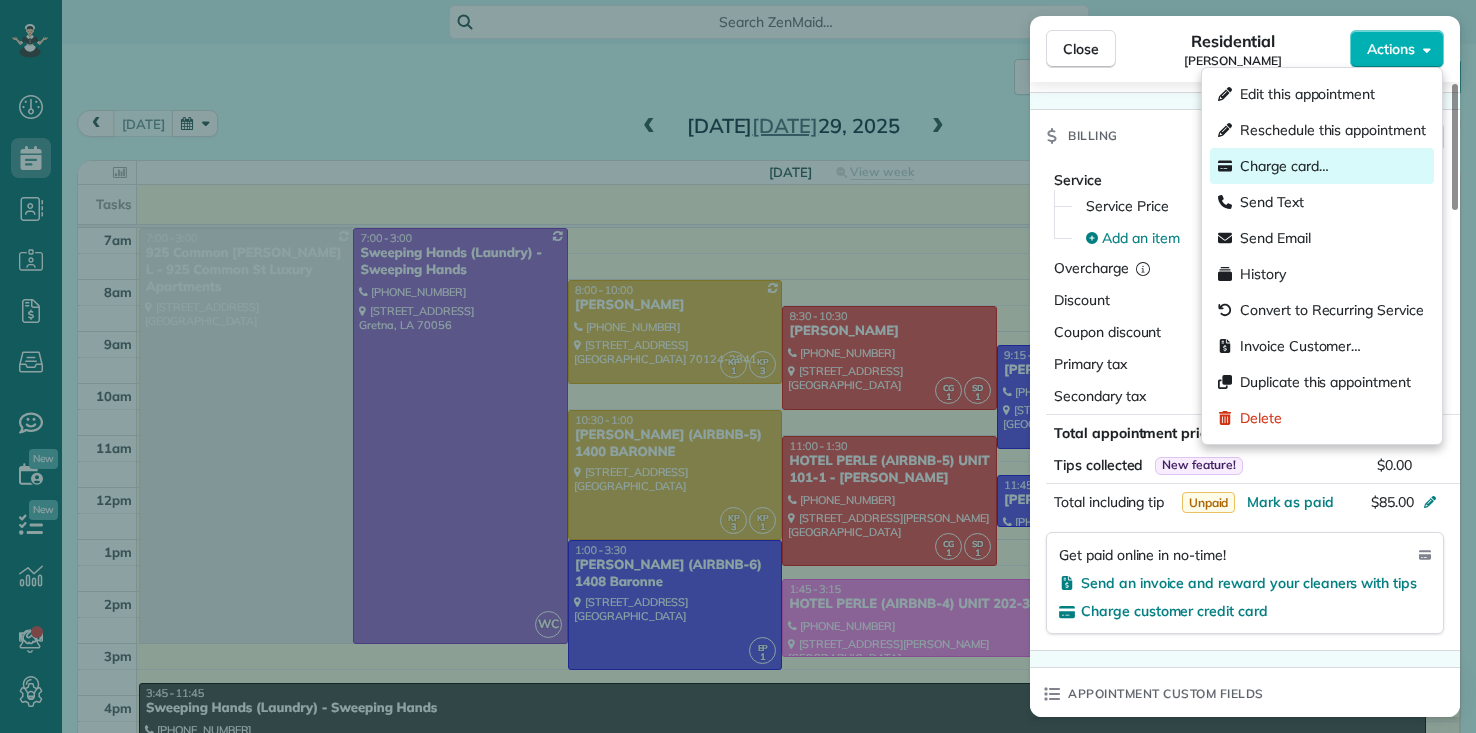 click on "Charge card…" at bounding box center (1284, 166) 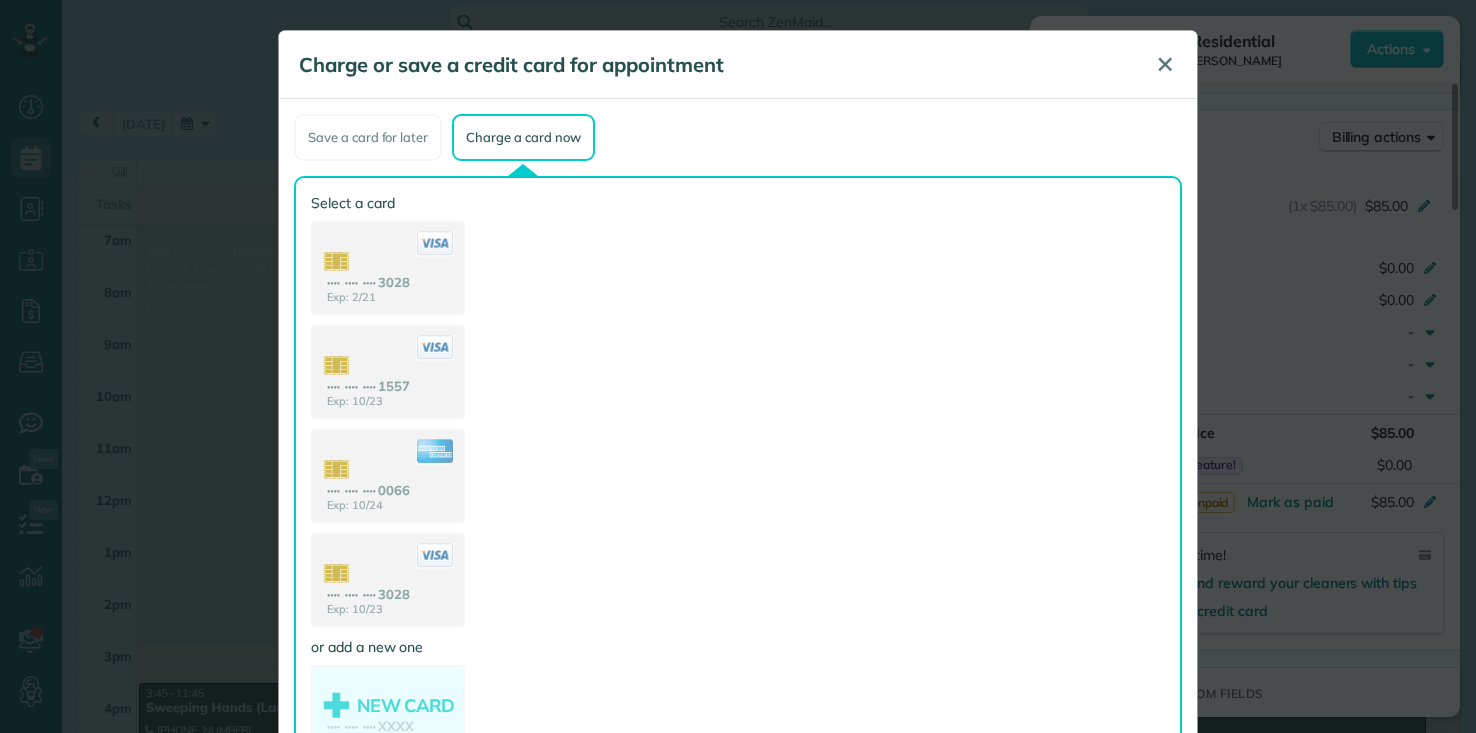 click on "✕" at bounding box center (1165, 64) 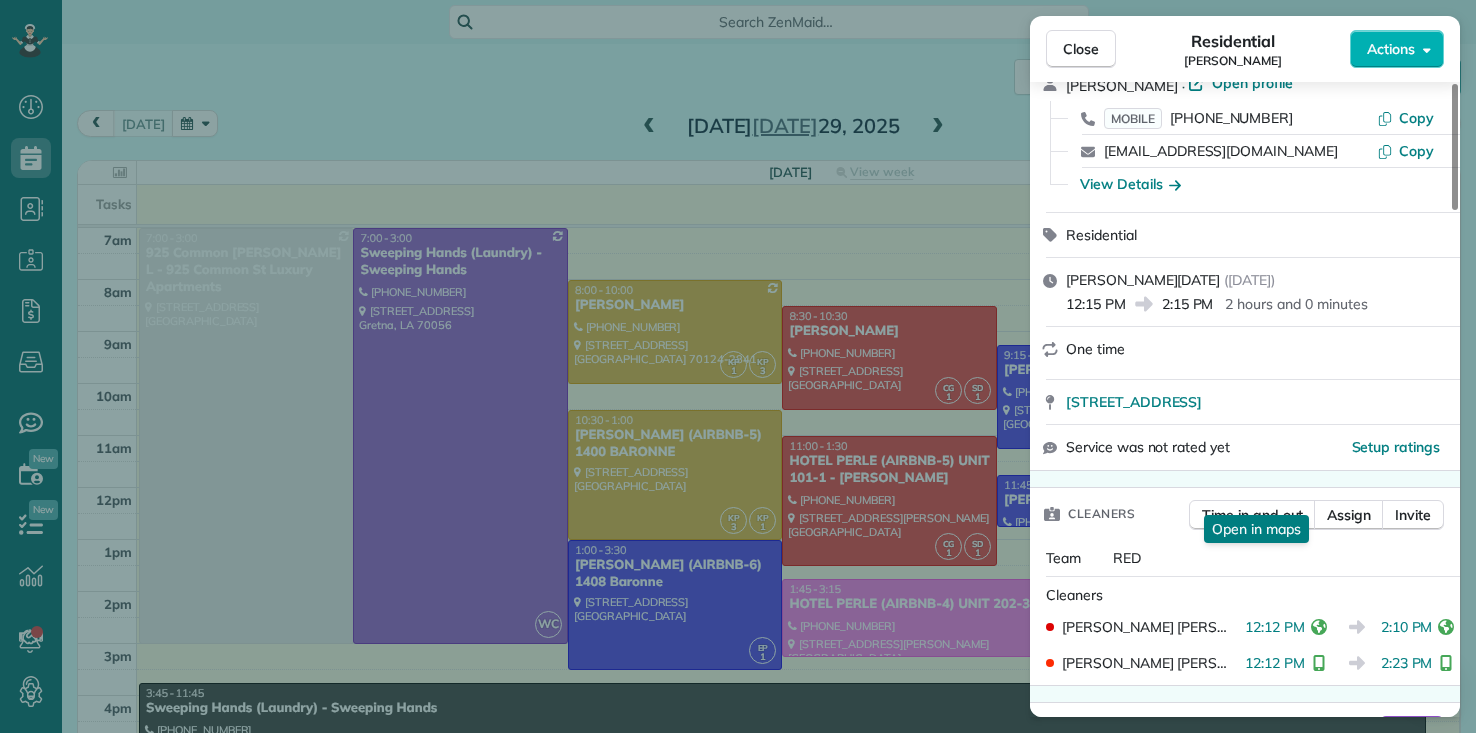 scroll, scrollTop: 0, scrollLeft: 0, axis: both 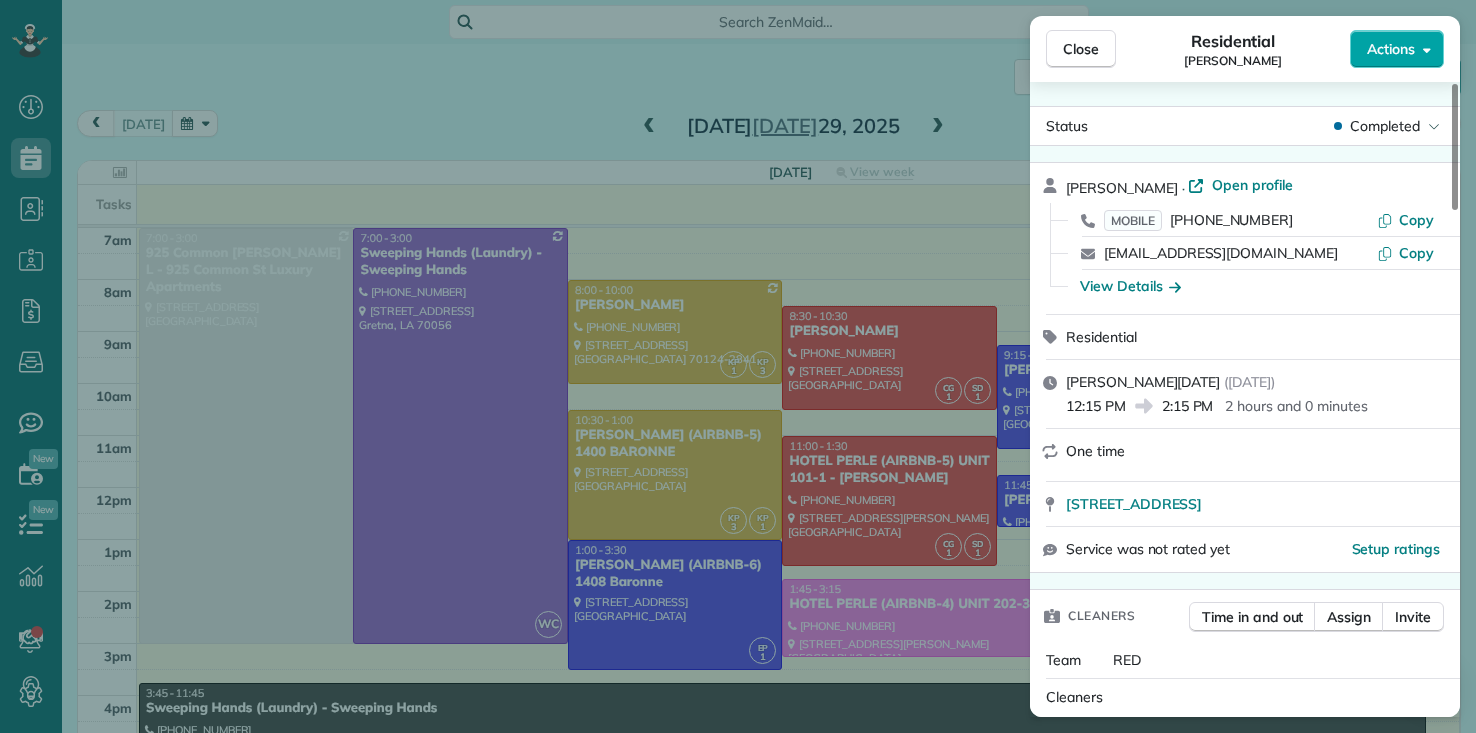 click on "Actions" at bounding box center [1391, 49] 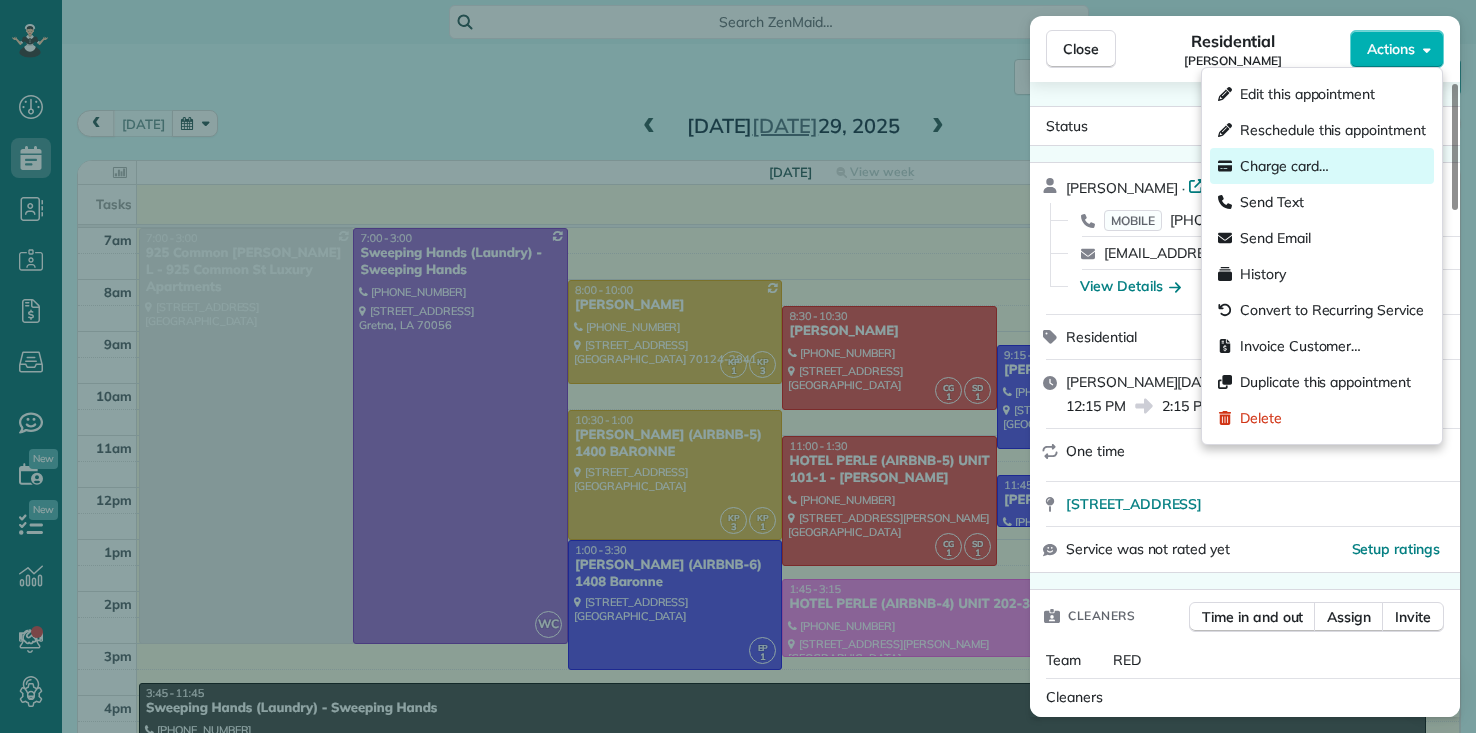 click on "Charge card…" at bounding box center (1284, 166) 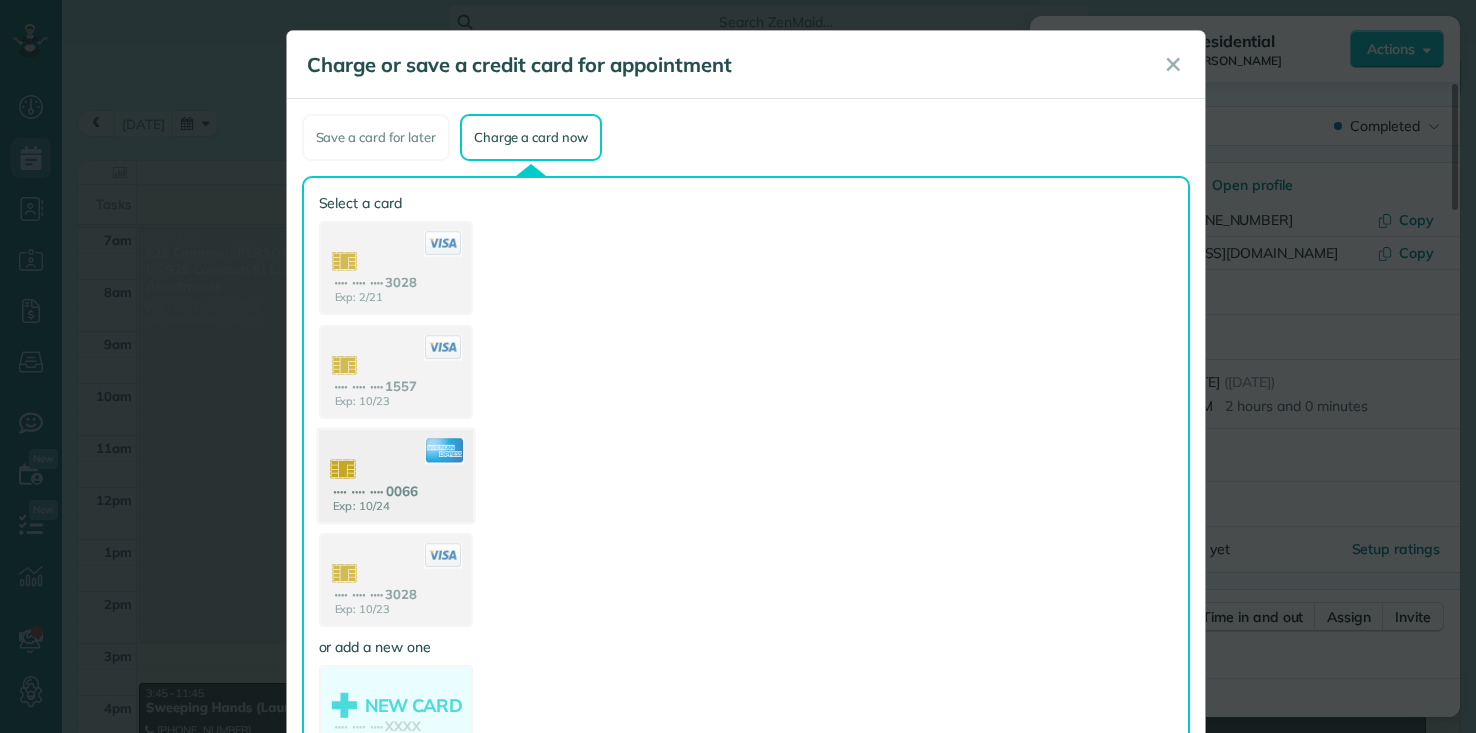 click 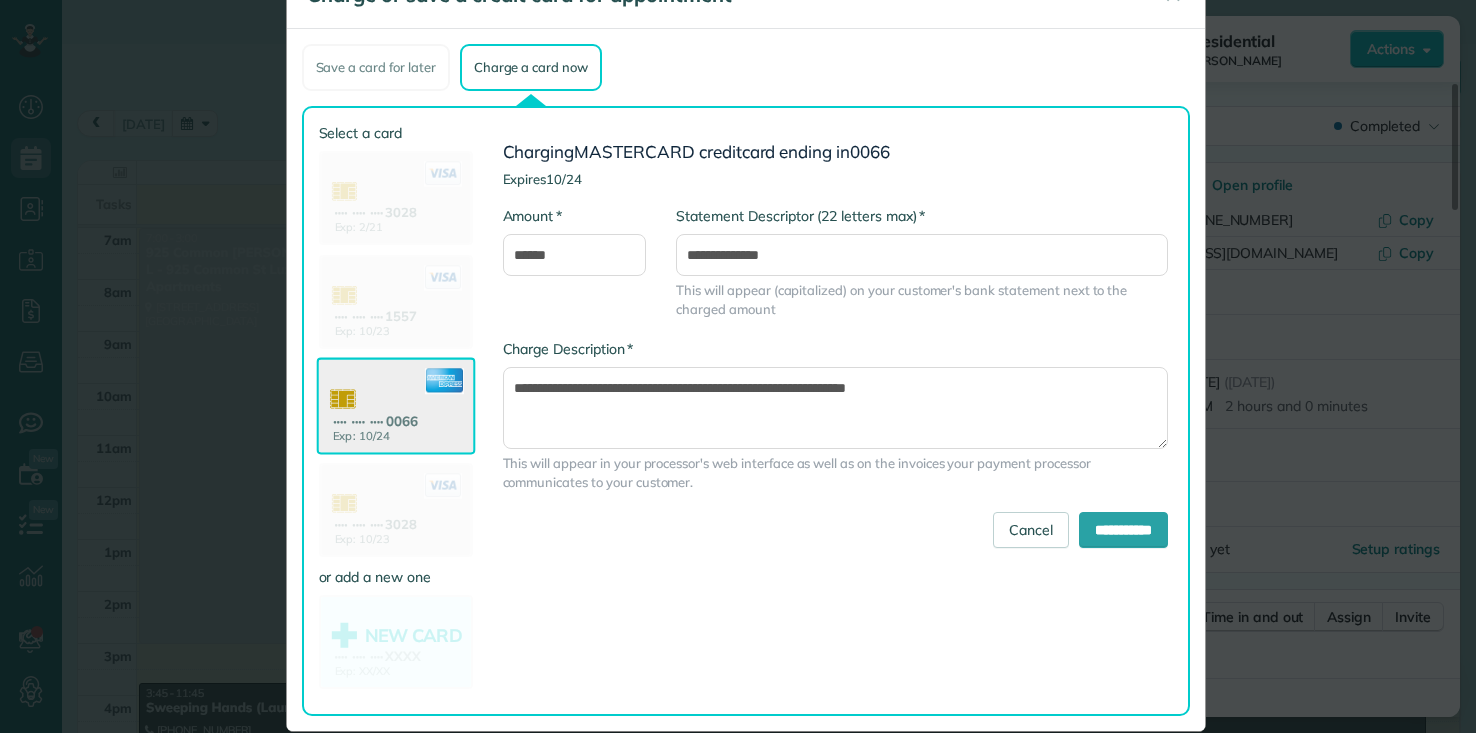 scroll, scrollTop: 99, scrollLeft: 0, axis: vertical 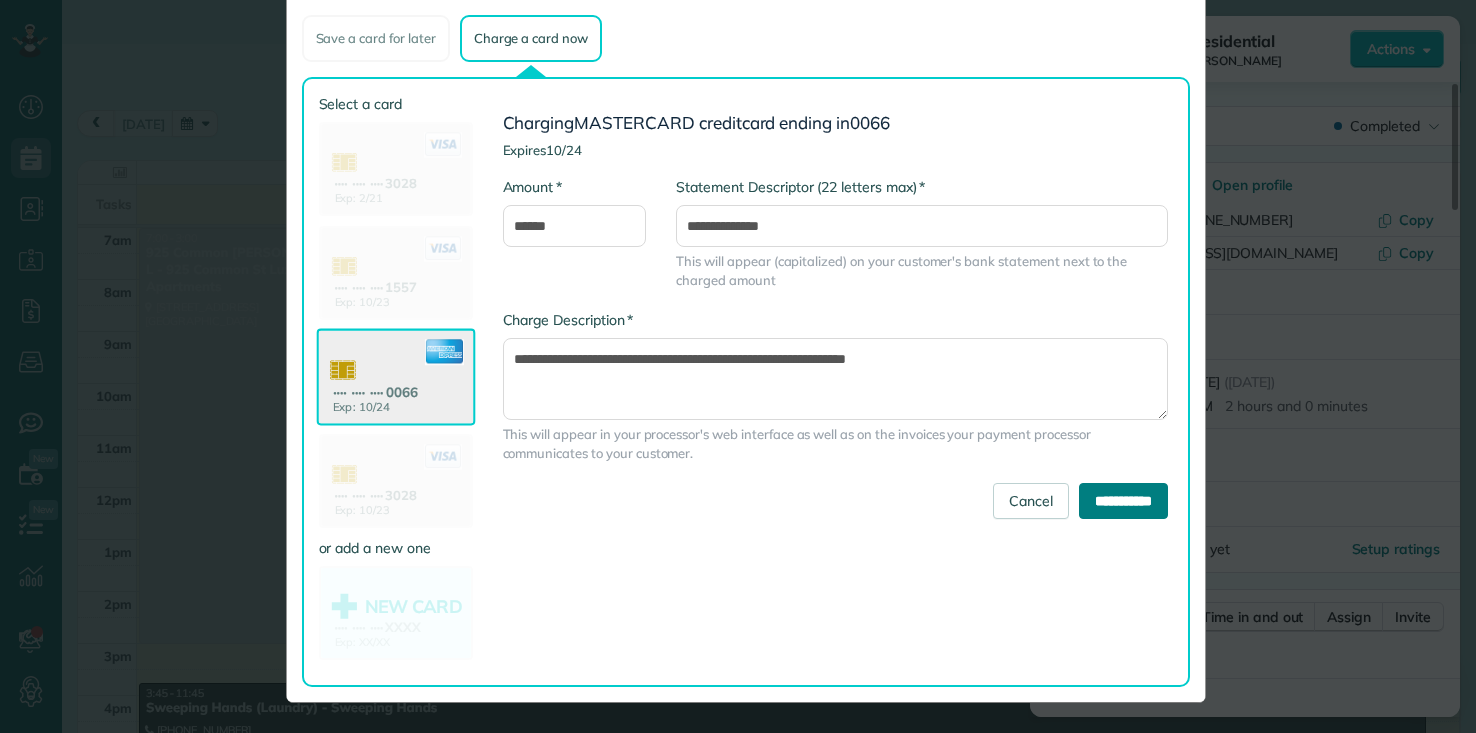 click on "**********" at bounding box center [1123, 501] 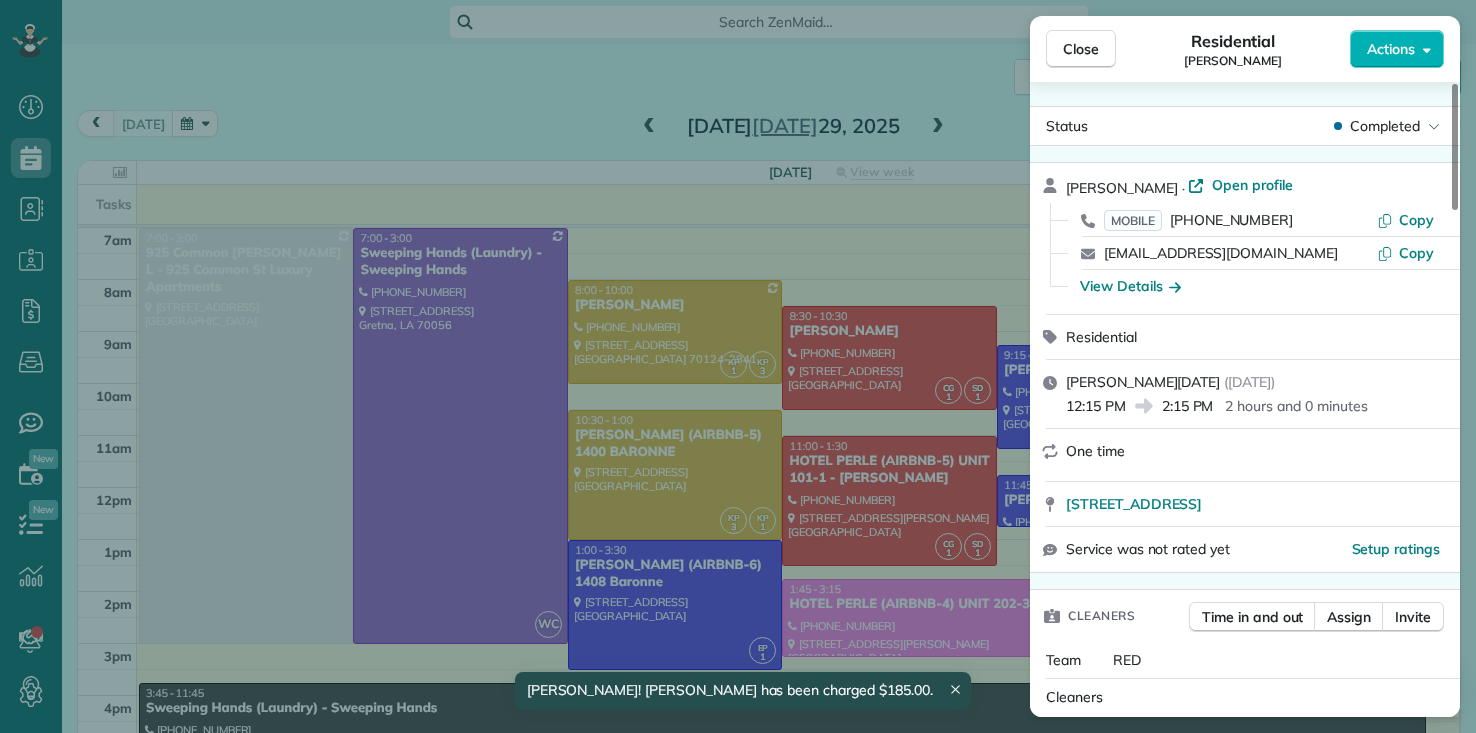 click on "Close Residential ELIZABETH WIDERQUIST Actions Status Completed ELIZABETH WIDERQUIST · Open profile MOBILE (504) 343-7595 Copy eswiderquist@gmail.com Copy View Details Residential martes, julio 29, 2025 ( today ) 12:15 PM 2:15 PM 2 hours and 0 minutes One time 1314 Napoleon Ave., Unit 3 (key w/fob) New Orleans LA 70115 Service was not rated yet Setup ratings Cleaners Time in and out Assign Invite Team RED Cleaners CLAUDIA   GUTIERREZ 12:12 PM 2:10 PM SONIA YANINA   DOMINGUEZ 12:12 PM 2:23 PM Checklist Try Now Keep this appointment up to your standards. Stay on top of every detail, keep your cleaners organised, and your client happy. Assign a checklist Watch a 5 min demo Billing Billing actions Service Service Price (1x $85.00) $85.00 Add an item Overcharge $0.00 Discount $0.00 Coupon discount - Primary tax - Secondary tax - Total appointment price $85.00 Tips collected New feature! $0.00 Paid by card Total including tip $85.00 Get paid online in no-time! Send an invoice and reward your cleaners with tips 2 6" at bounding box center (738, 366) 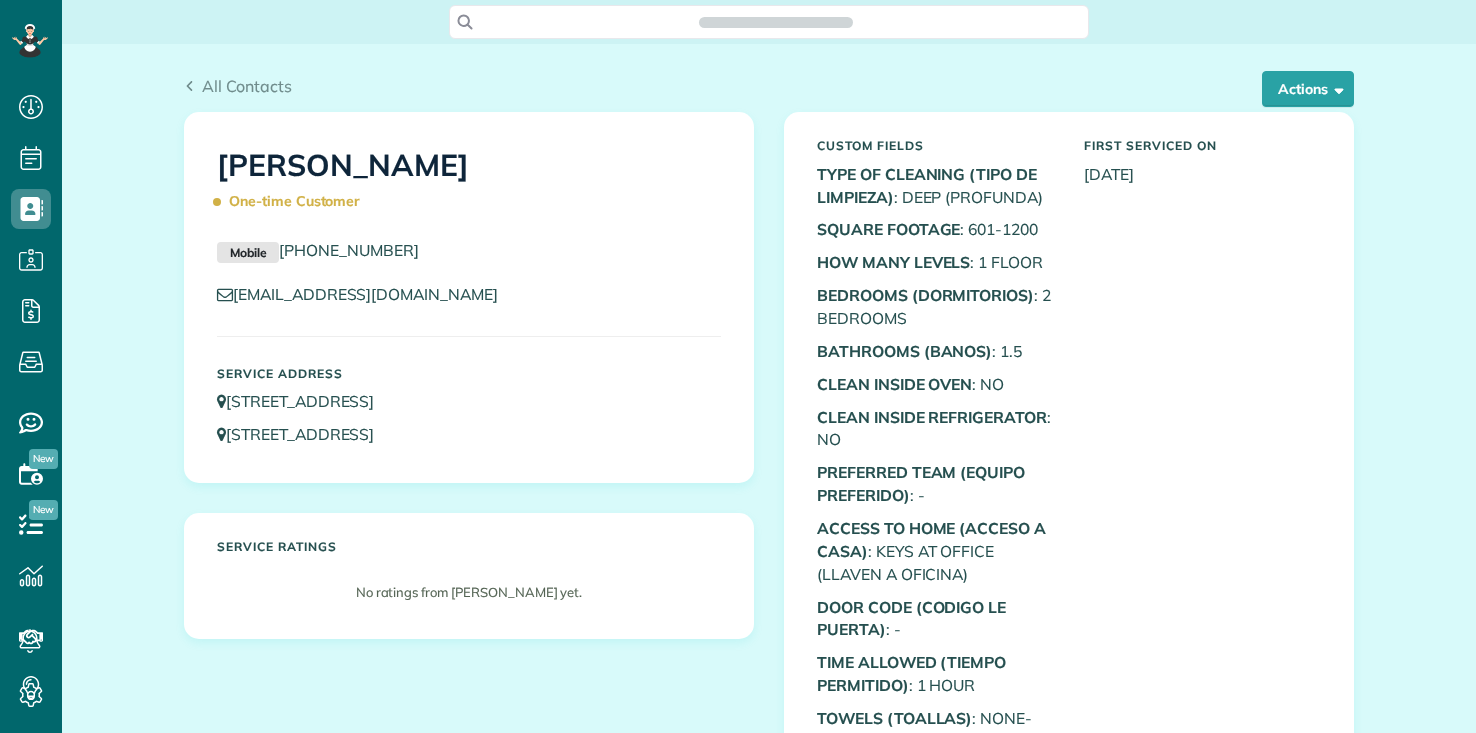scroll, scrollTop: 0, scrollLeft: 0, axis: both 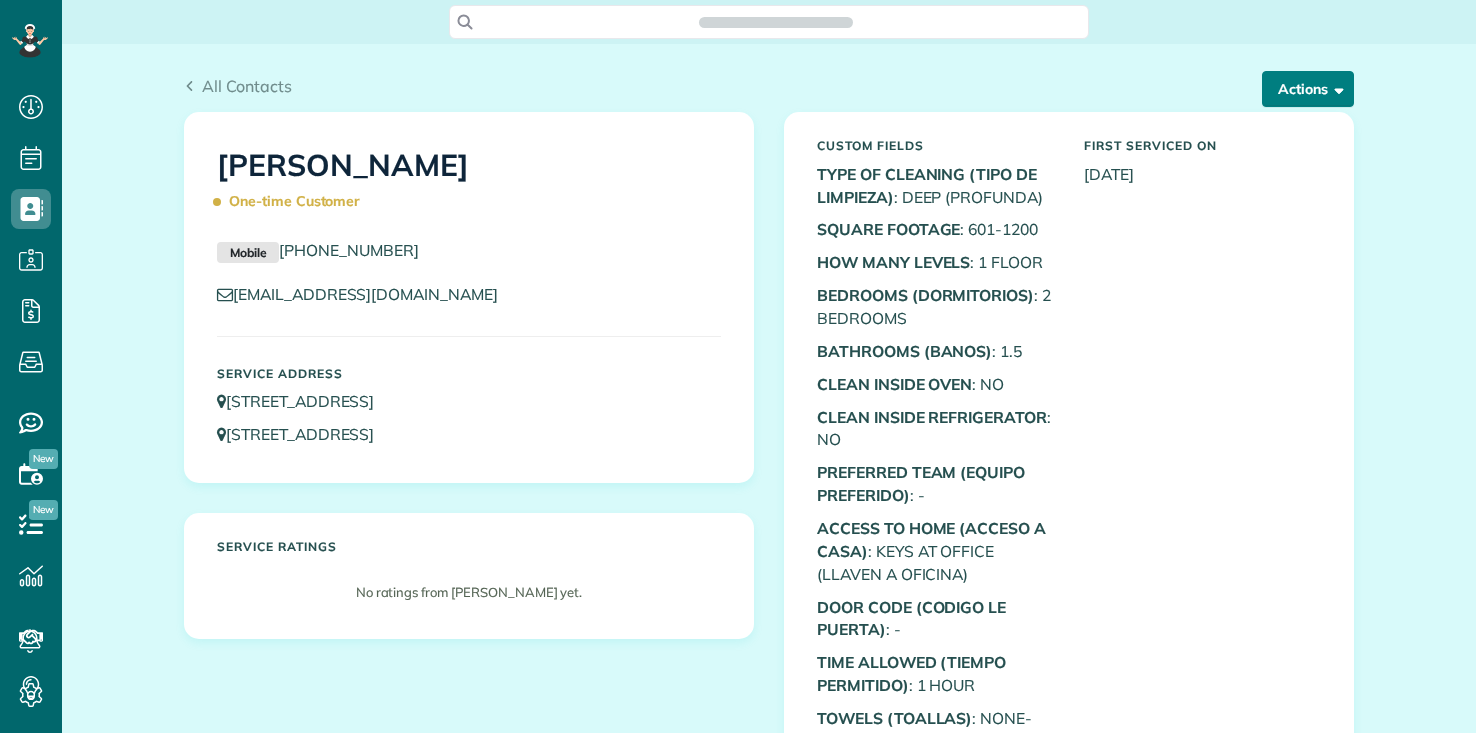 click on "Actions" at bounding box center (1308, 89) 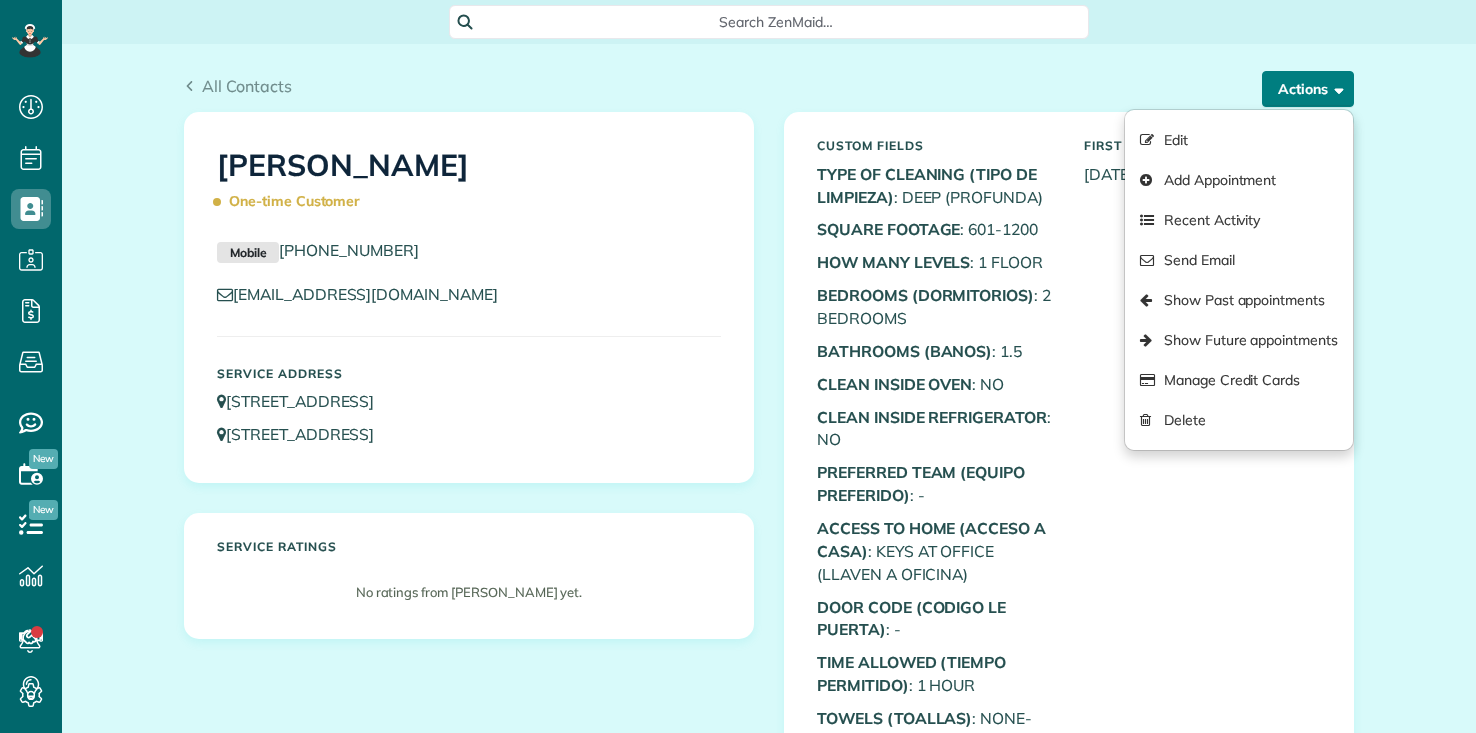 scroll, scrollTop: 733, scrollLeft: 62, axis: both 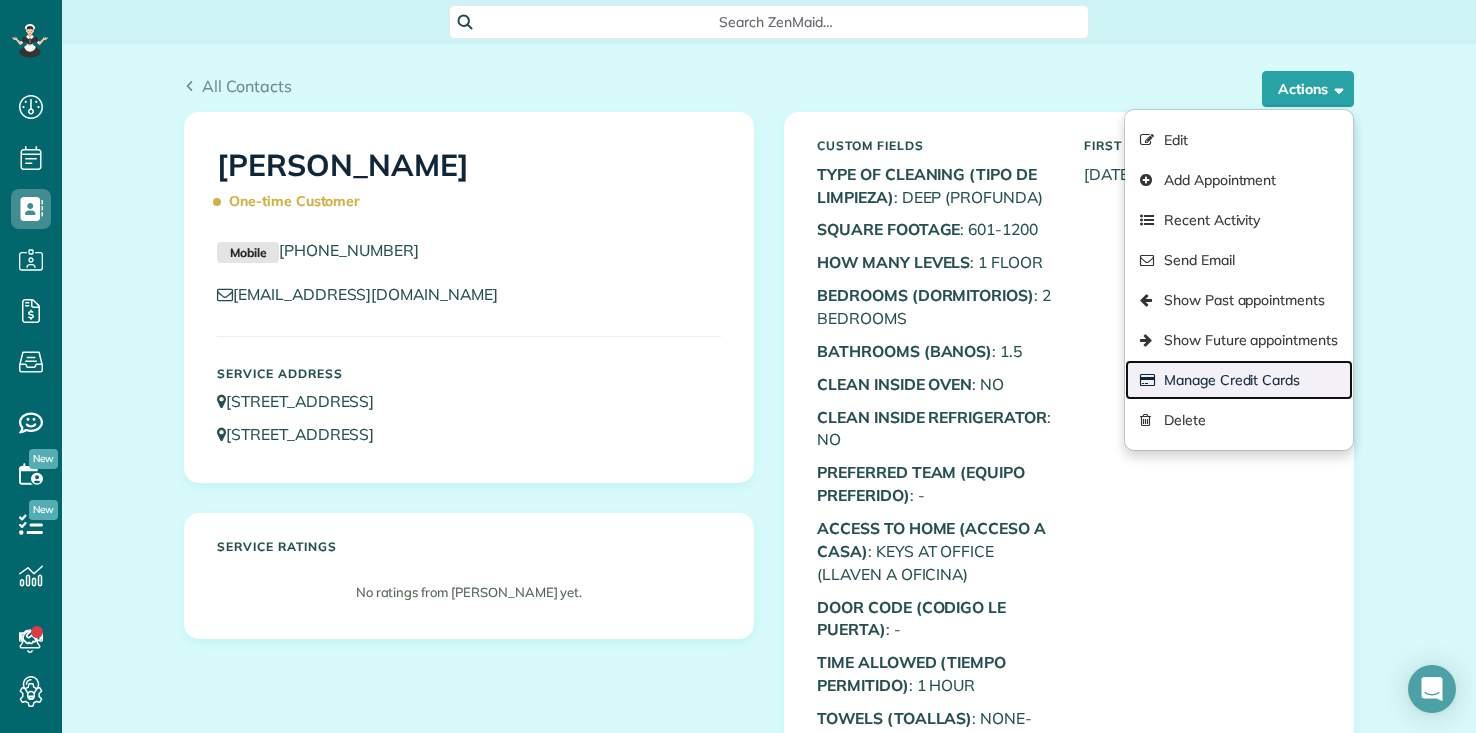 click on "Manage Credit Cards" at bounding box center [1239, 380] 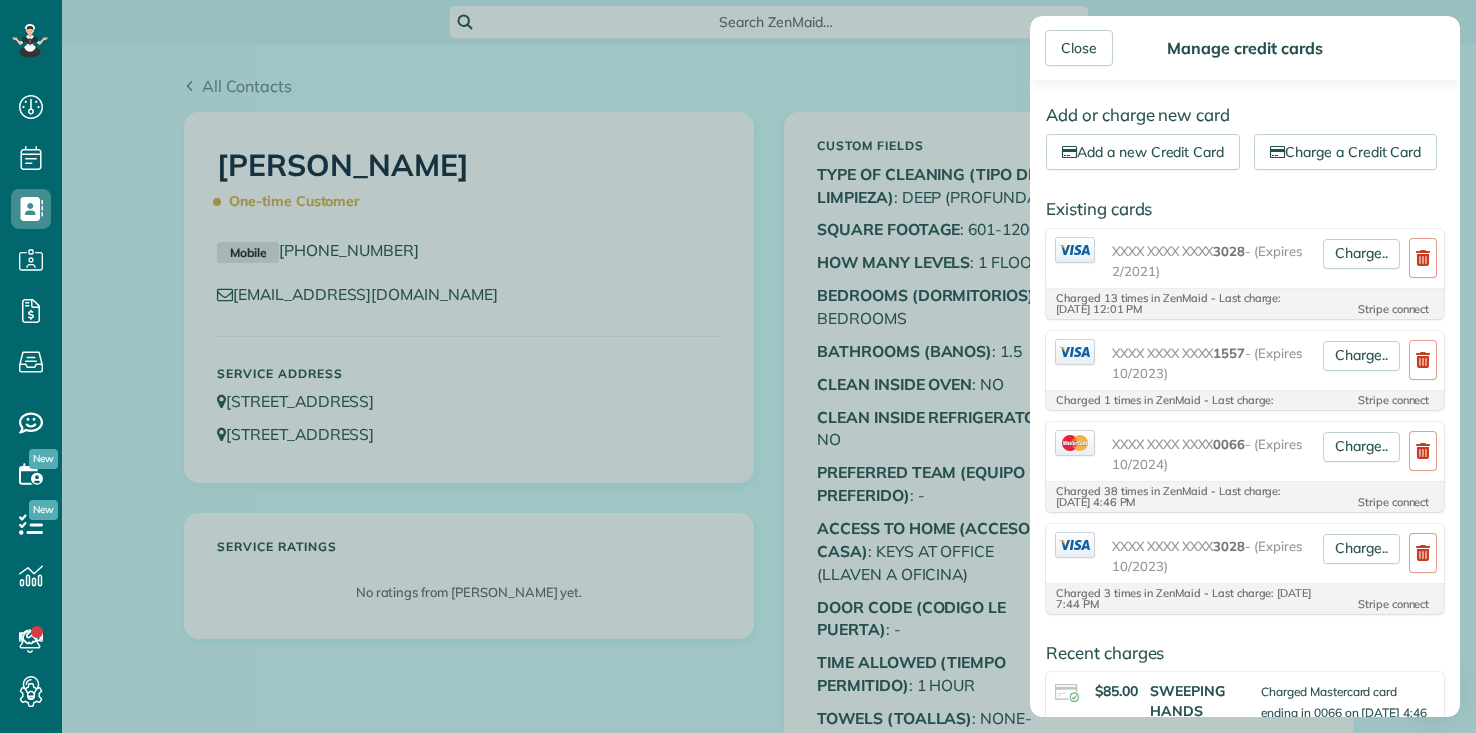 scroll, scrollTop: 600, scrollLeft: 0, axis: vertical 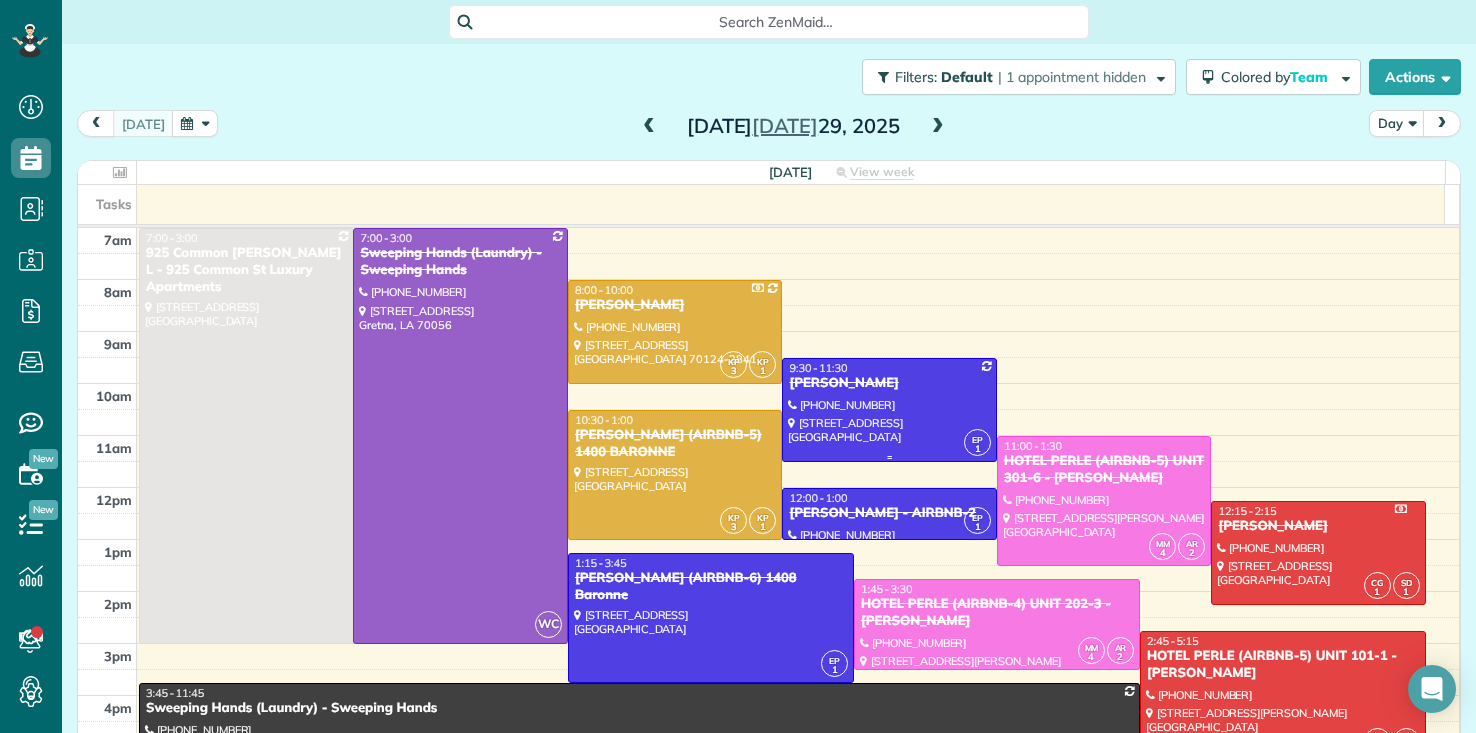 click at bounding box center (889, 410) 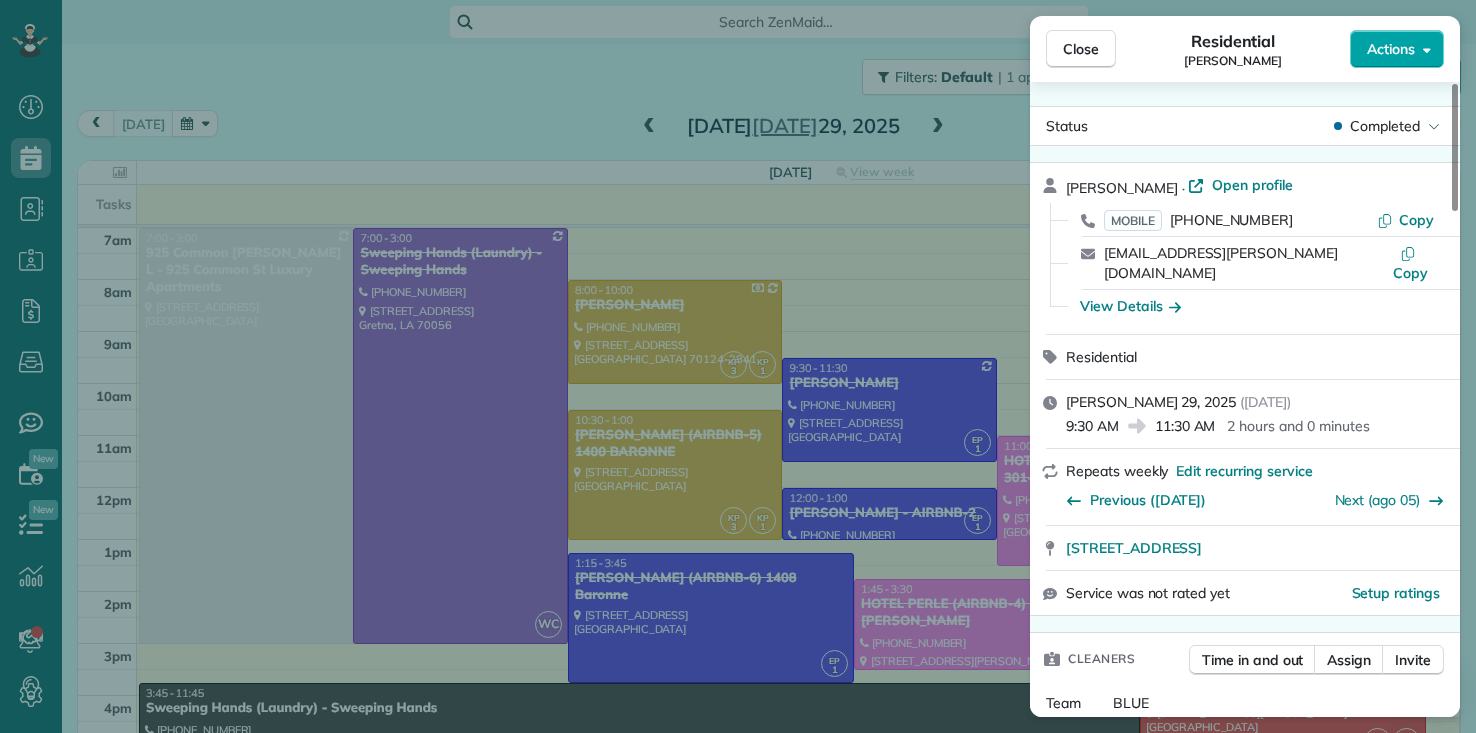 click on "Actions" at bounding box center [1397, 49] 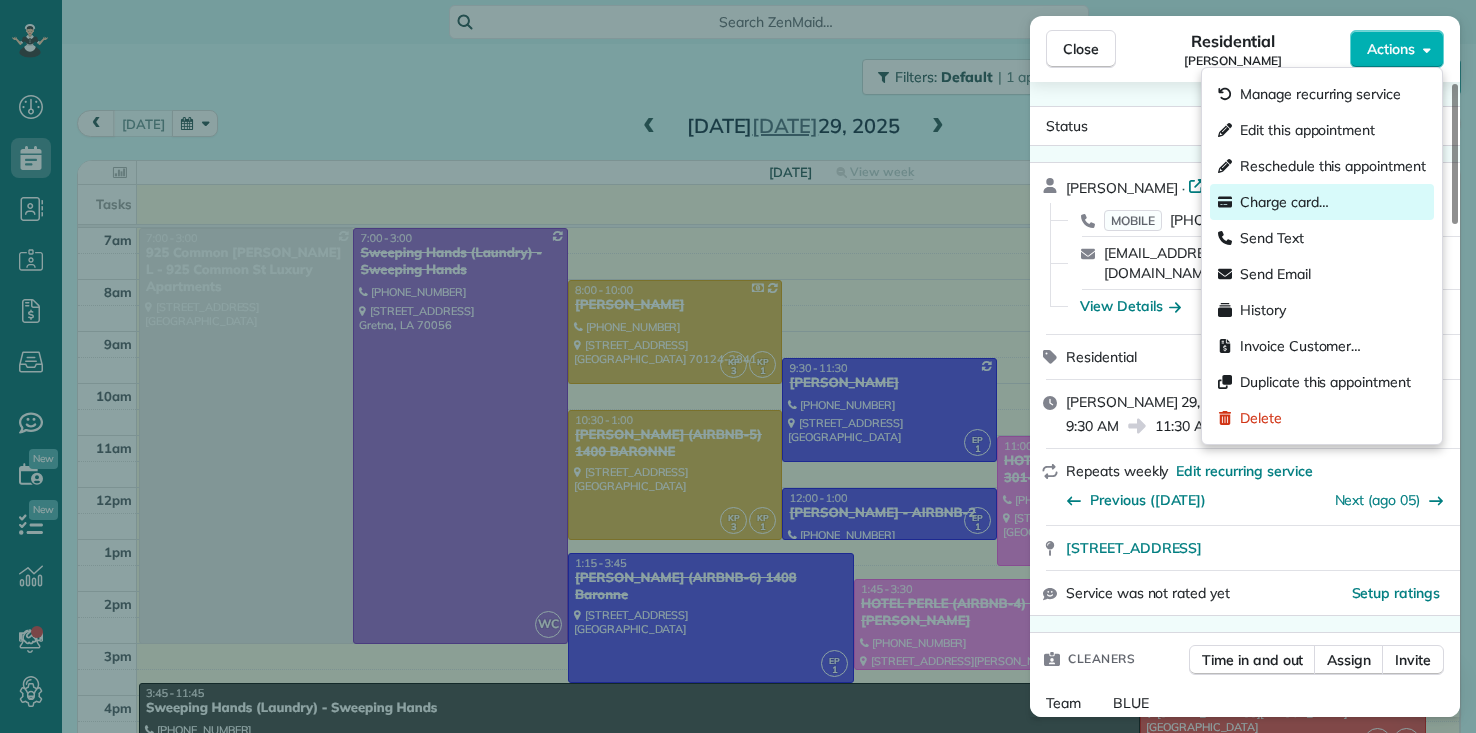 click on "Charge card…" at bounding box center [1284, 202] 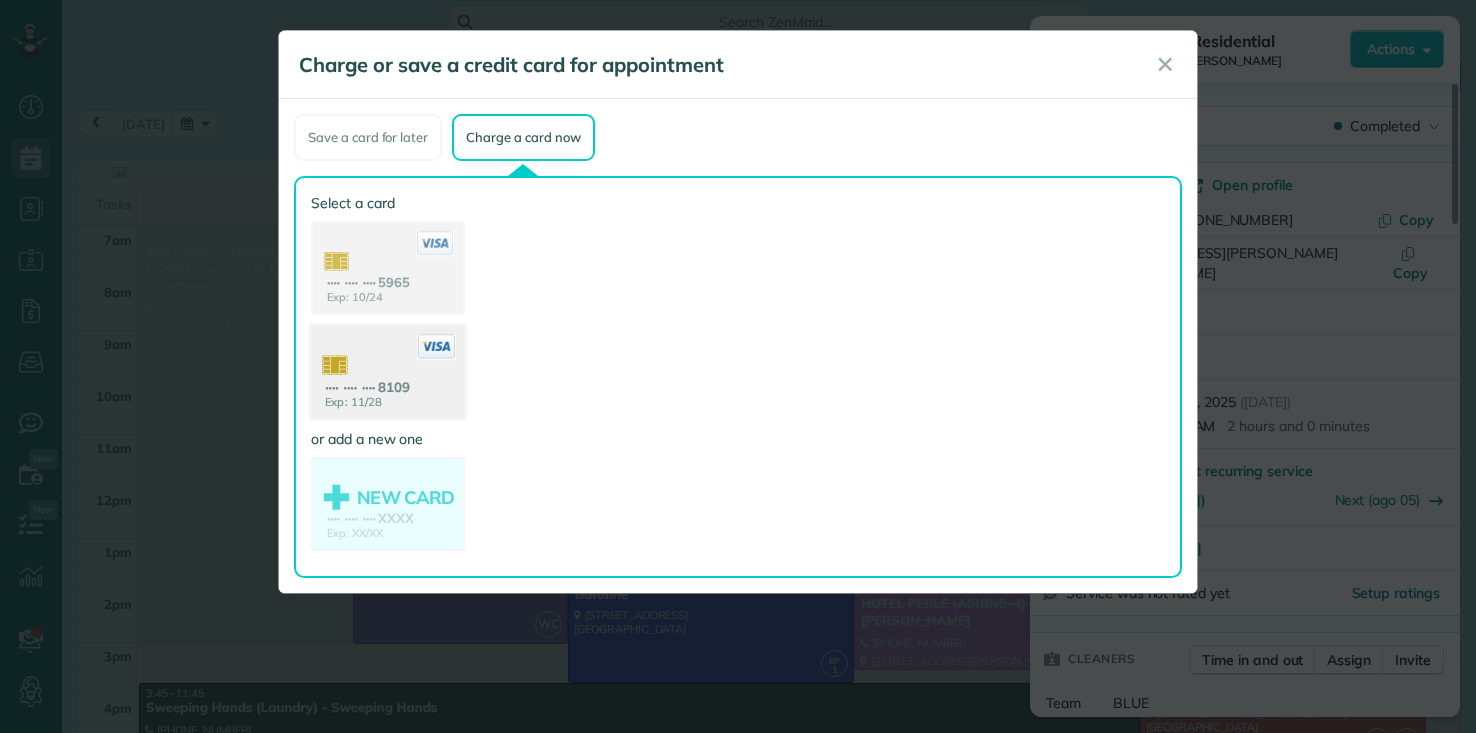 click 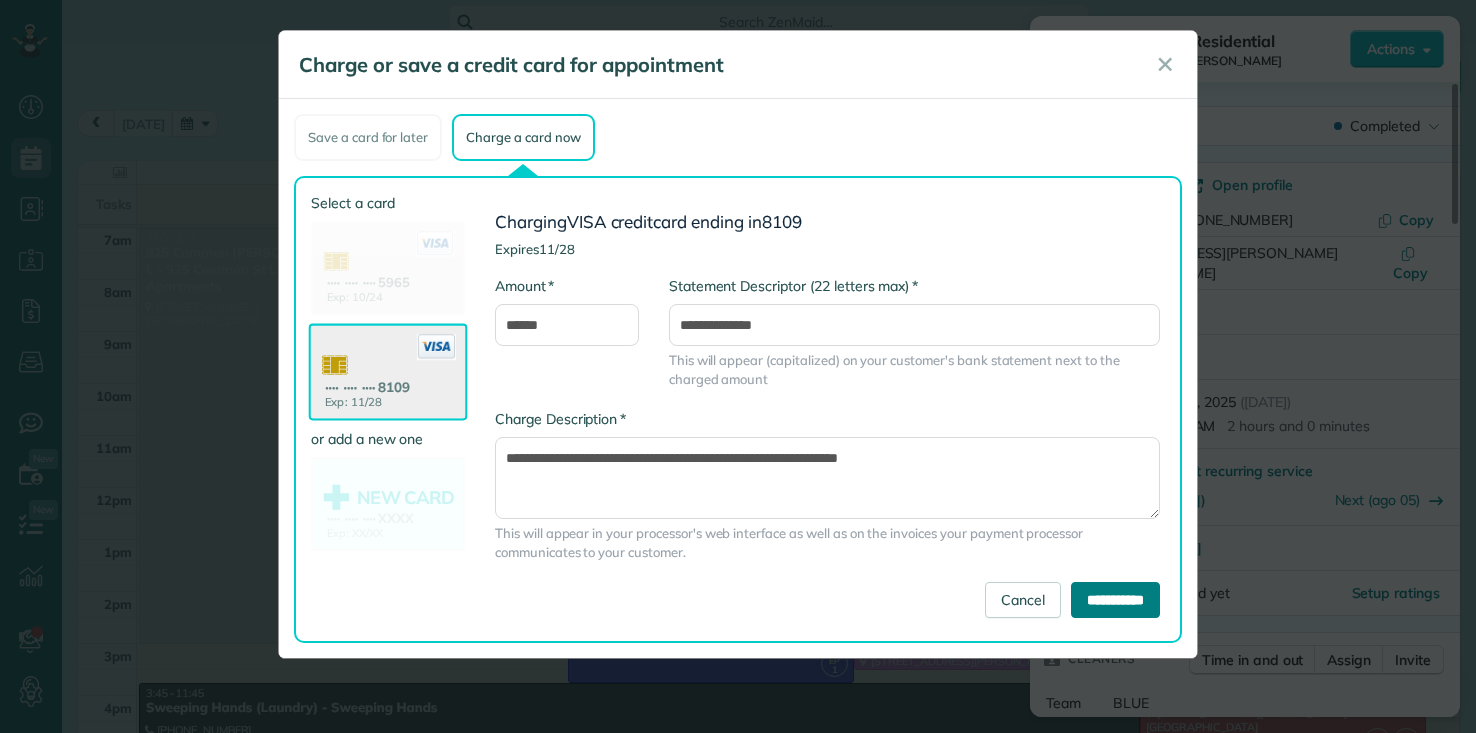 click on "**********" at bounding box center (1115, 600) 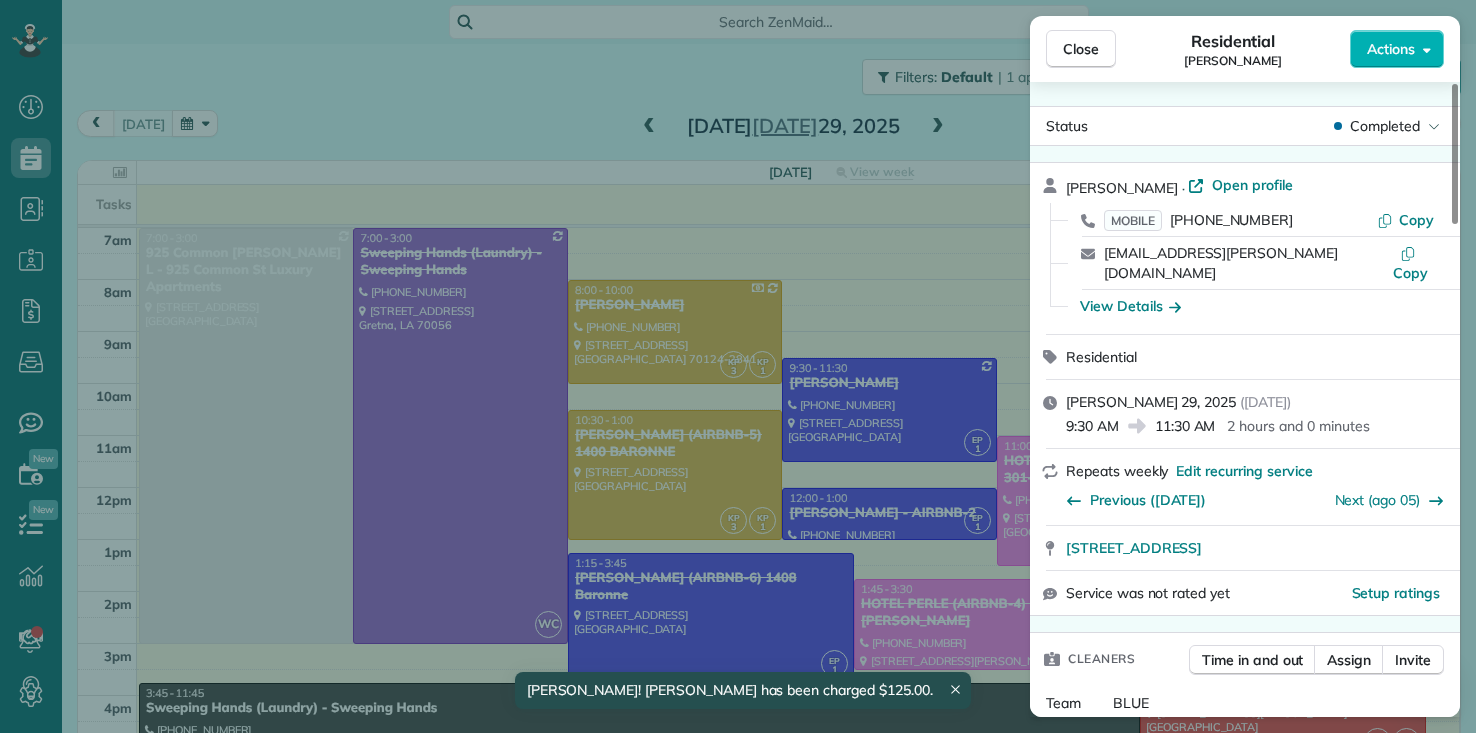 click on "Close Residential COURTENAY MILLER Actions Status Completed COURTENAY MILLER · Open profile MOBILE (404) 578-1020 Copy courtenay.dufour@gmail.com Copy View Details Residential martes, julio 29, 2025 ( today ) 9:30 AM 11:30 AM 2 hours and 0 minutes Repeats weekly Edit recurring service Previous (jul 22) Next (ago 05) 535 Belleville Street New Orleans LA 70114 Service was not rated yet Setup ratings Cleaners Time in and out Assign Invite Team BLUE Cleaners EUNICE   PALMA 9:33 AM 11:31 AM Checklist Try Now Keep this appointment up to your standards. Stay on top of every detail, keep your cleaners organised, and your client happy. Assign a checklist Watch a 5 min demo Billing Billing actions Service Service Price (1x $125.00) $125.00 Add an item Overcharge $0.00 Discount $0.00 Coupon discount - Primary tax - Secondary tax - Total appointment price $125.00 Tips collected New feature! $0.00 Unpaid Mark as paid Total including tip $125.00 Get paid online in no-time! Charge customer credit card Work items Notes 2 4" at bounding box center [738, 366] 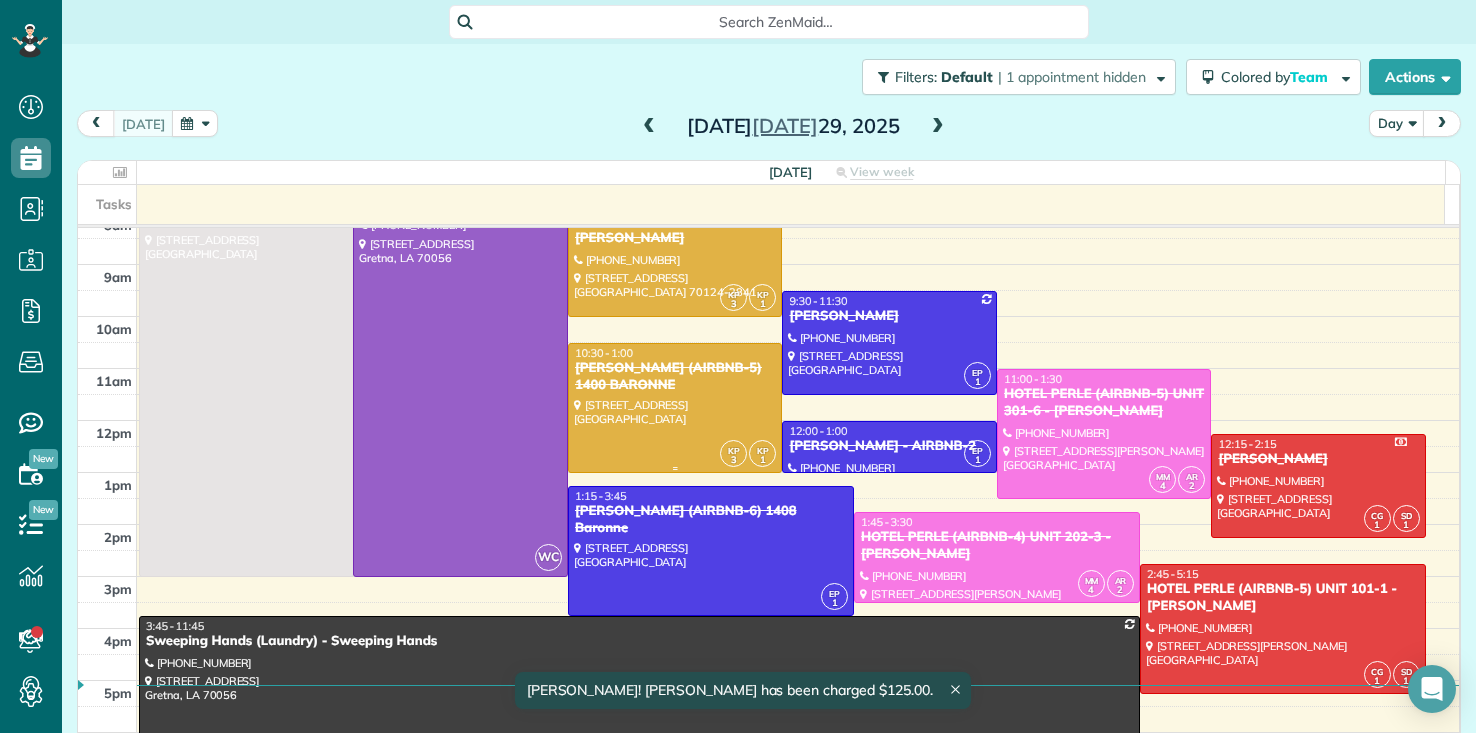 scroll, scrollTop: 100, scrollLeft: 0, axis: vertical 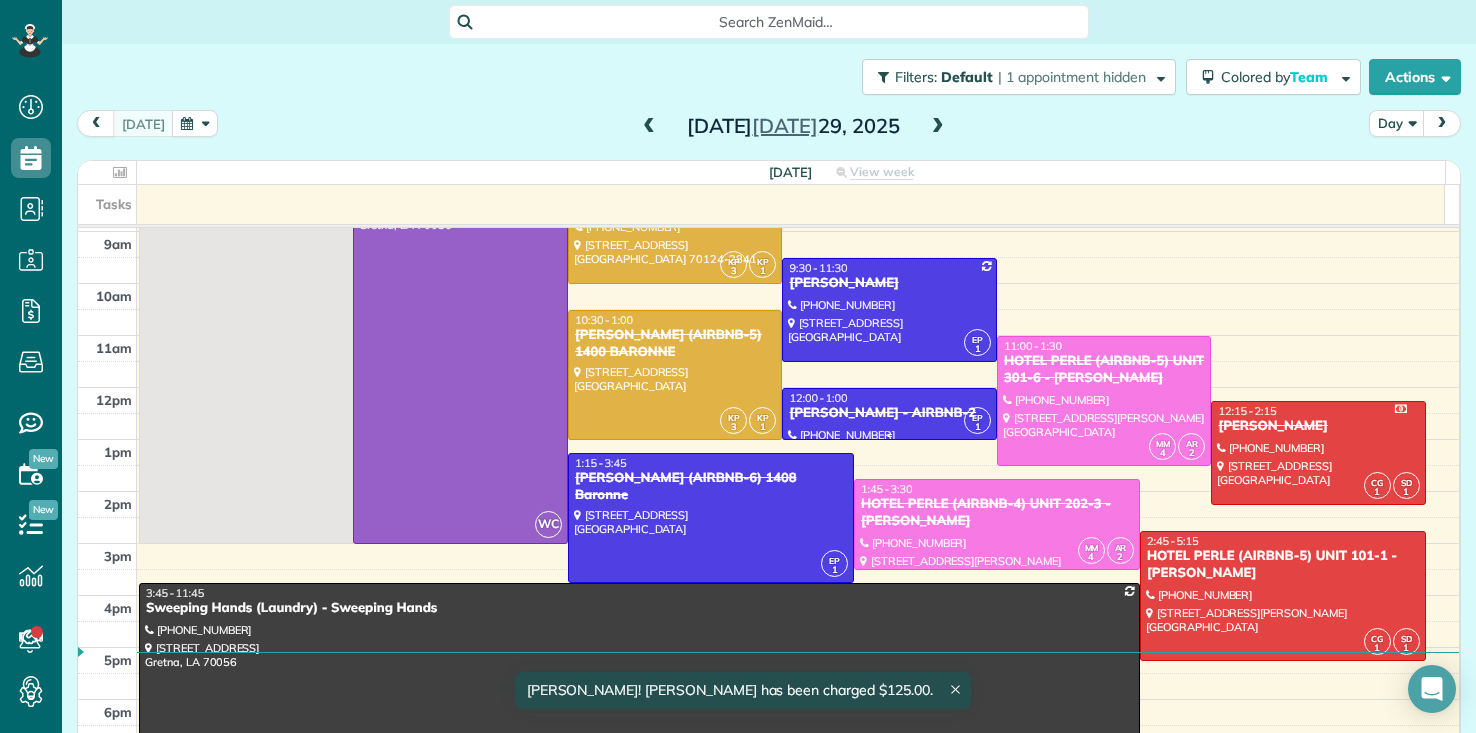 click on "PEGGY LITTLEJOHN - AIRBNB-2" at bounding box center [889, 413] 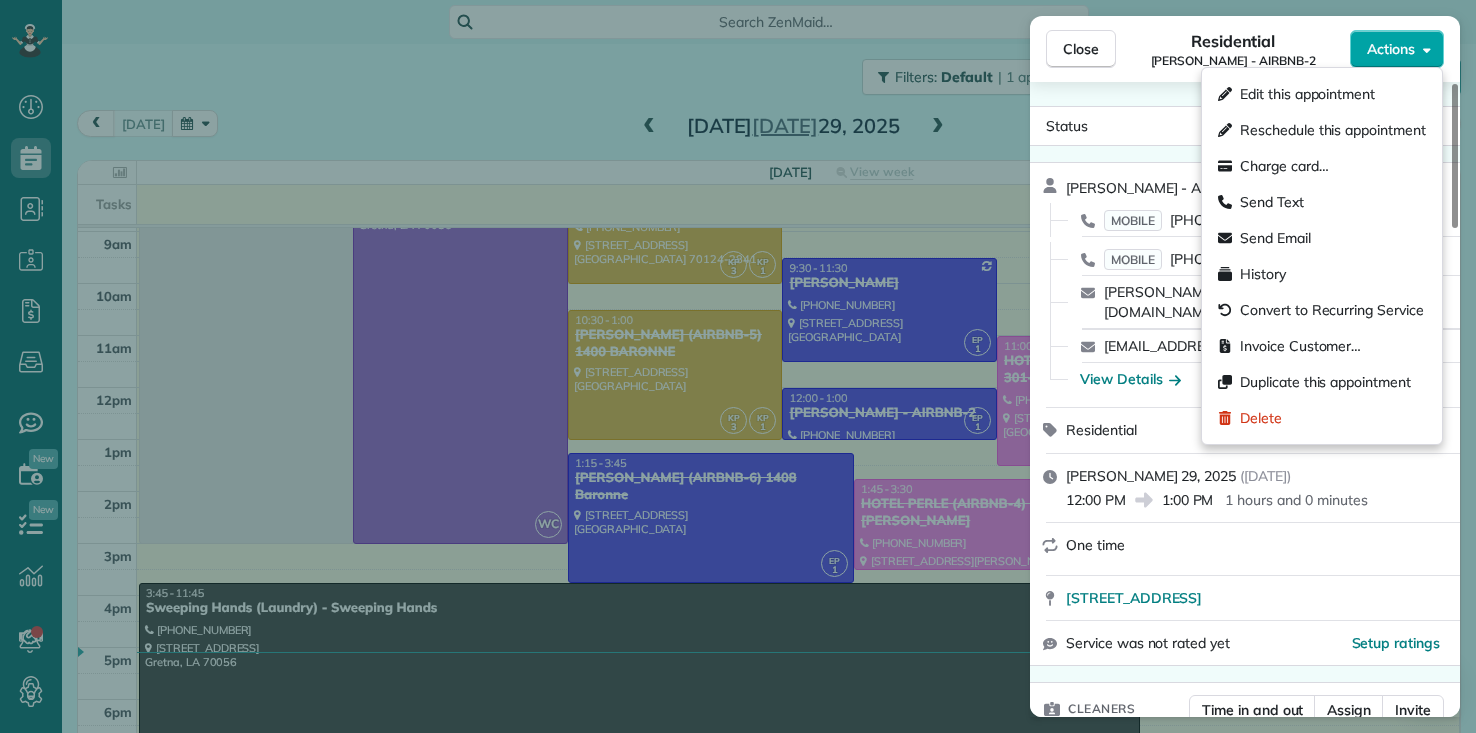 click on "Actions" at bounding box center (1391, 49) 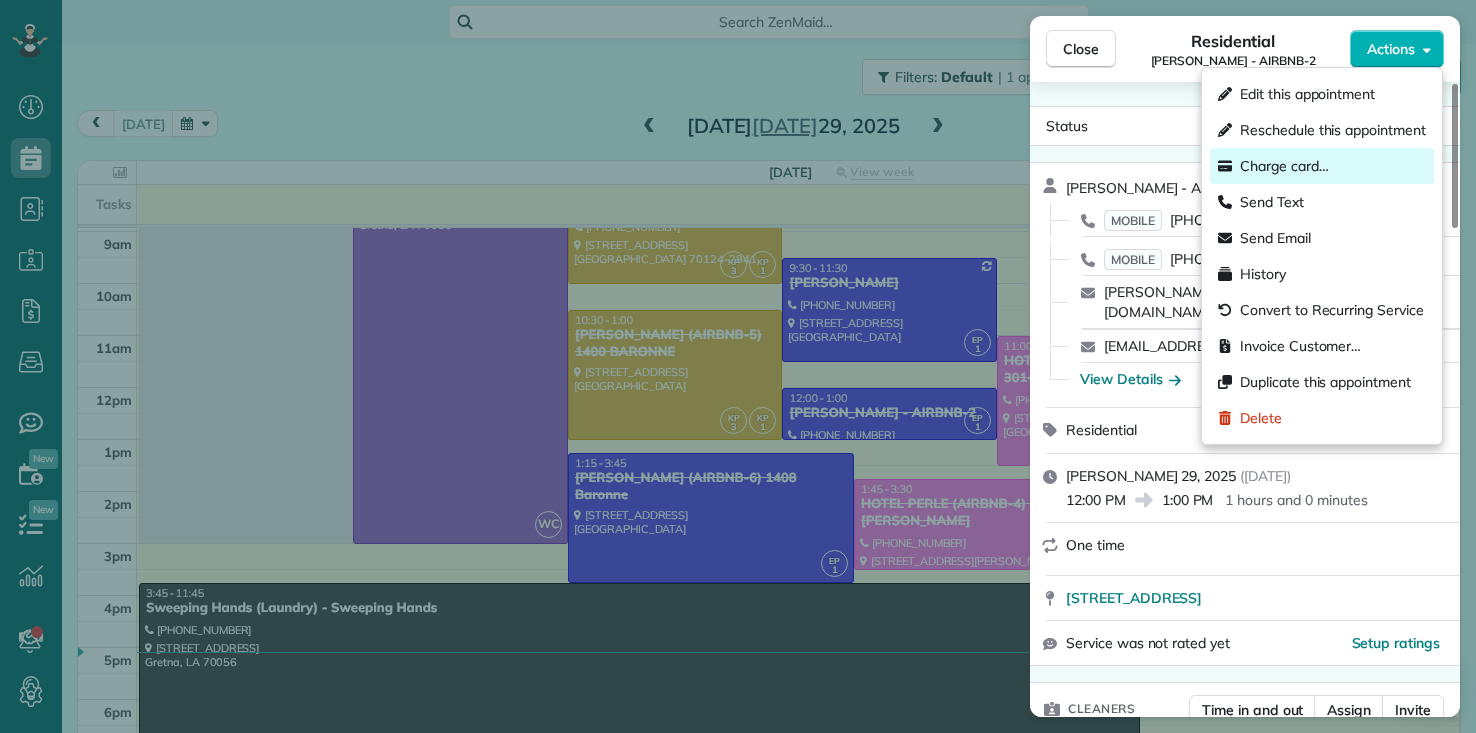 click on "Charge card…" at bounding box center (1284, 166) 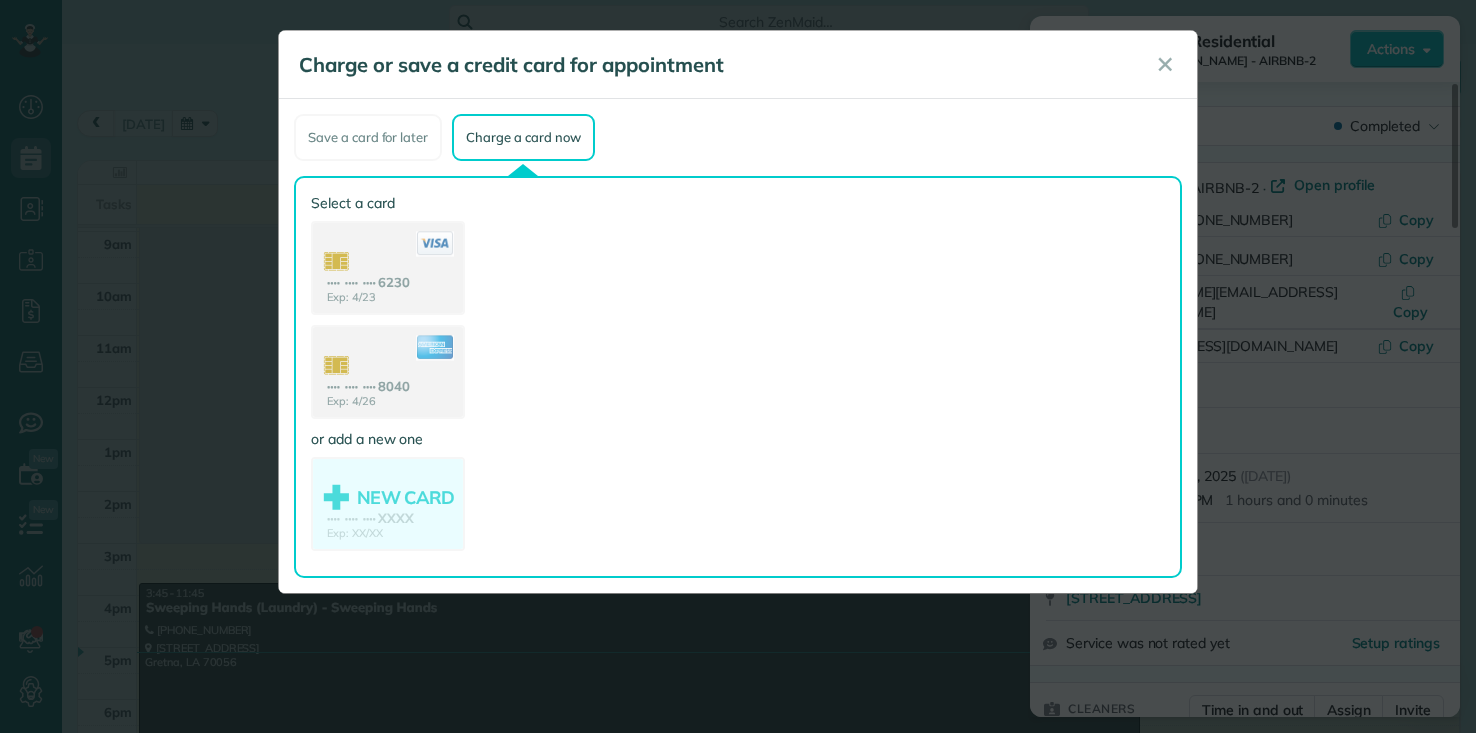 click on "Select a card
Exp: 4/23
•••• •••• •••• 6230
Exp: 4/26
•••• •••• •••• 8040
or add a new one
NEW CARD
Exp: XX/XX
•••• •••• •••• XXXX
Charging a new card for PEGGY LITTLEJOHN - AIRBNB-2
* * *" at bounding box center [738, 377] 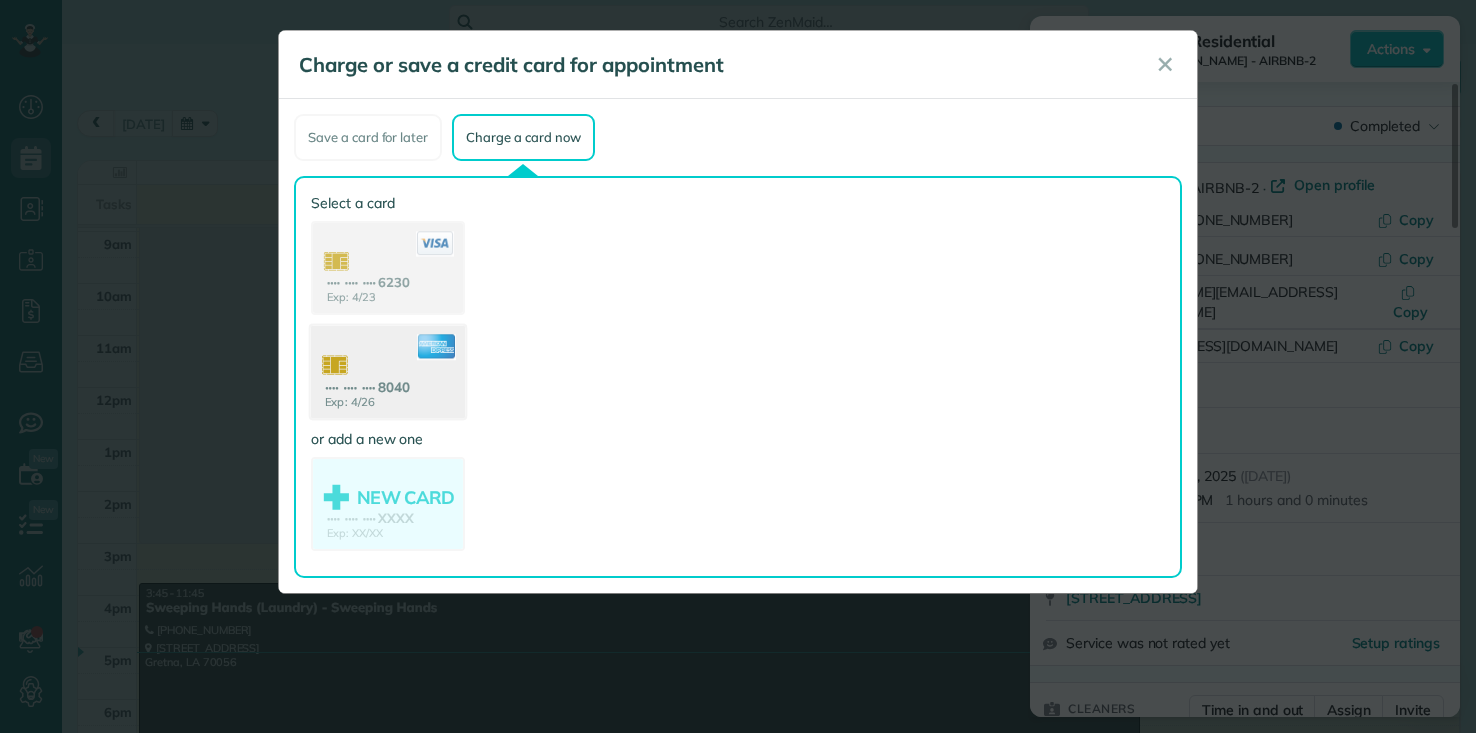 click 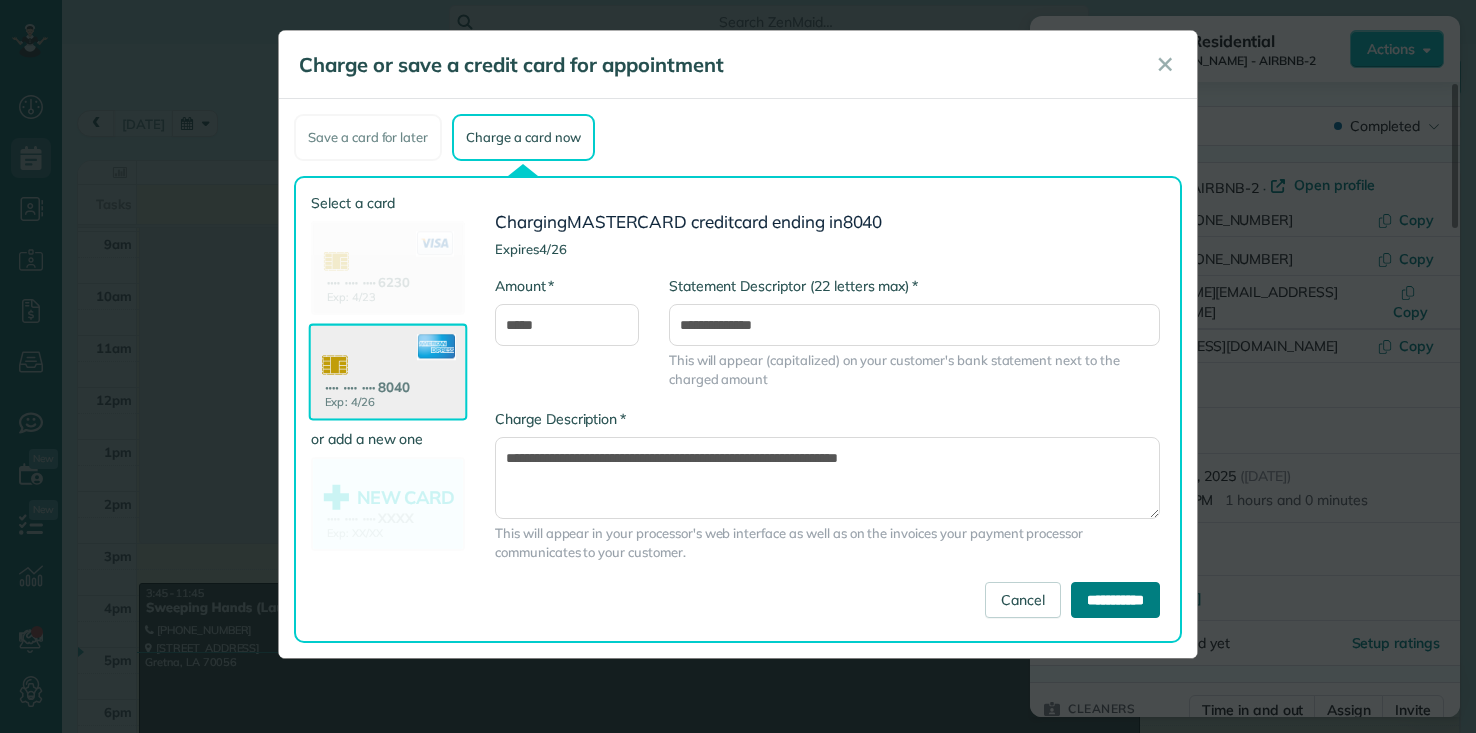 click on "**********" at bounding box center (1115, 600) 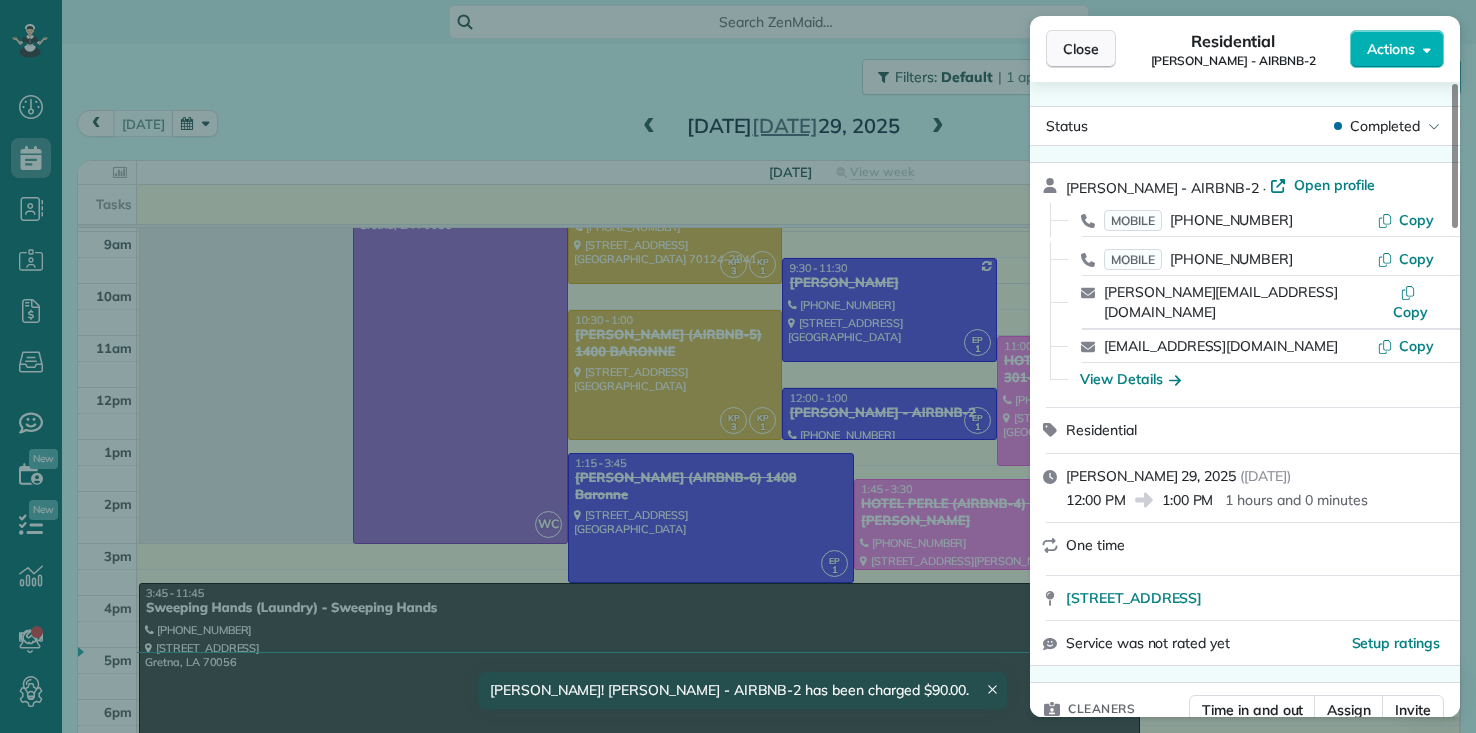 click on "Close" at bounding box center [1081, 49] 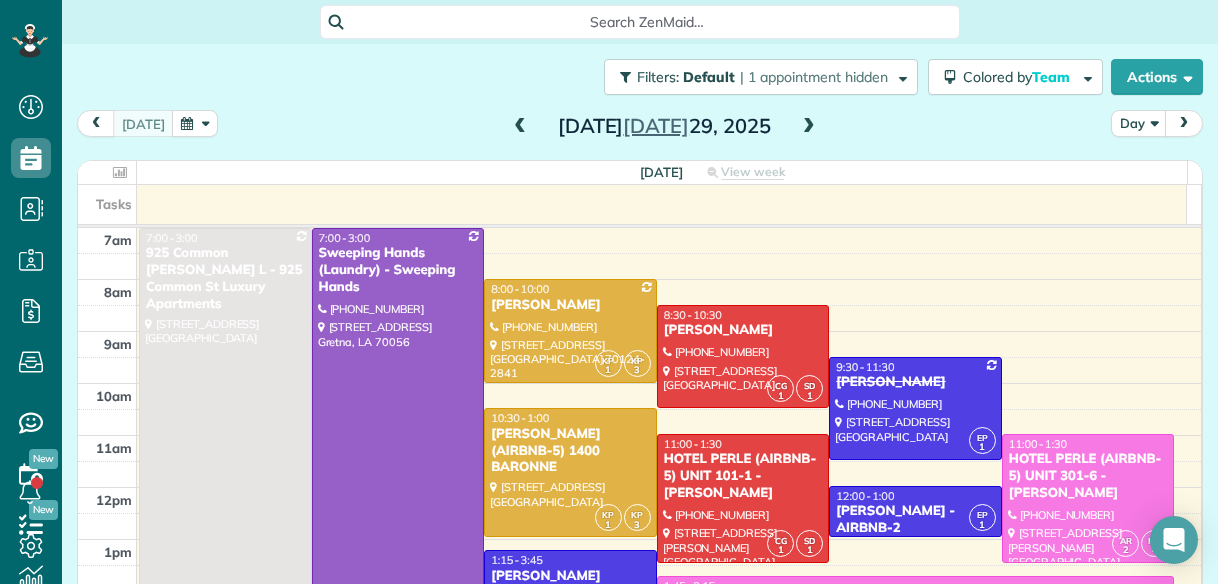 scroll, scrollTop: 0, scrollLeft: 0, axis: both 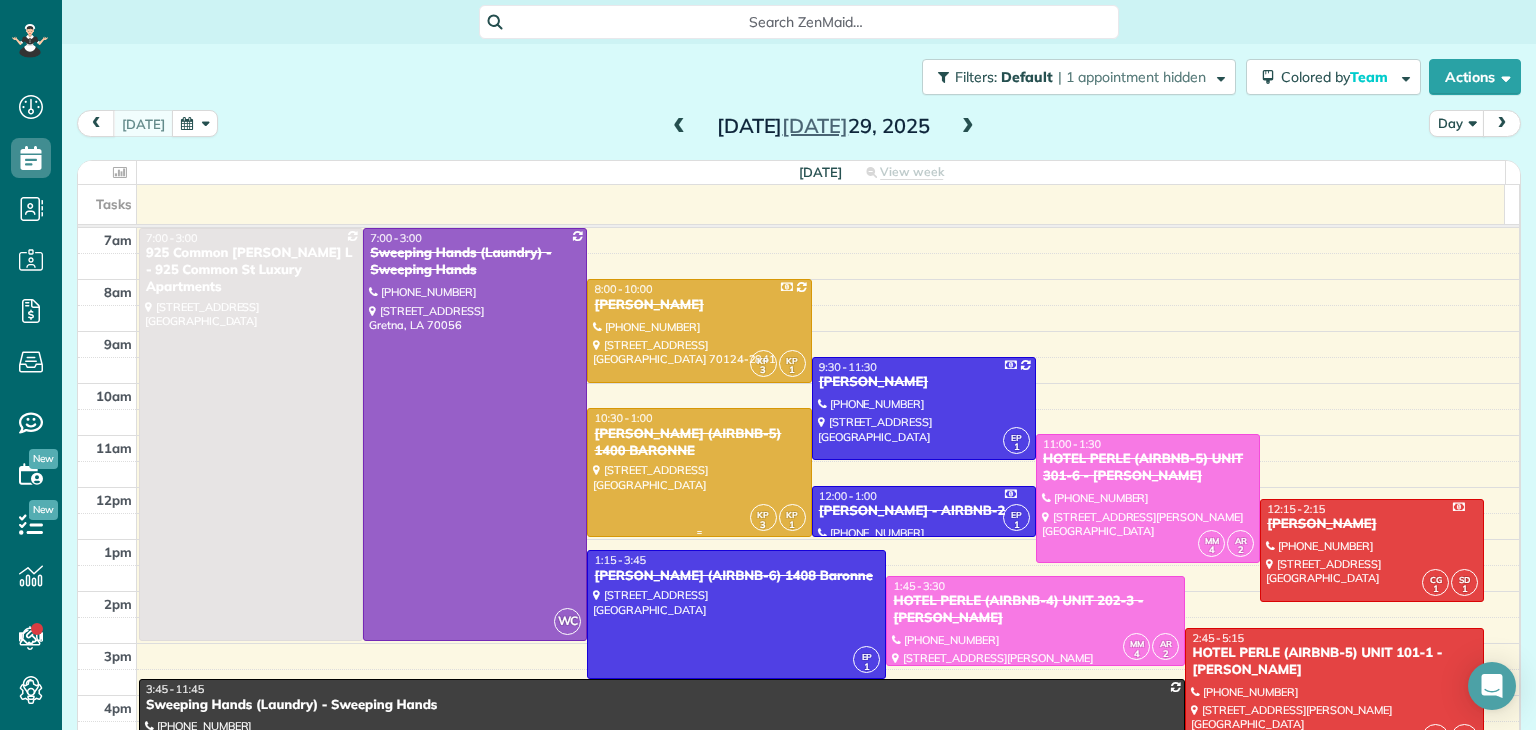 click on "[PERSON_NAME] (AIRBNB-5) 1400 BARONNE" at bounding box center [699, 443] 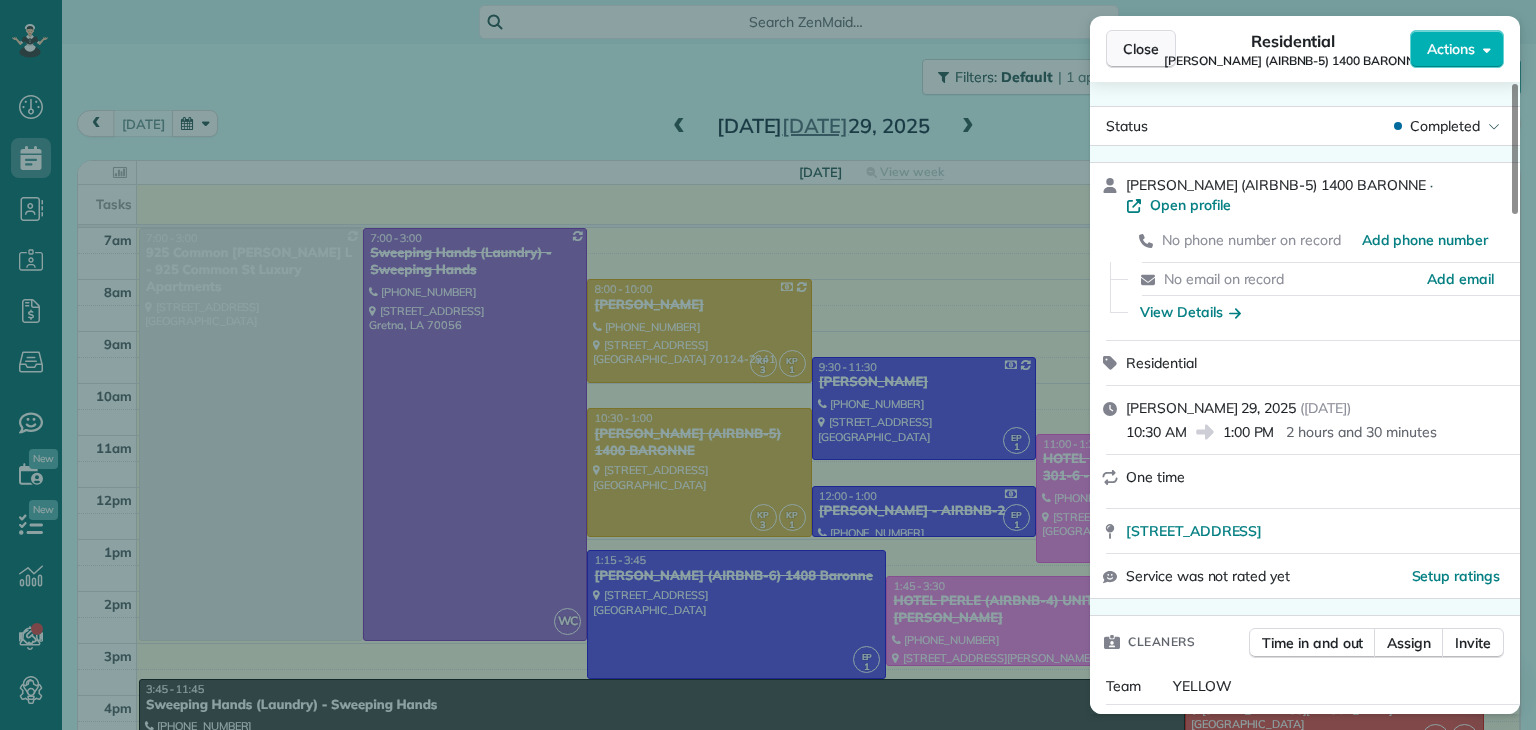 click on "Close" at bounding box center (1141, 49) 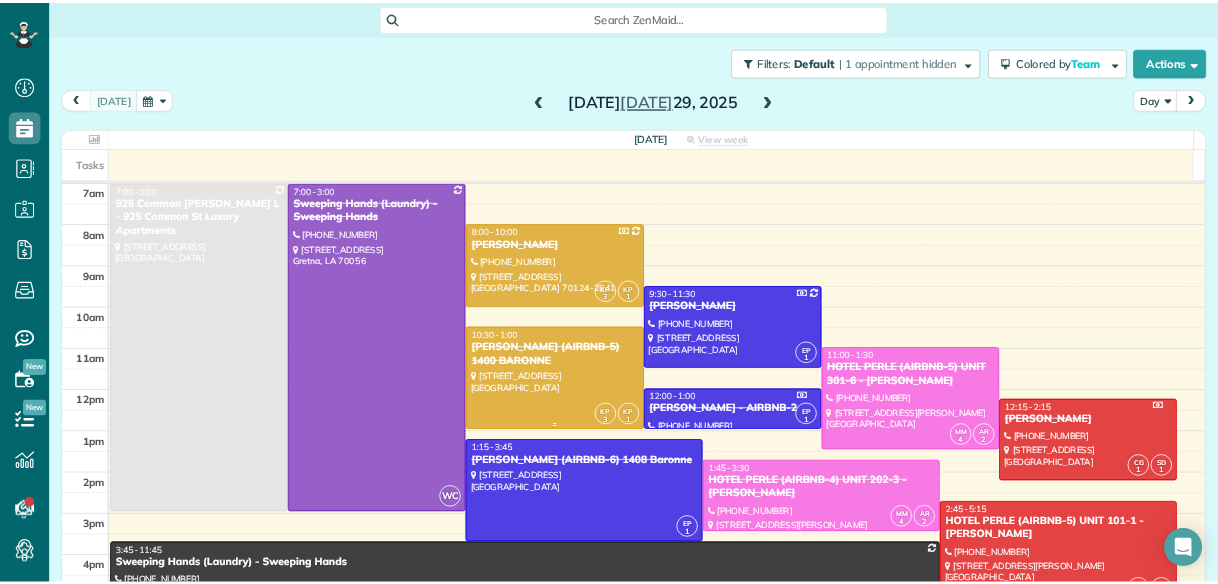 scroll, scrollTop: 100, scrollLeft: 0, axis: vertical 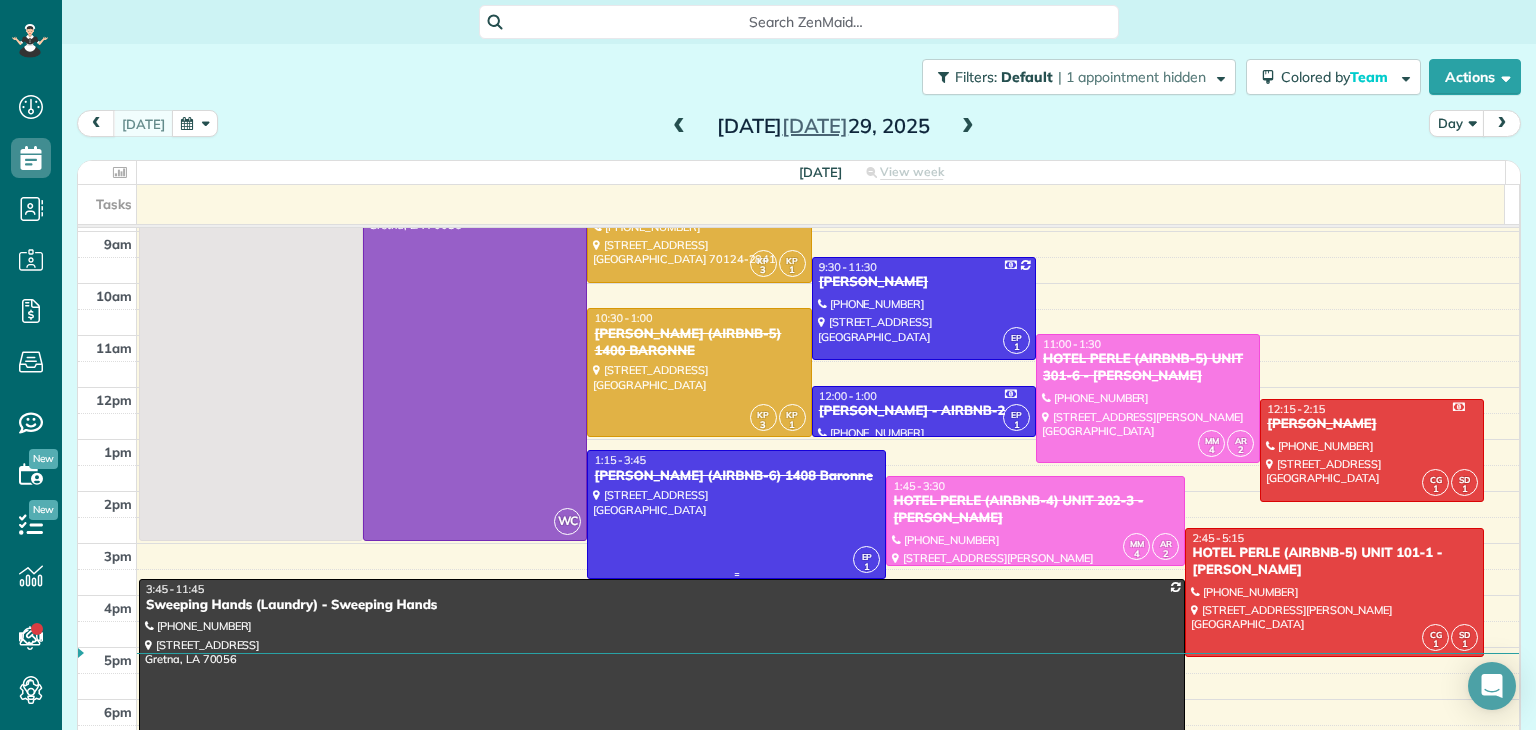 click at bounding box center (736, 514) 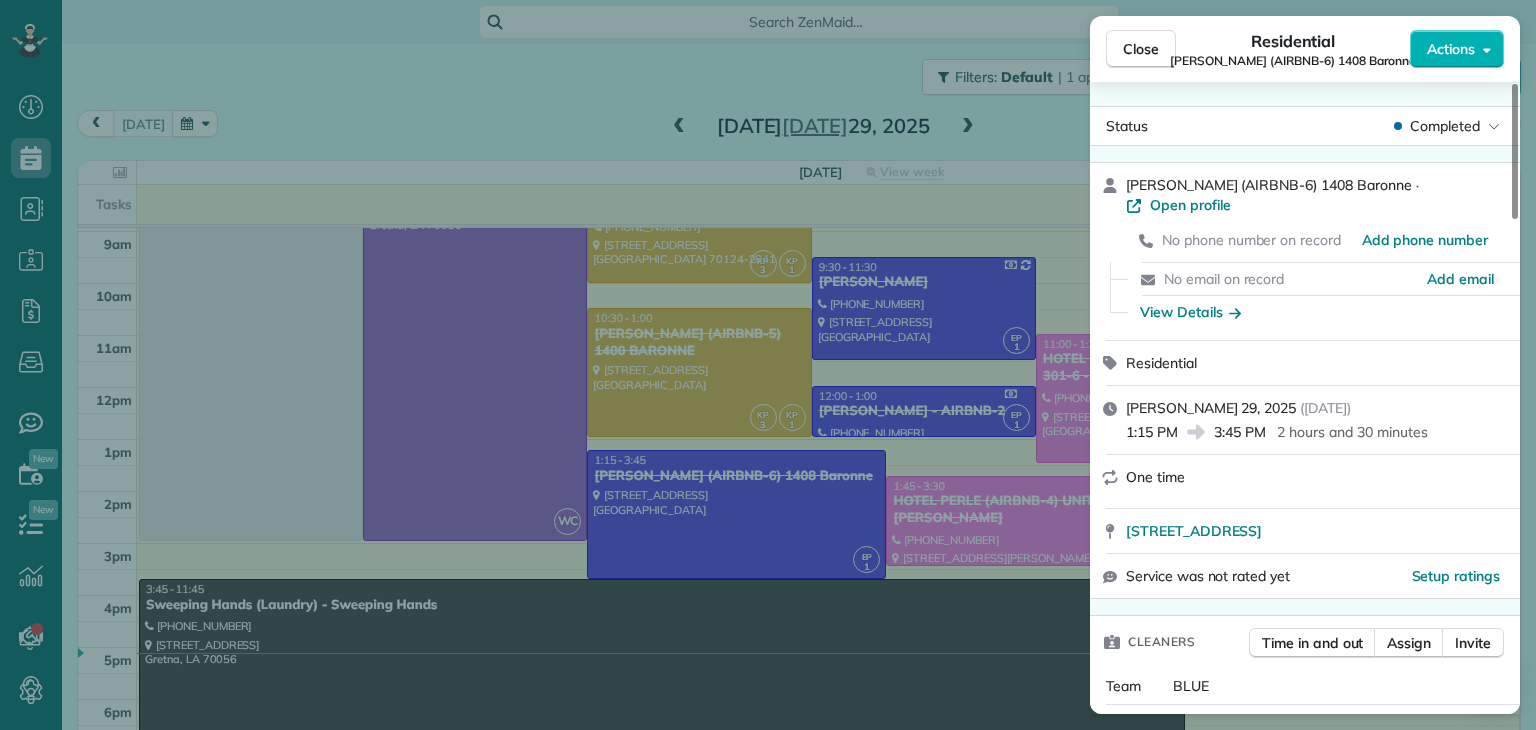 drag, startPoint x: 804, startPoint y: 517, endPoint x: 794, endPoint y: 516, distance: 10.049875 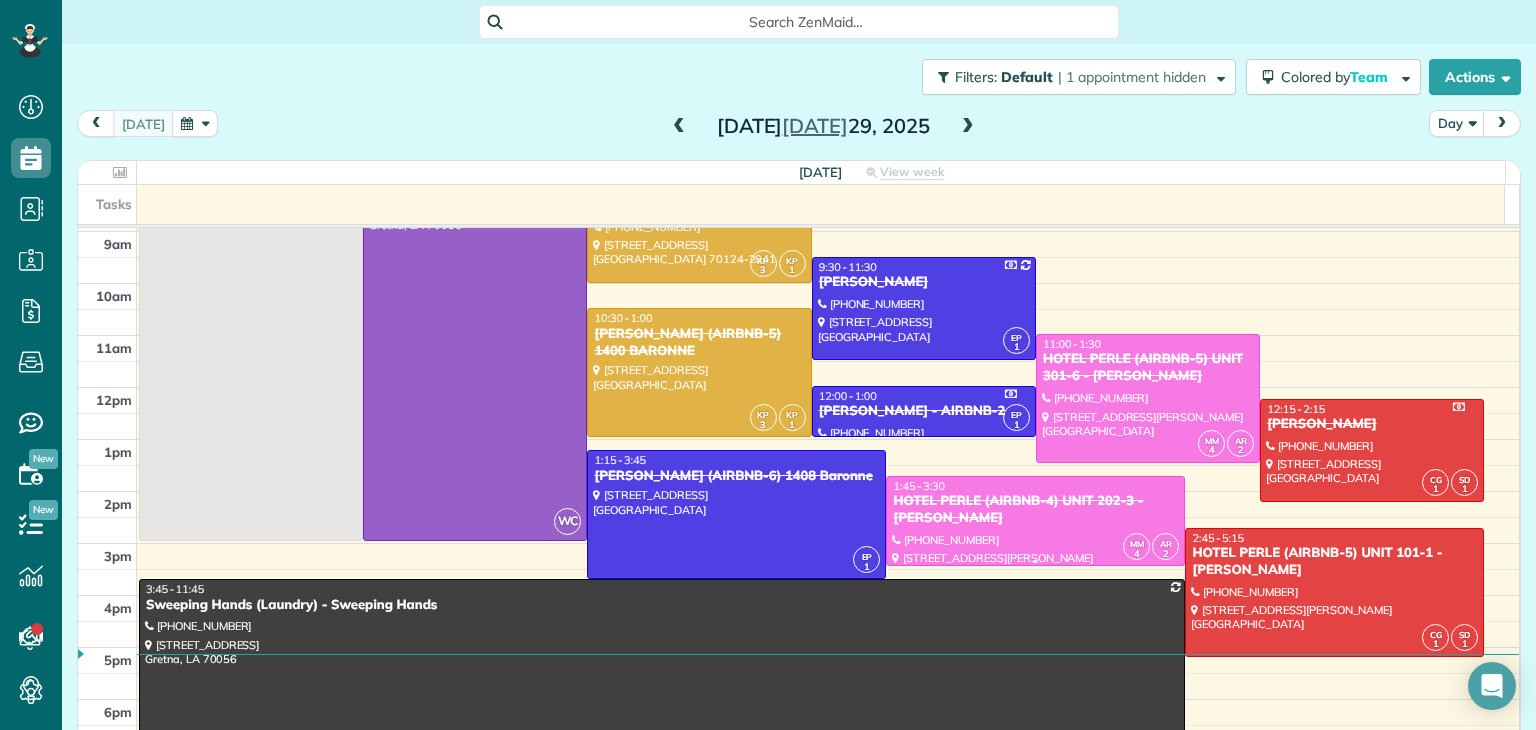 click on "HOTEL PERLE (AIRBNB-4) UNIT 202-3 - NICK BRUNO" at bounding box center (1035, 510) 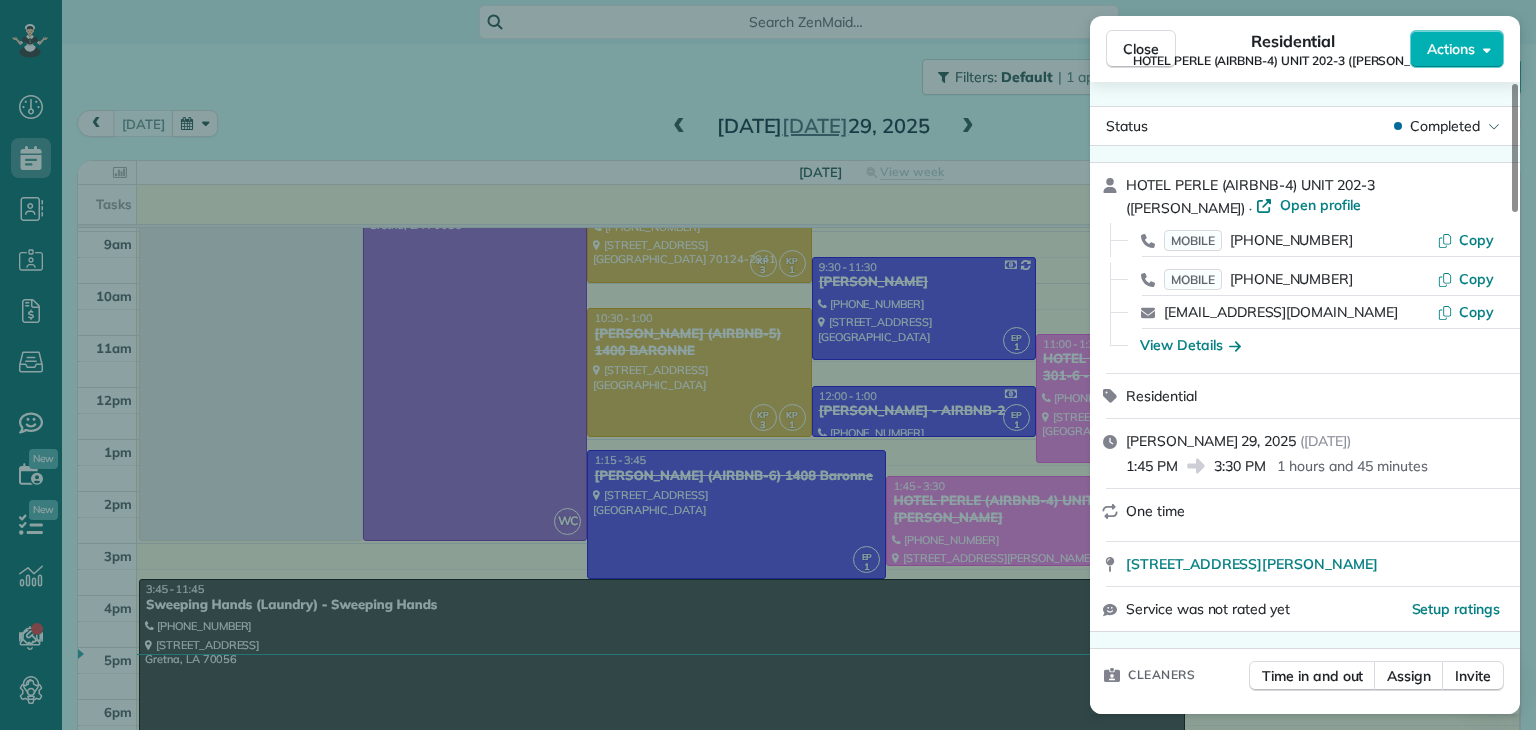 click on "Close Residential HOTEL PERLE (AIRBNB-4) UNIT 202-3 (NICK BRUNO) Actions Status Completed HOTEL PERLE (AIRBNB-4) UNIT 202-3 (NICK BRUNO) · Open profile MOBILE (727) 410-0783 Copy MOBILE (504) 215-1676 Copy nbruno@pousadamgmt.com Copy View Details Residential martes, julio 29, 2025 ( today ) 1:45 PM 3:30 PM 1 hours and 45 minutes One time 757 Saint Charles Avenue New Orleans LA 70130 Service was not rated yet Setup ratings Cleaners Time in and out Assign Invite Team PINK Cleaners MARYURIE   MURILLO 1:45 PM 4:17 PM ALISENIA   RAMIREZ 1:47 PM 4:09 PM Checklist Try Now Keep this appointment up to your standards. Stay on top of every detail, keep your cleaners organised, and your client happy. Assign a checklist Watch a 5 min demo Billing Billing actions Service Service Price (1x $220.00) $220.00 Add an item Overcharge $0.00 Discount $0.00 Coupon discount - Primary tax - Secondary tax - Total appointment price $220.00 Tips collected New feature! $0.00 Unpaid Mark as paid Total including tip $220.00 Work items 3 5" at bounding box center [768, 365] 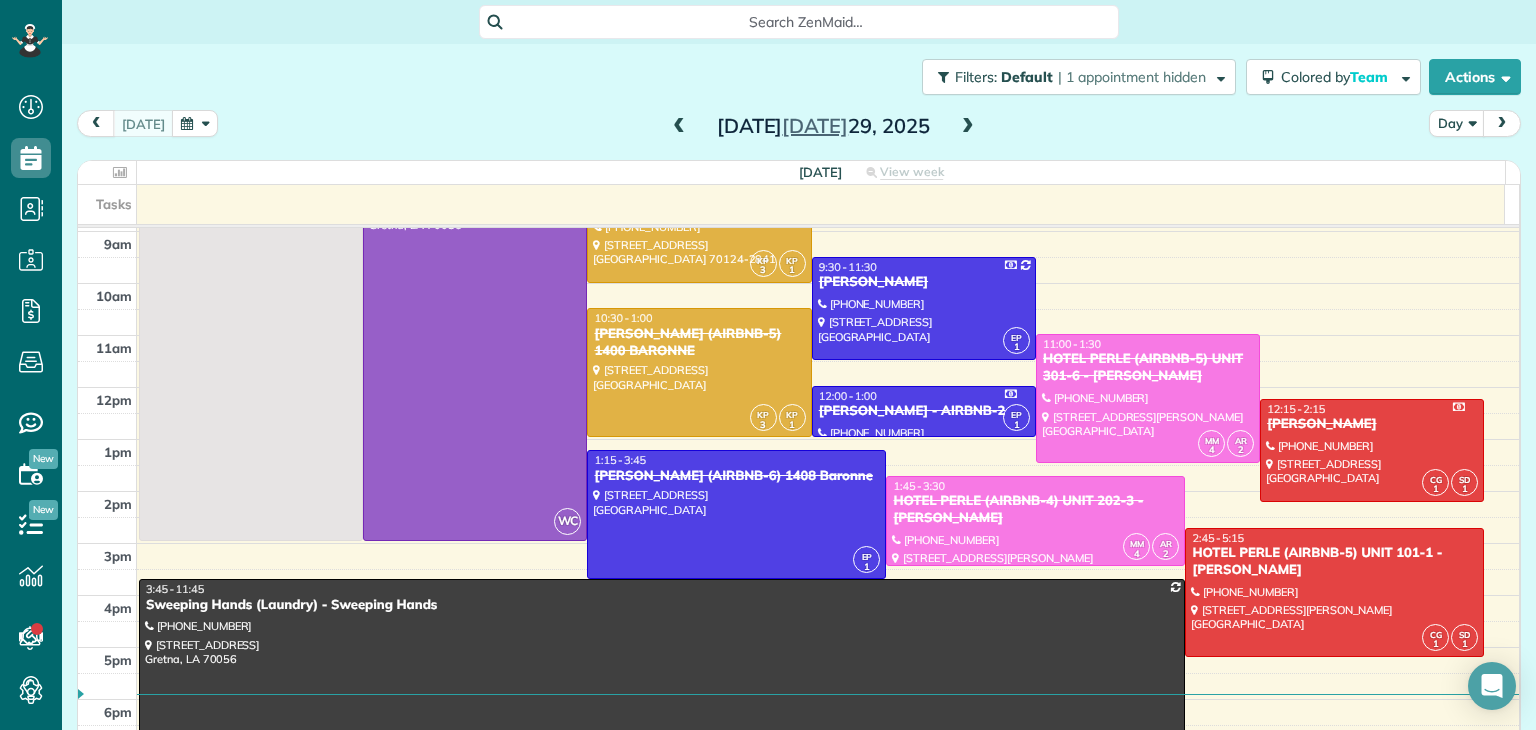 scroll, scrollTop: 584, scrollLeft: 61, axis: both 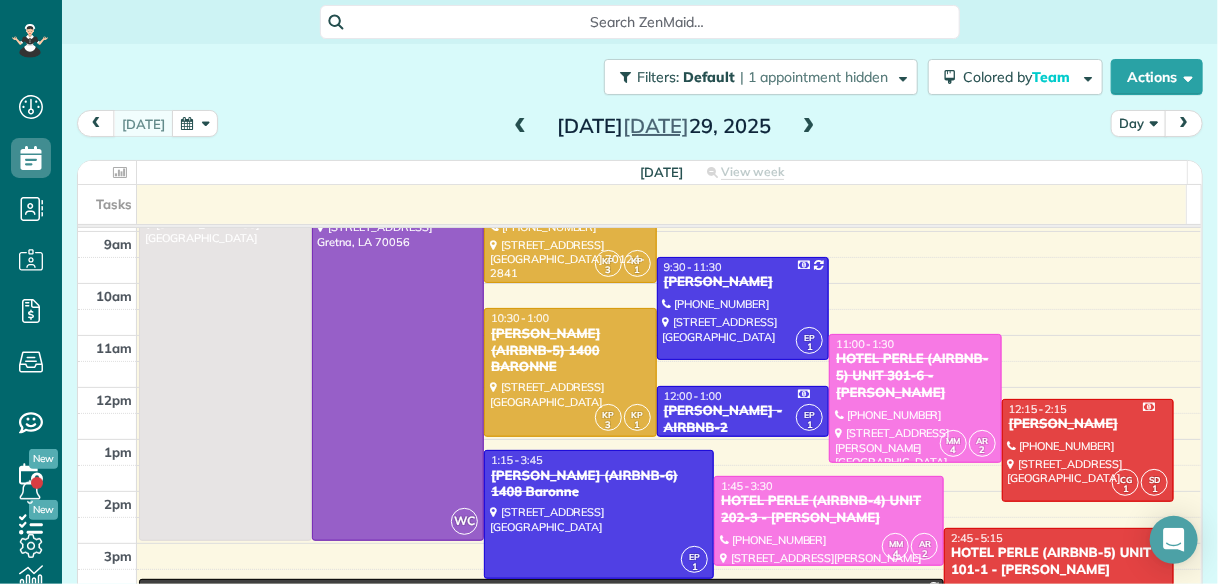 click on "Filters:   Default
|  1 appointment hidden
Colored by  Team
Color by Cleaner
Color by Team
Color by Status
Color by Recurrence
Color by Paid/Unpaid
Filters  Default
Schedule Changes
Actions
Create Appointment
Create Task
Clock In/Out
Send Work Orders
Print Route Sheets
Today's Emails/Texts
View Metrics" at bounding box center (640, 294) 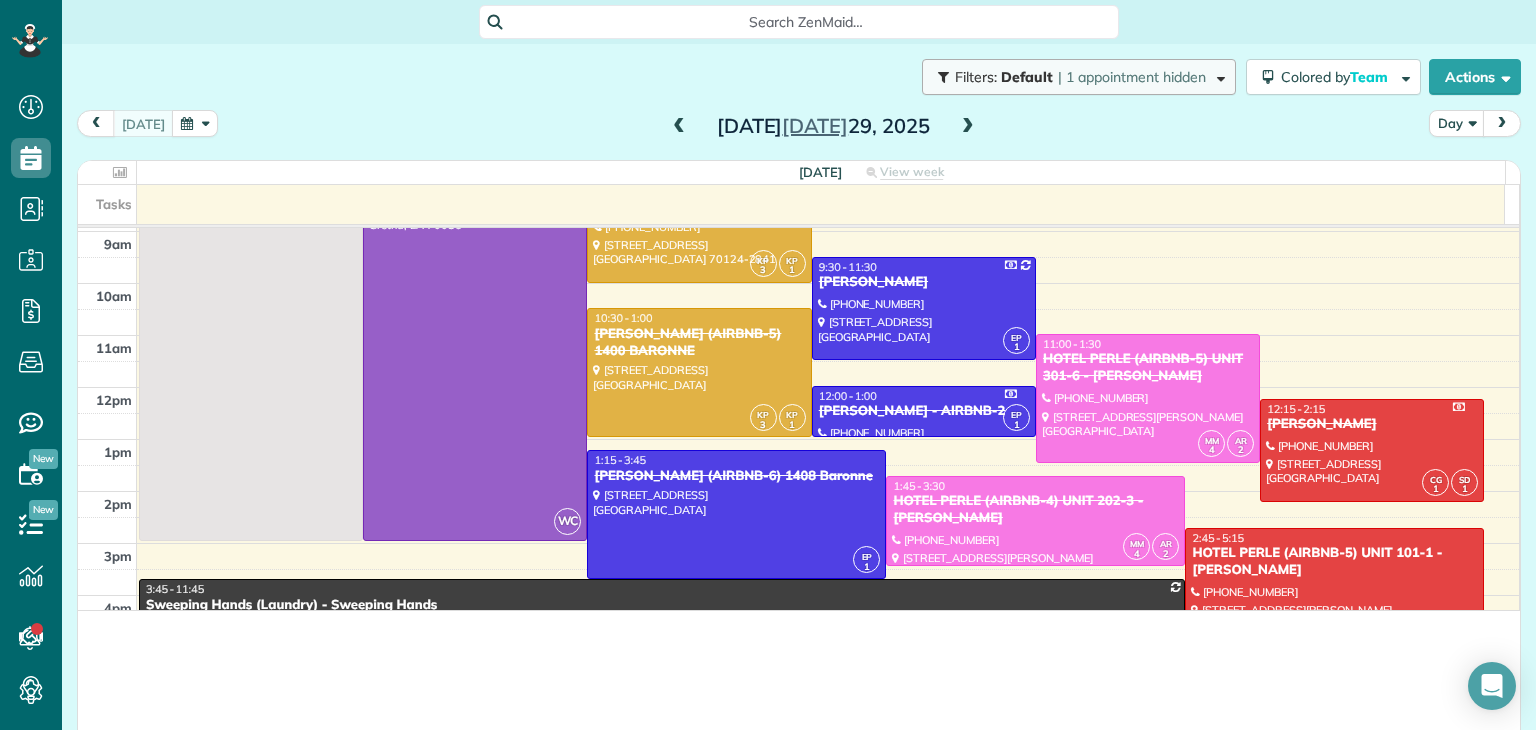 scroll, scrollTop: 729, scrollLeft: 61, axis: both 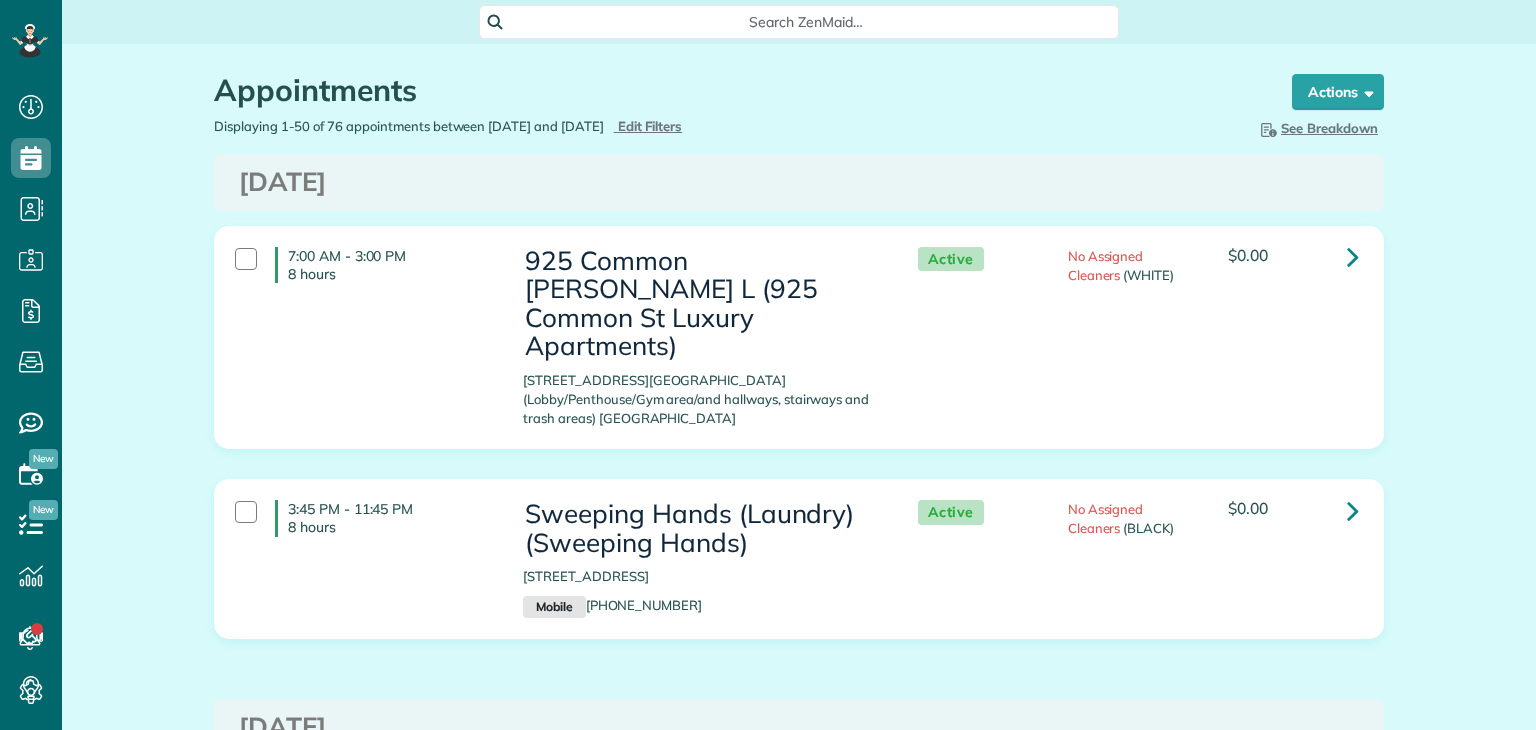 type on "**********" 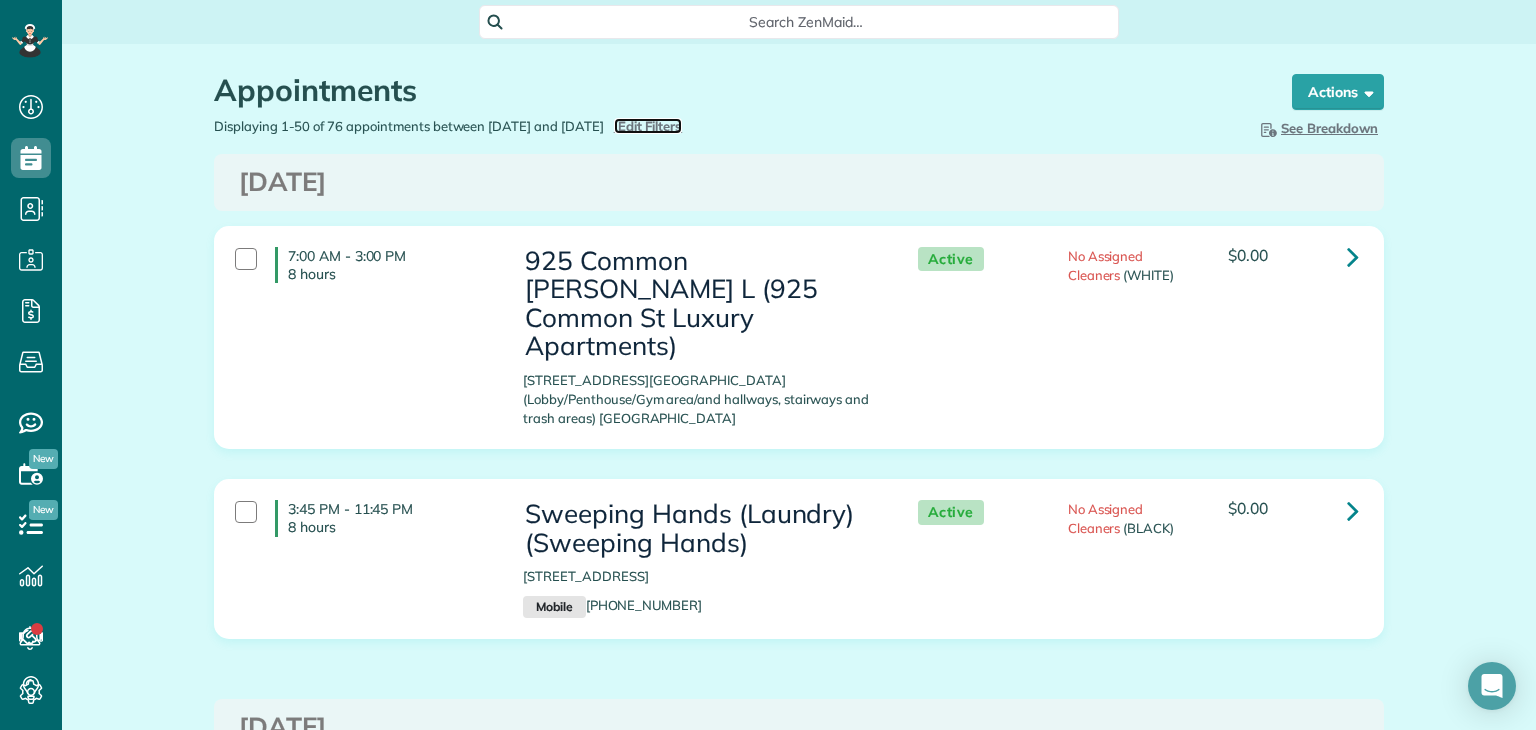 click on "Edit Filters" at bounding box center [650, 126] 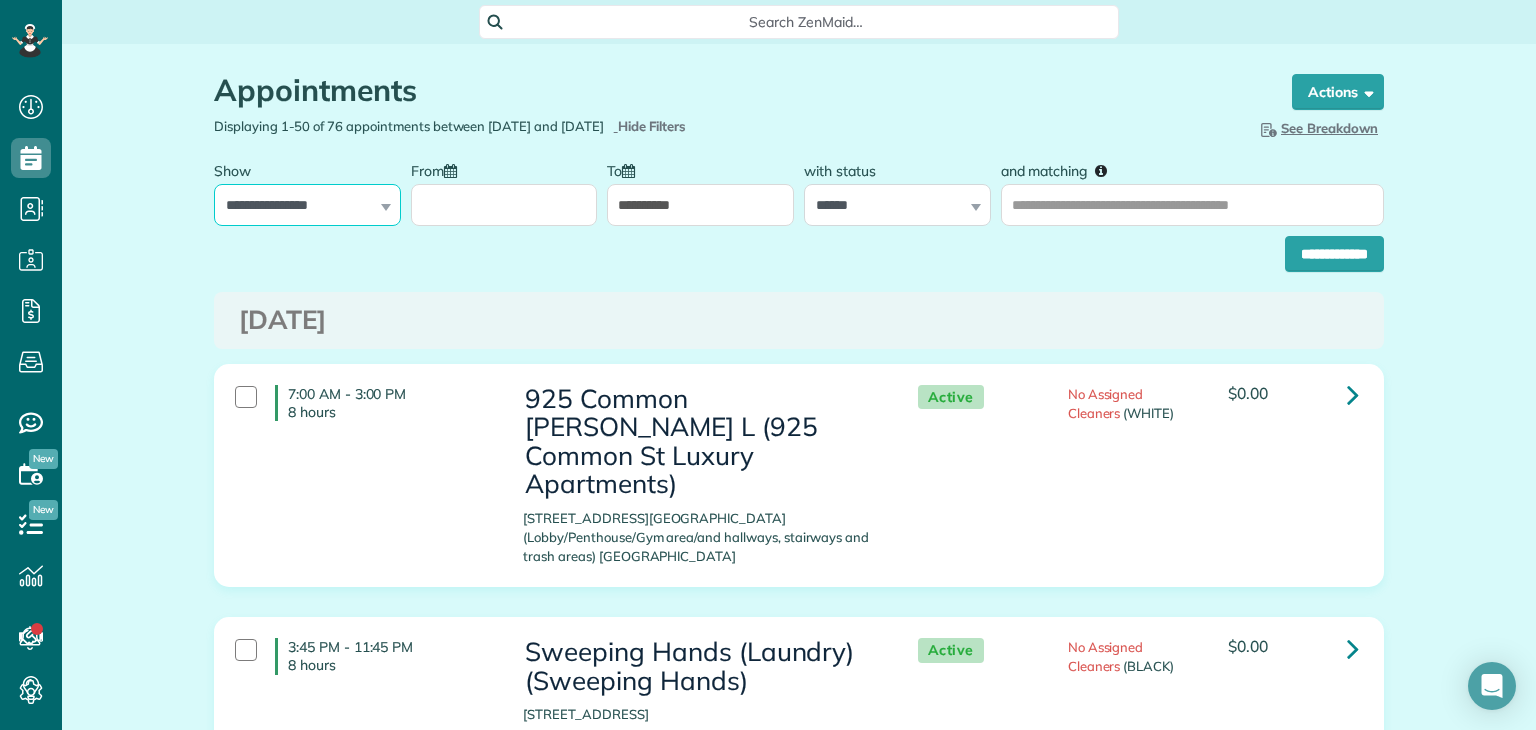 click on "**********" at bounding box center [307, 205] 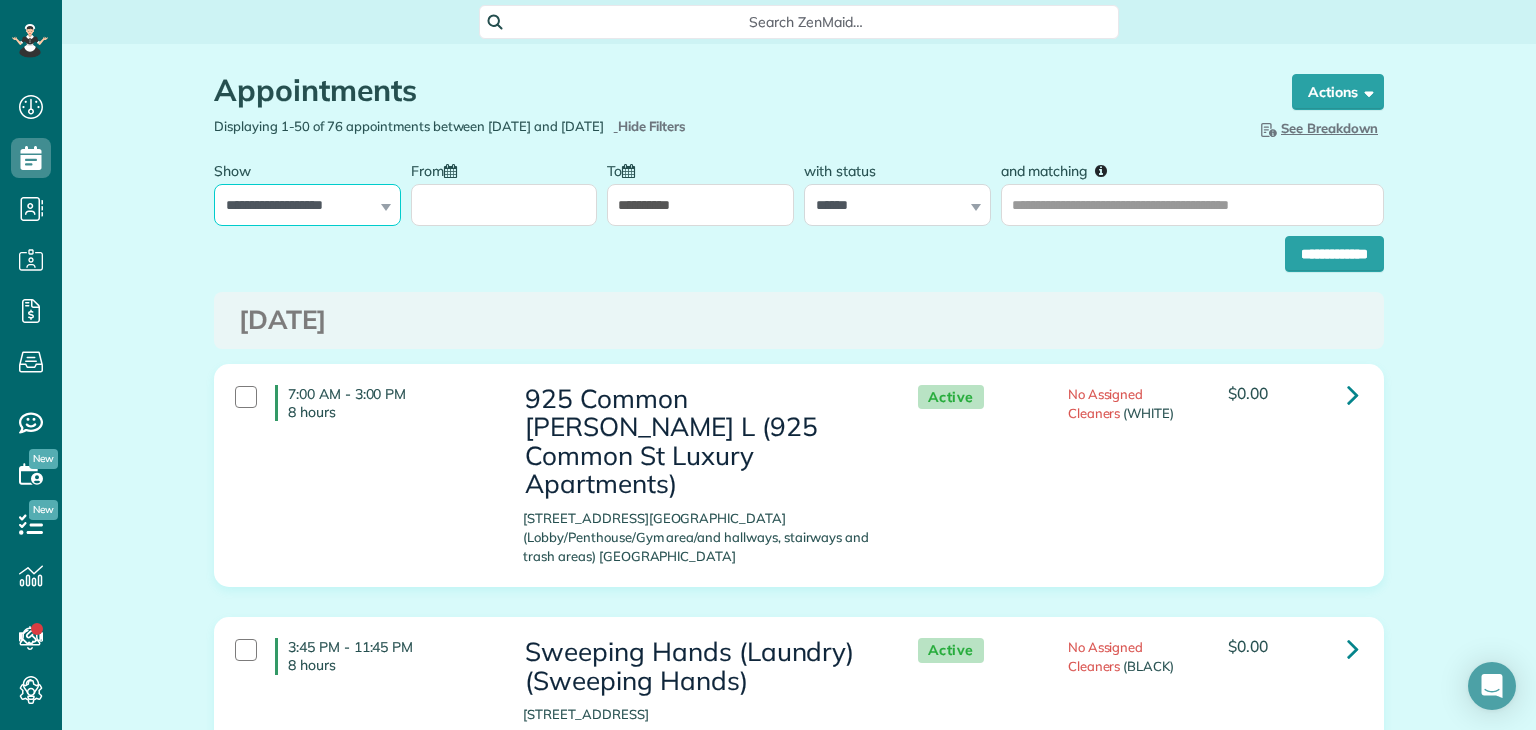 click on "**********" at bounding box center [307, 205] 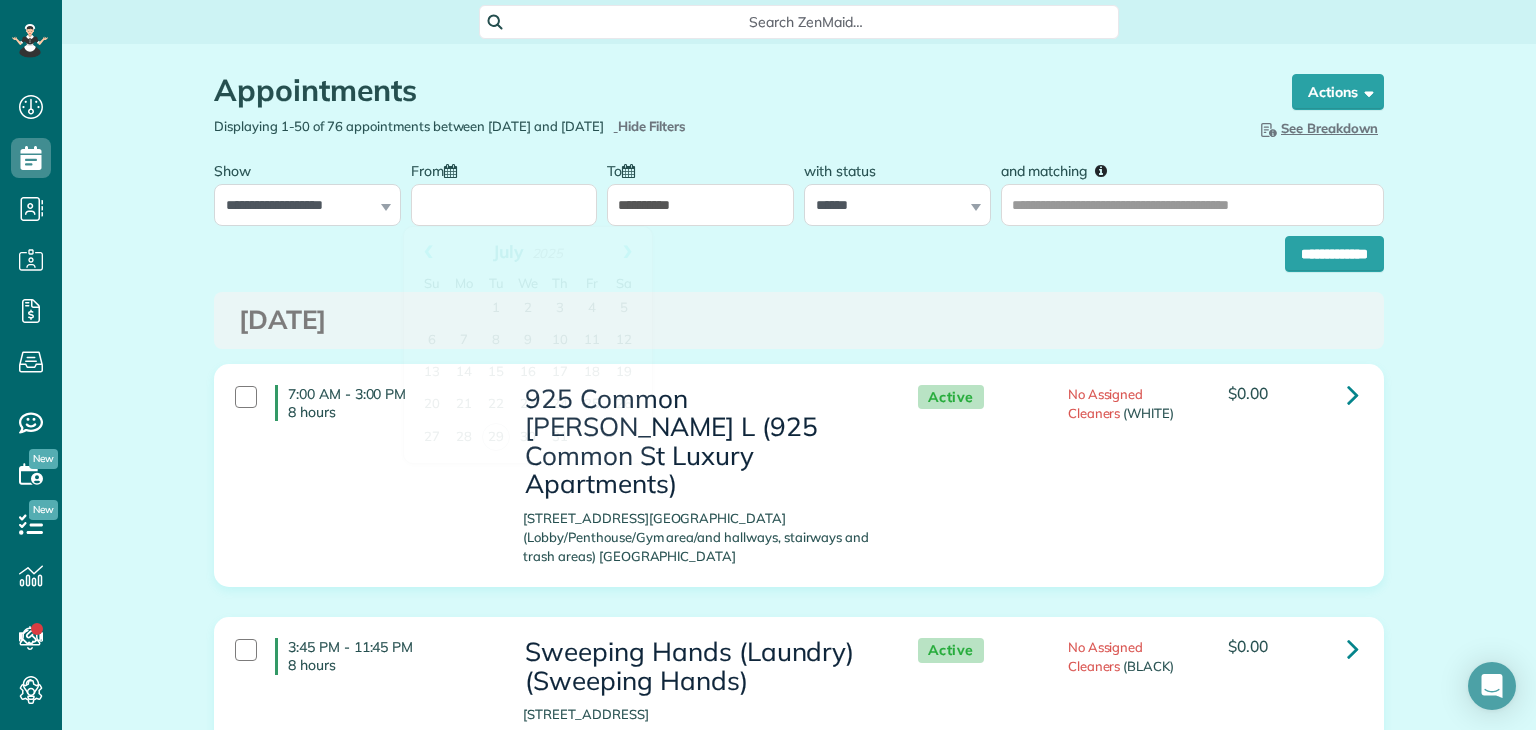 click on "From" at bounding box center (504, 205) 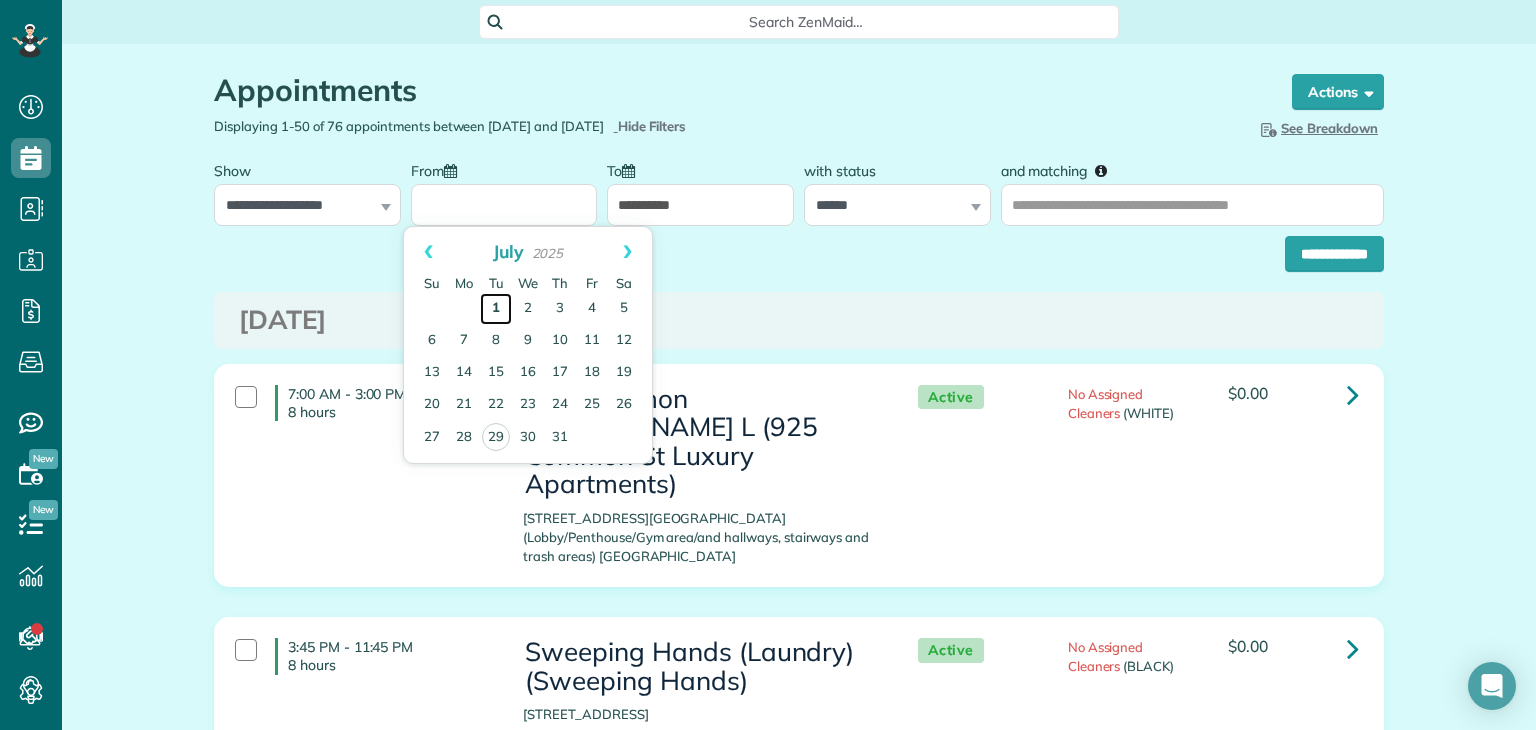 click on "1" at bounding box center [496, 309] 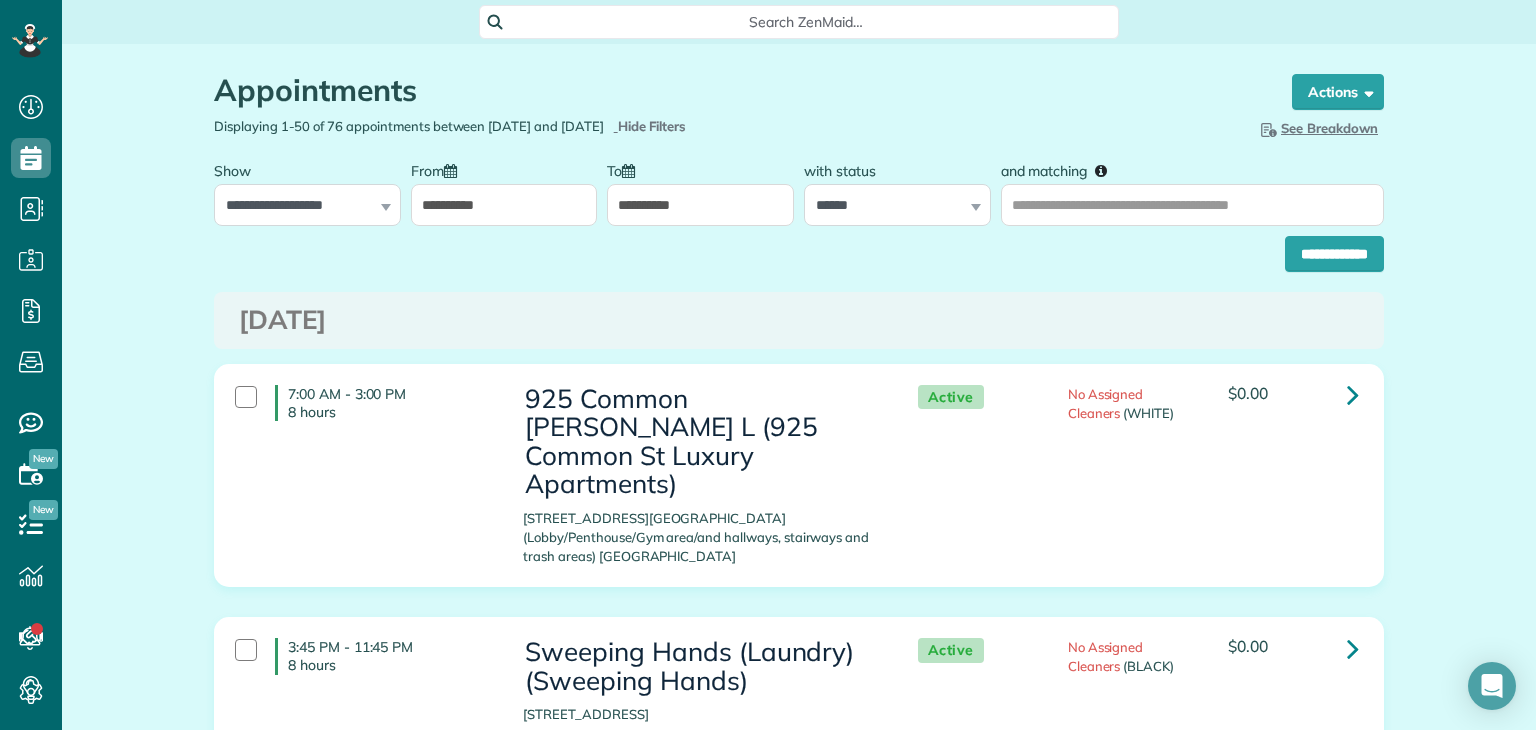 click on "**********" at bounding box center (700, 205) 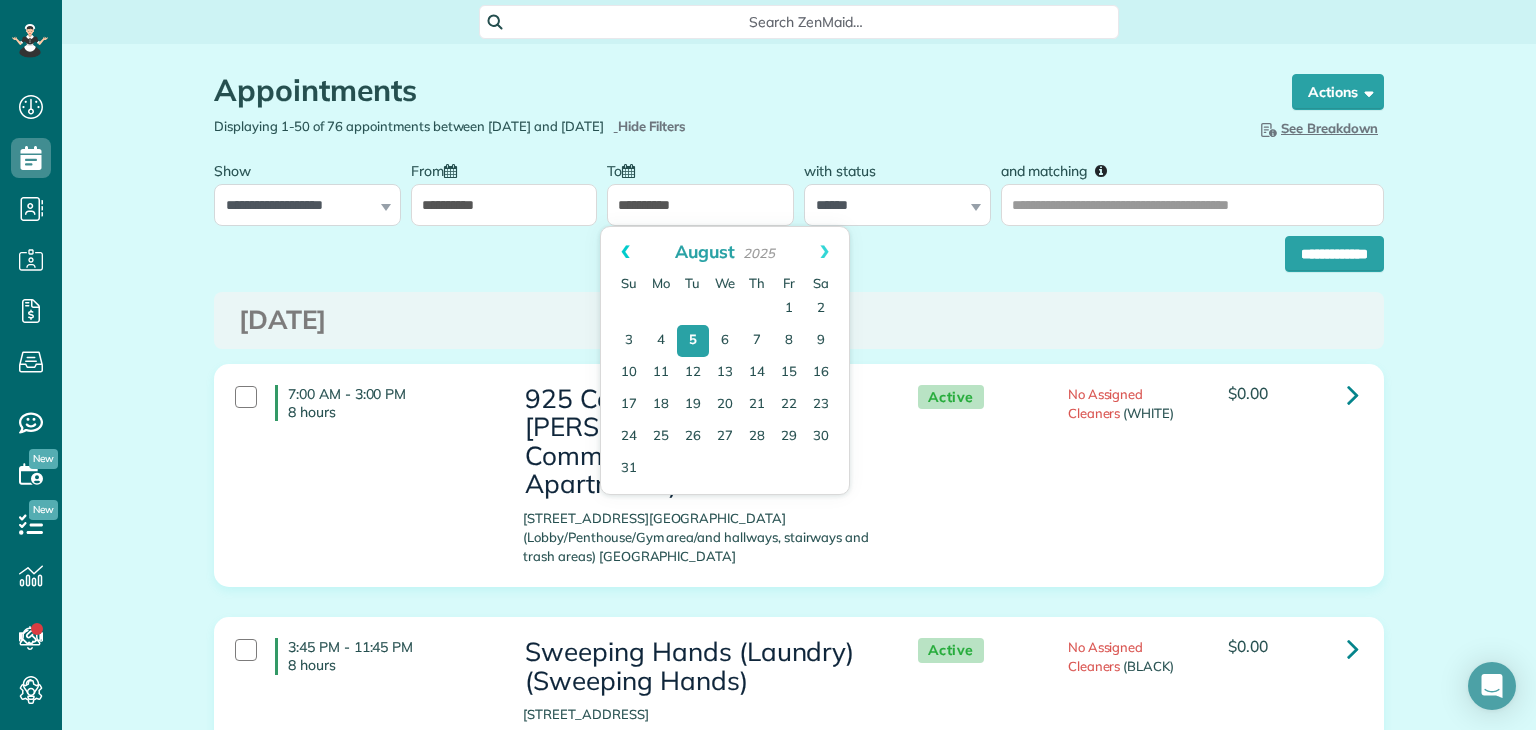 click on "Prev" at bounding box center [625, 252] 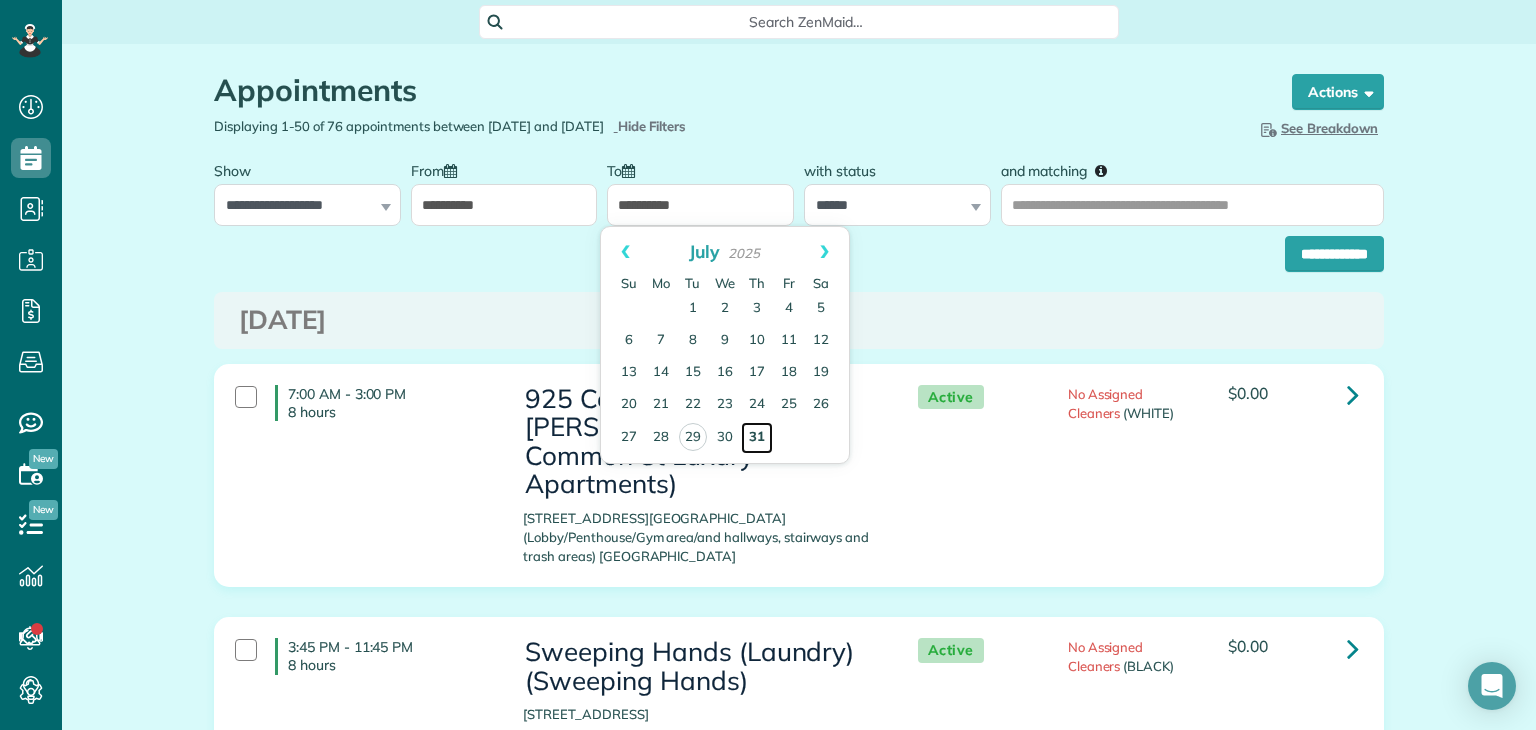 click on "31" at bounding box center [757, 438] 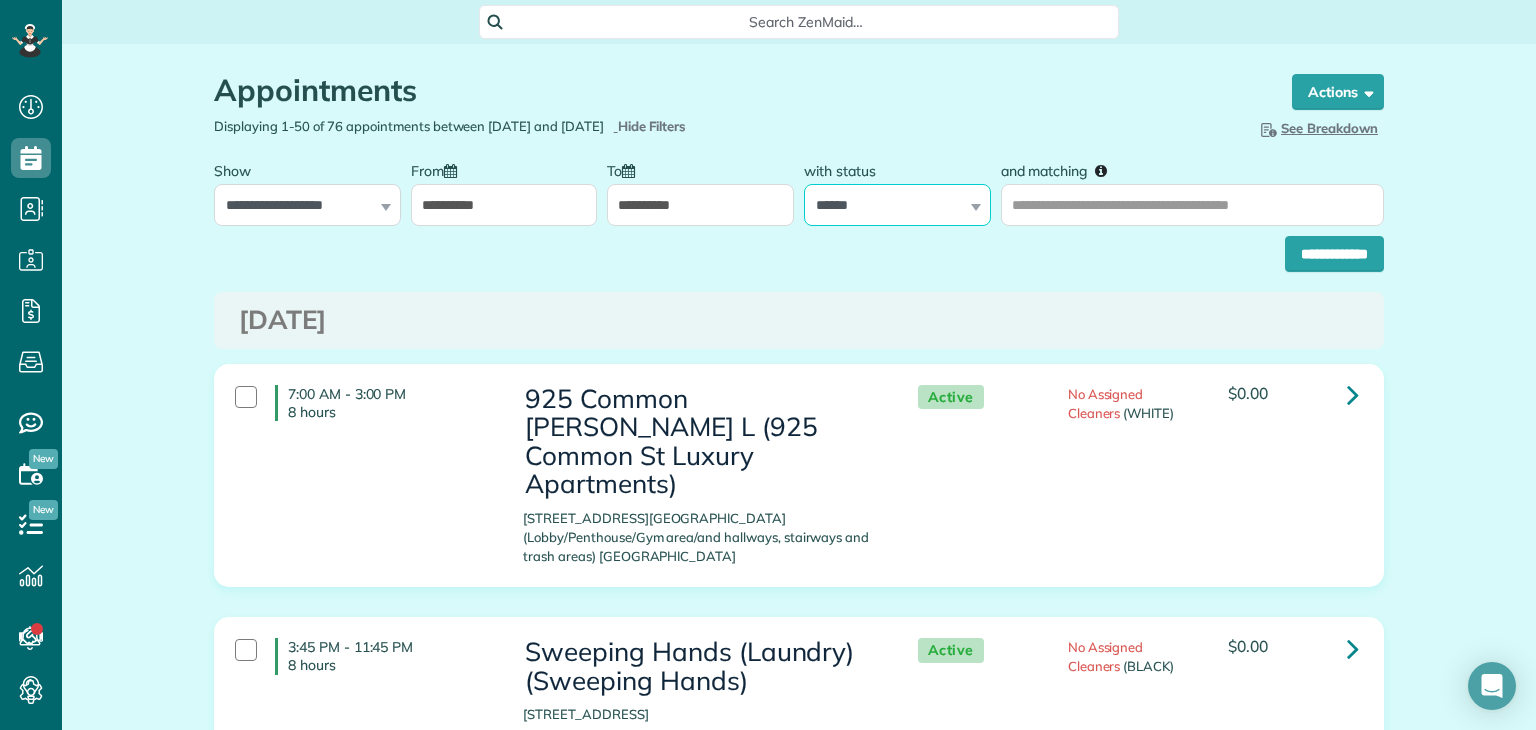 click on "**********" at bounding box center [897, 205] 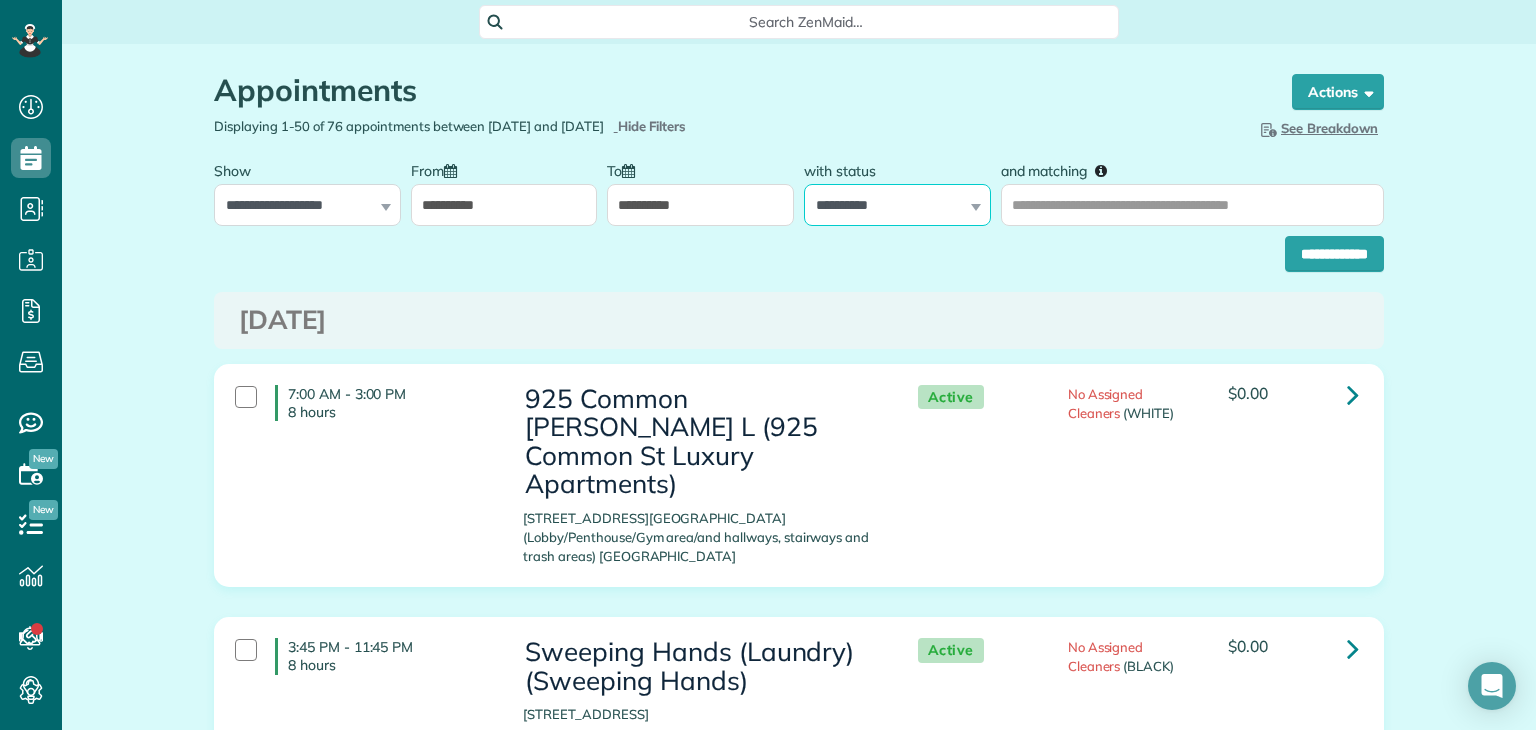 click on "**********" at bounding box center [897, 205] 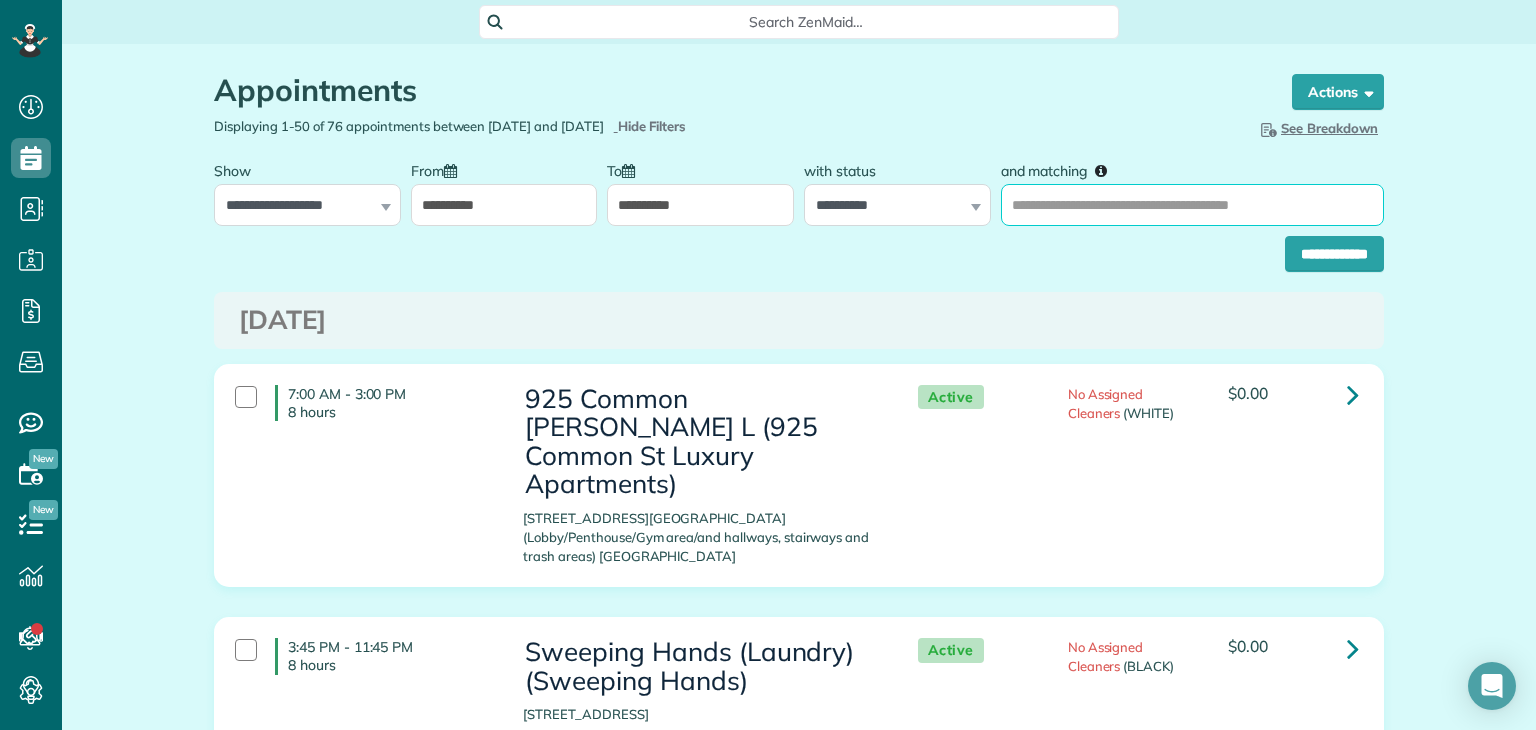 click on "and matching" at bounding box center (1192, 205) 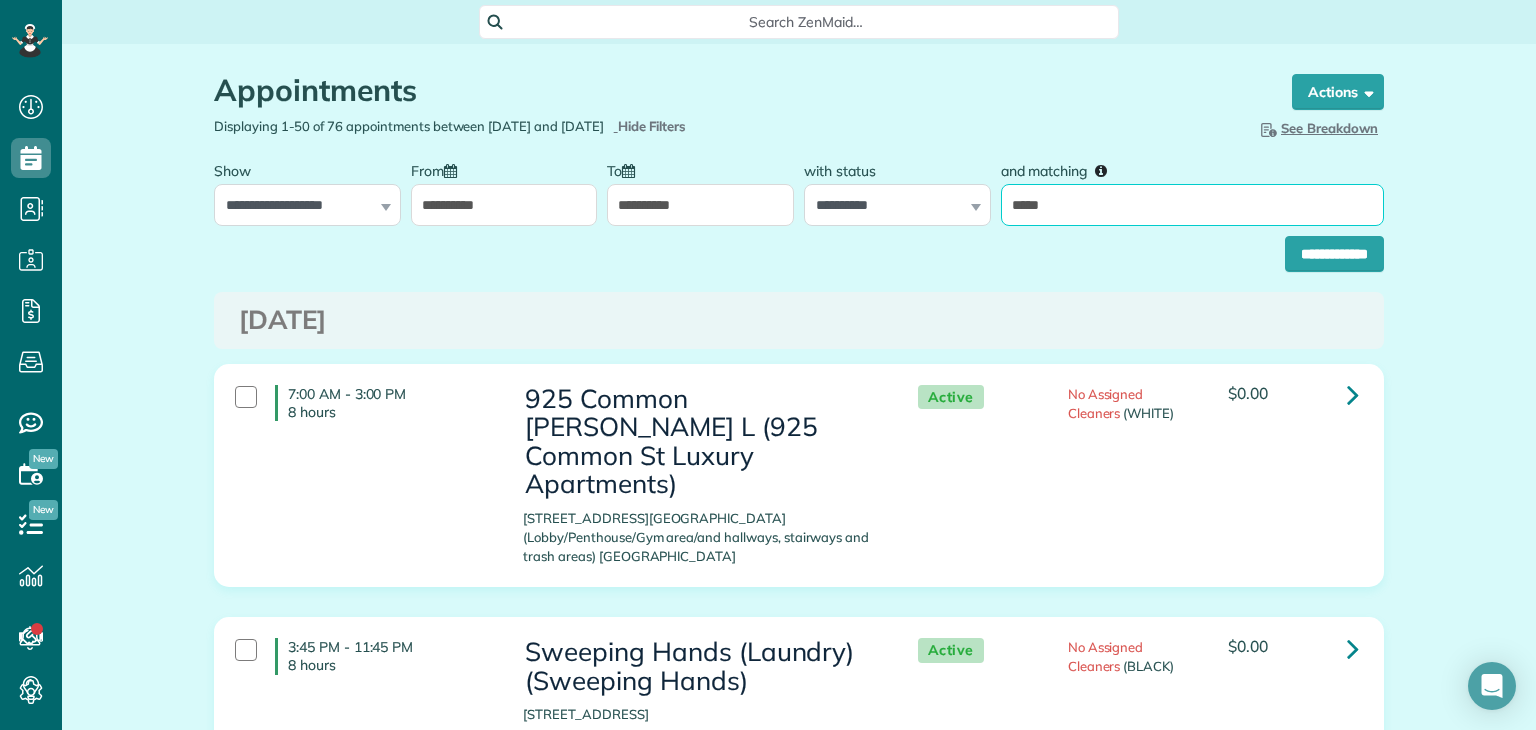 type on "**********" 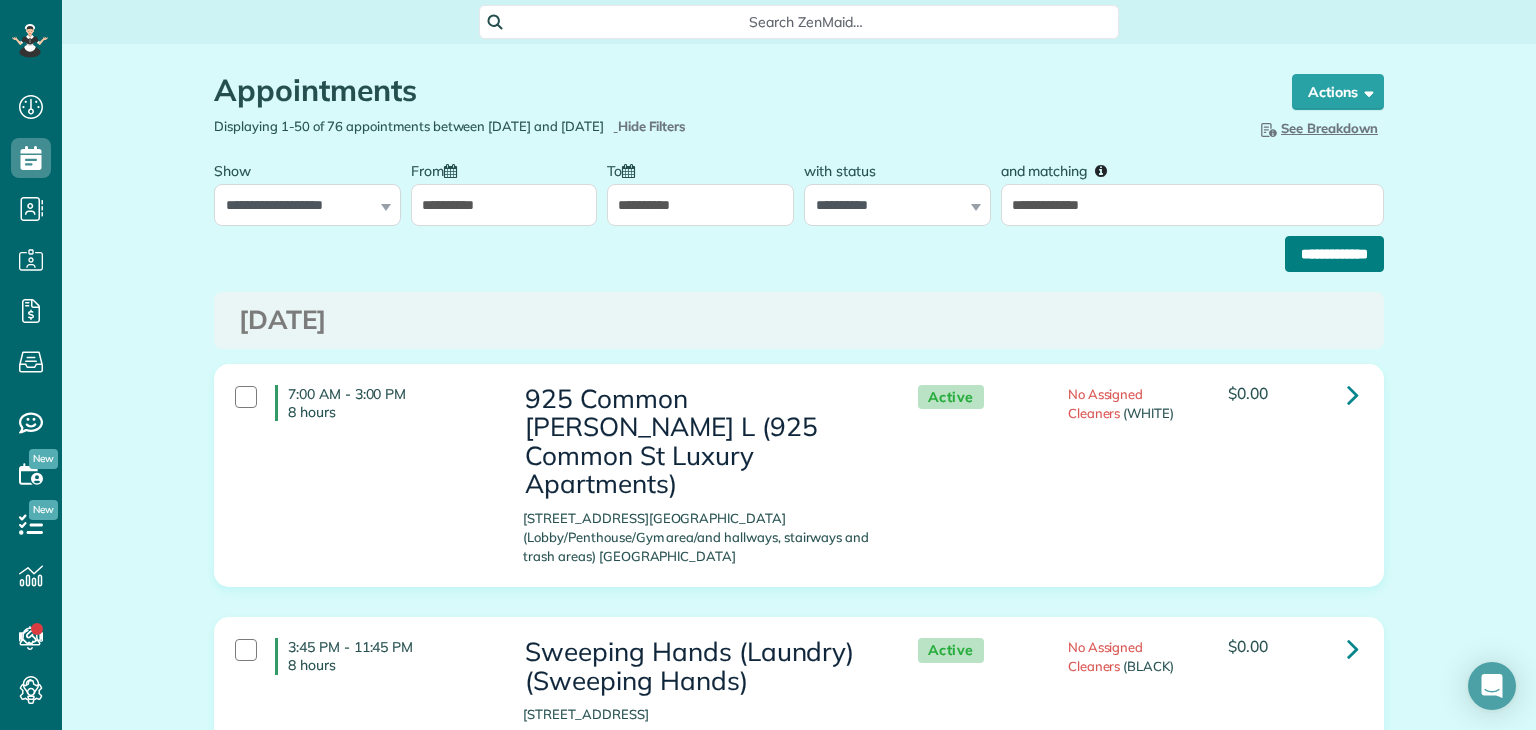 click on "**********" at bounding box center [1334, 254] 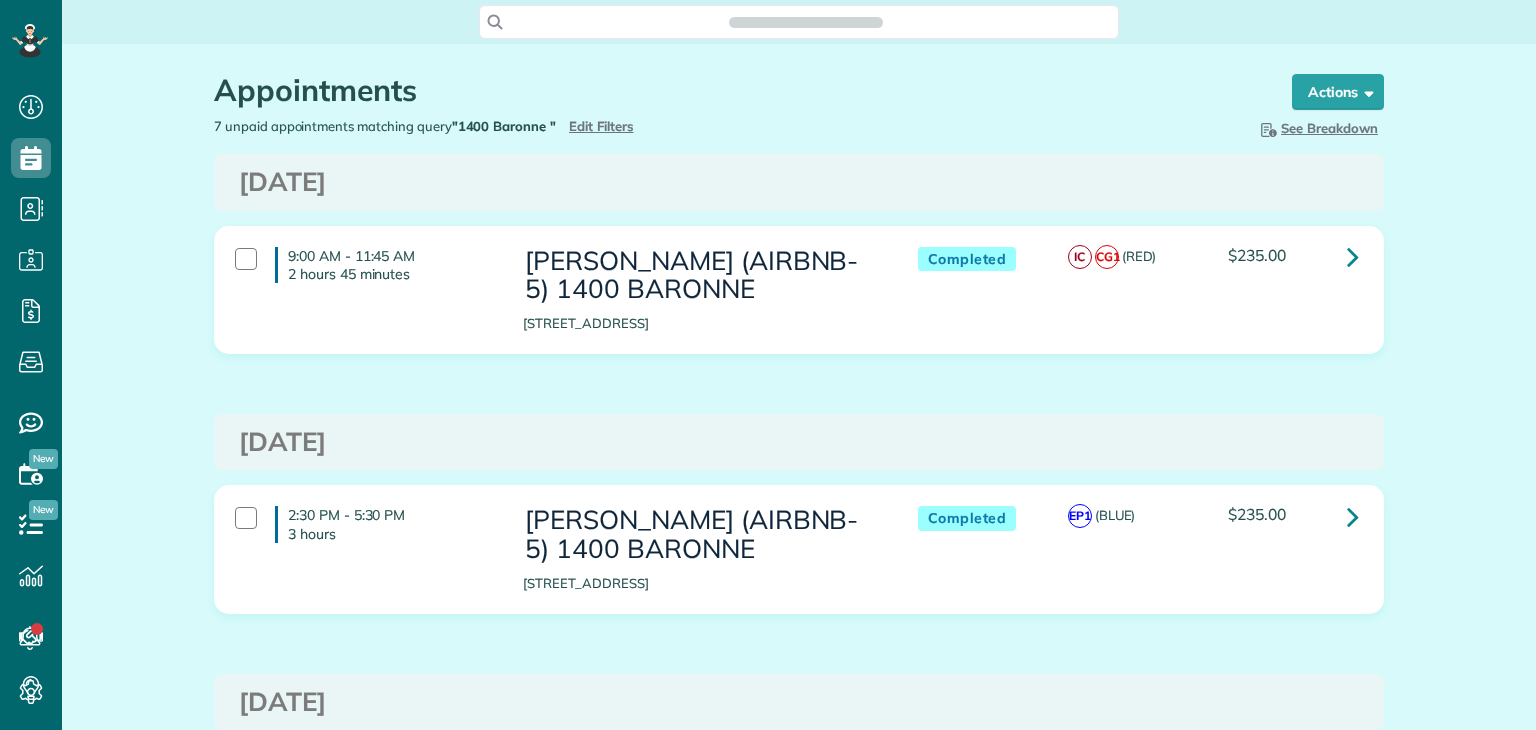 scroll, scrollTop: 0, scrollLeft: 0, axis: both 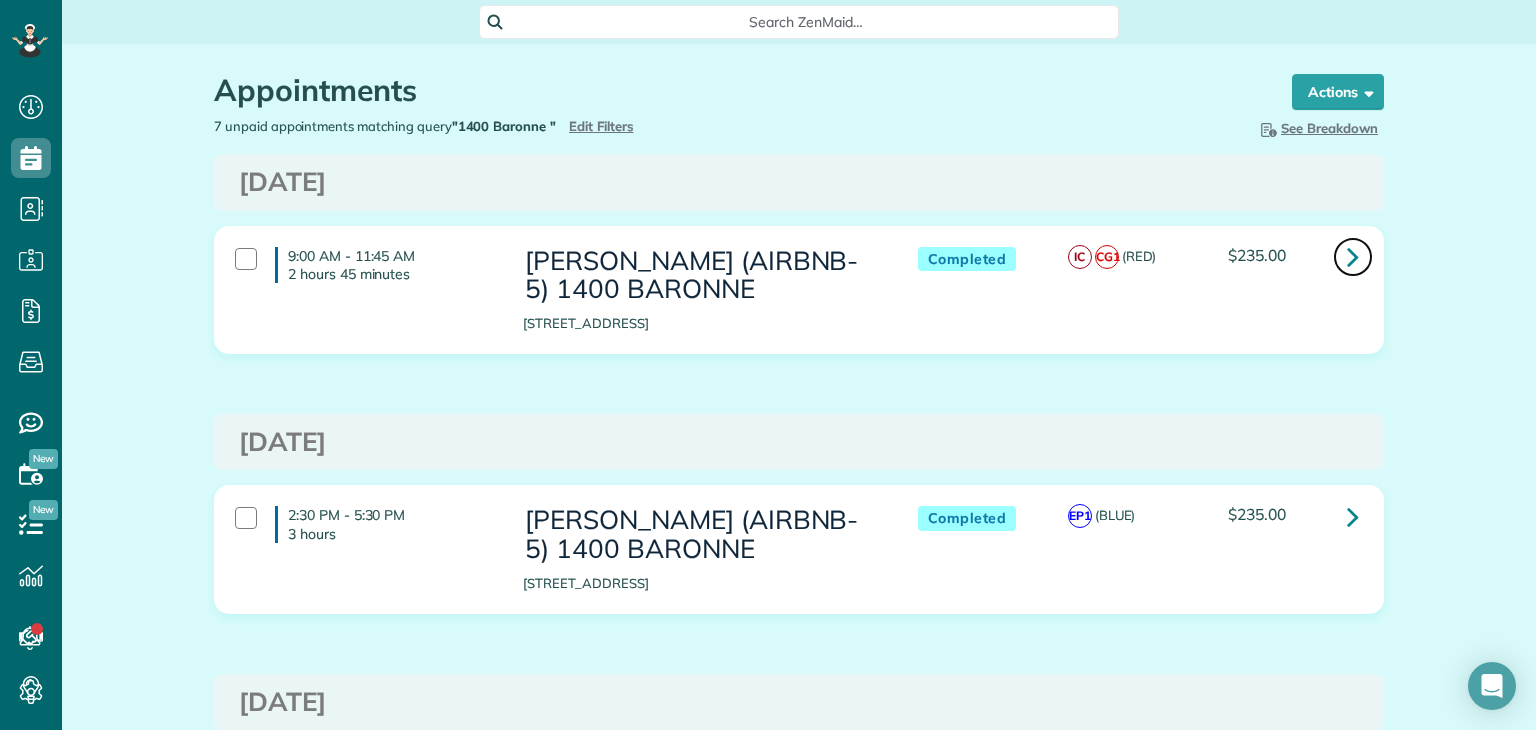 click at bounding box center [1353, 256] 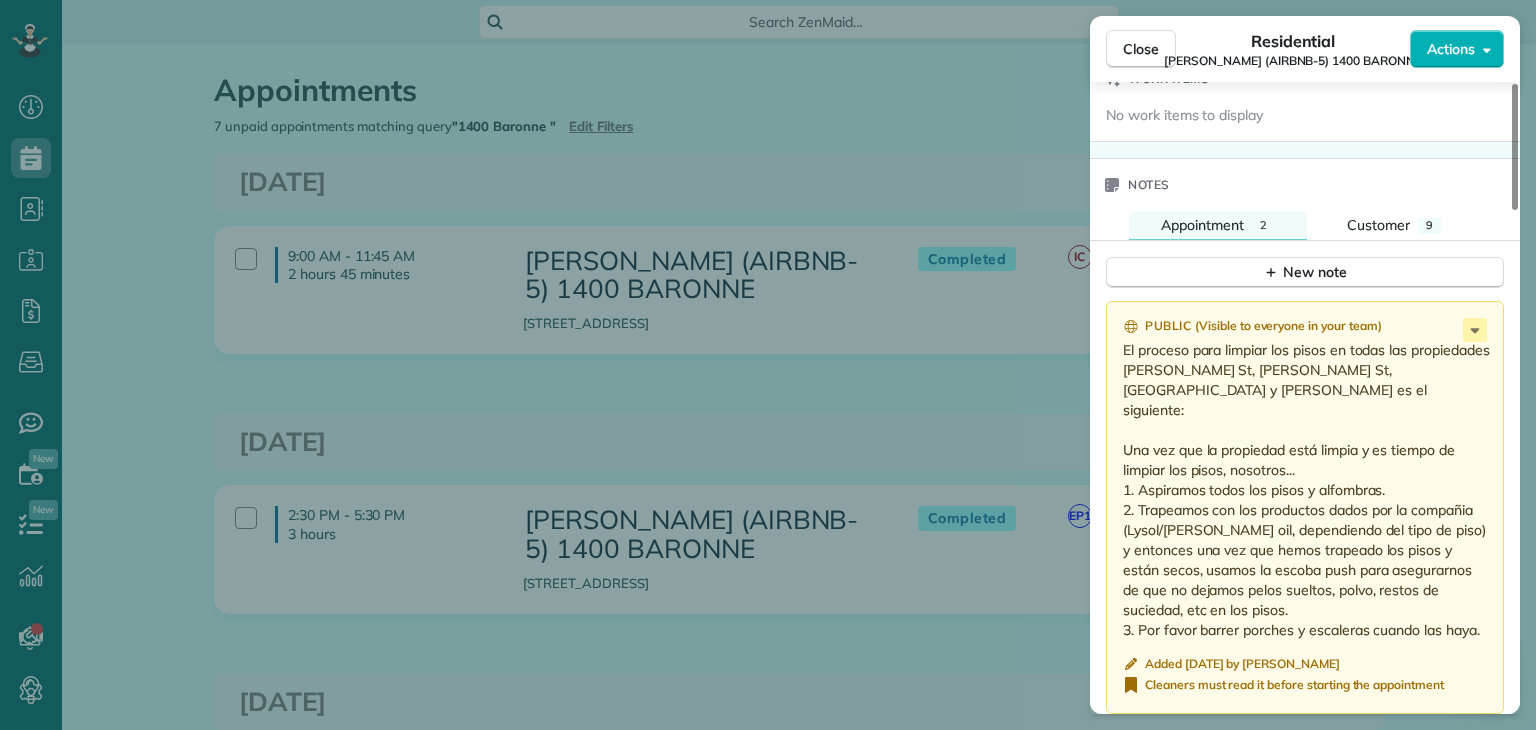 scroll, scrollTop: 1700, scrollLeft: 0, axis: vertical 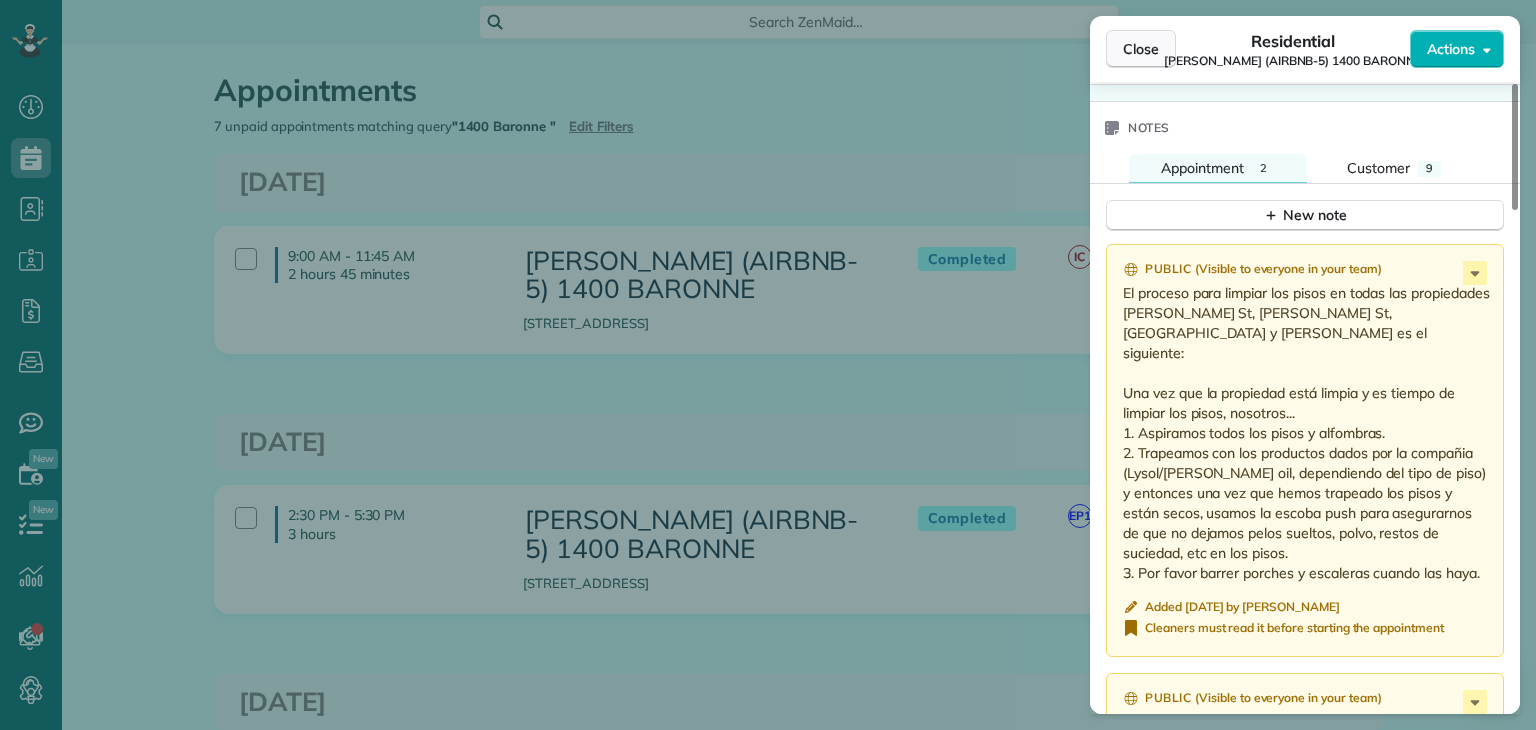 click on "Close" at bounding box center [1141, 49] 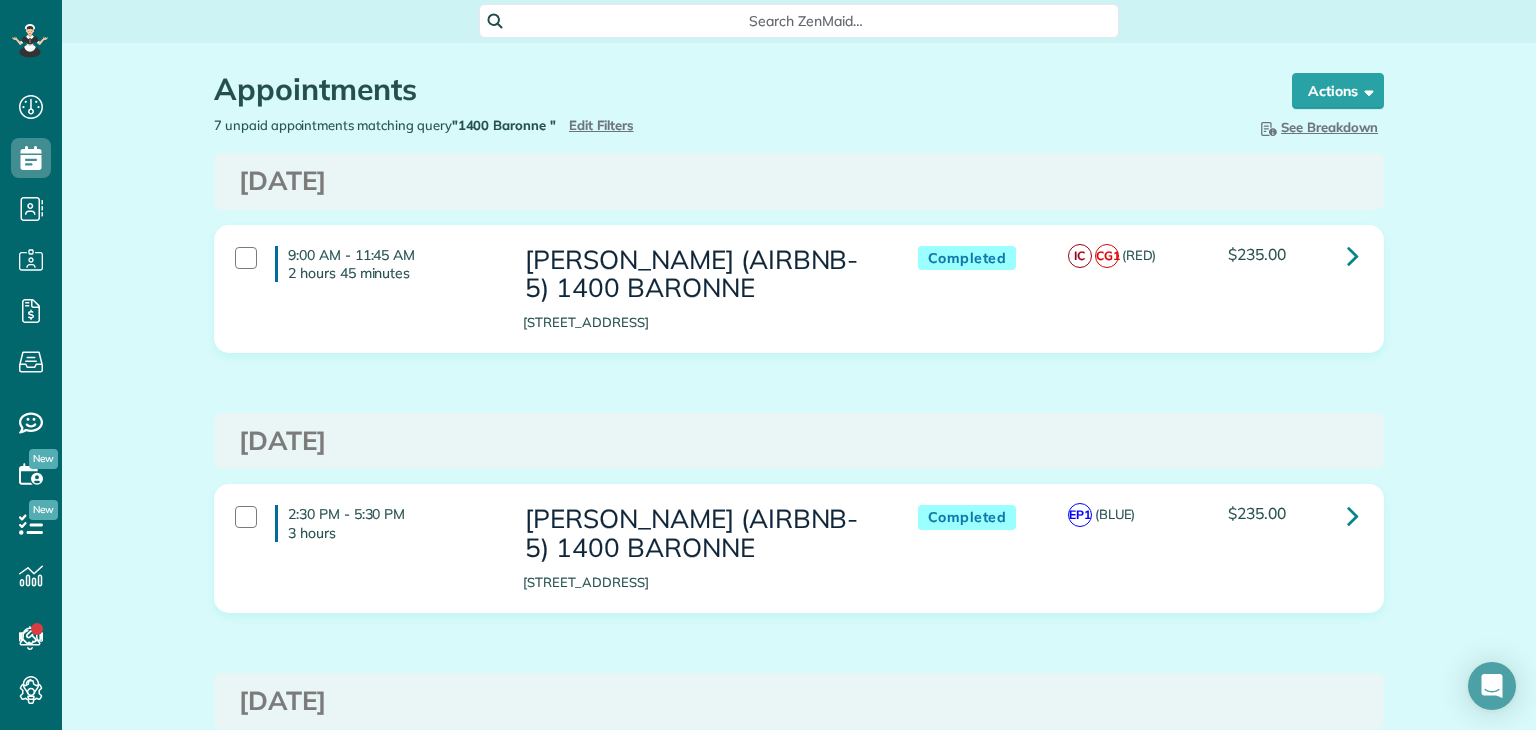 scroll, scrollTop: 0, scrollLeft: 0, axis: both 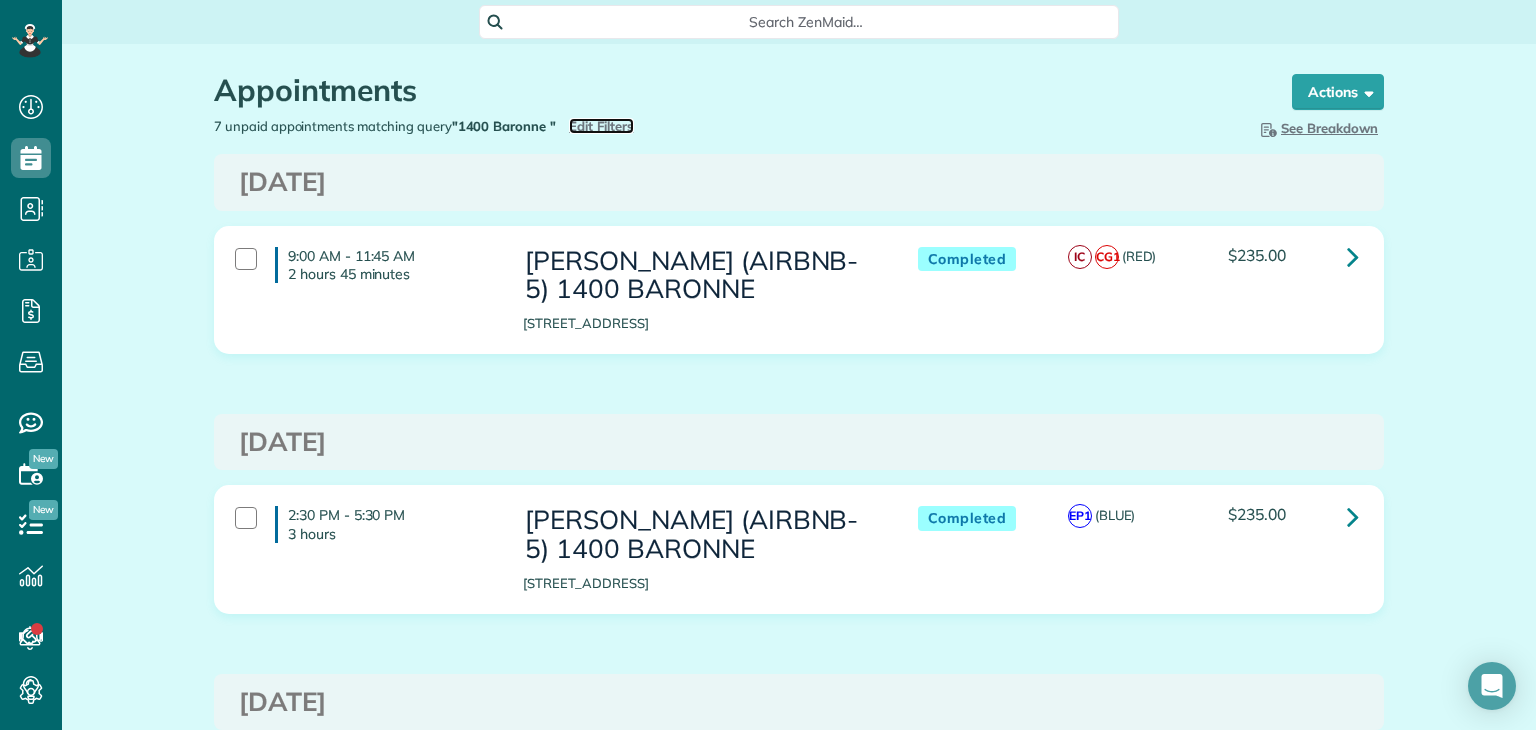 click on "Edit Filters" at bounding box center [601, 126] 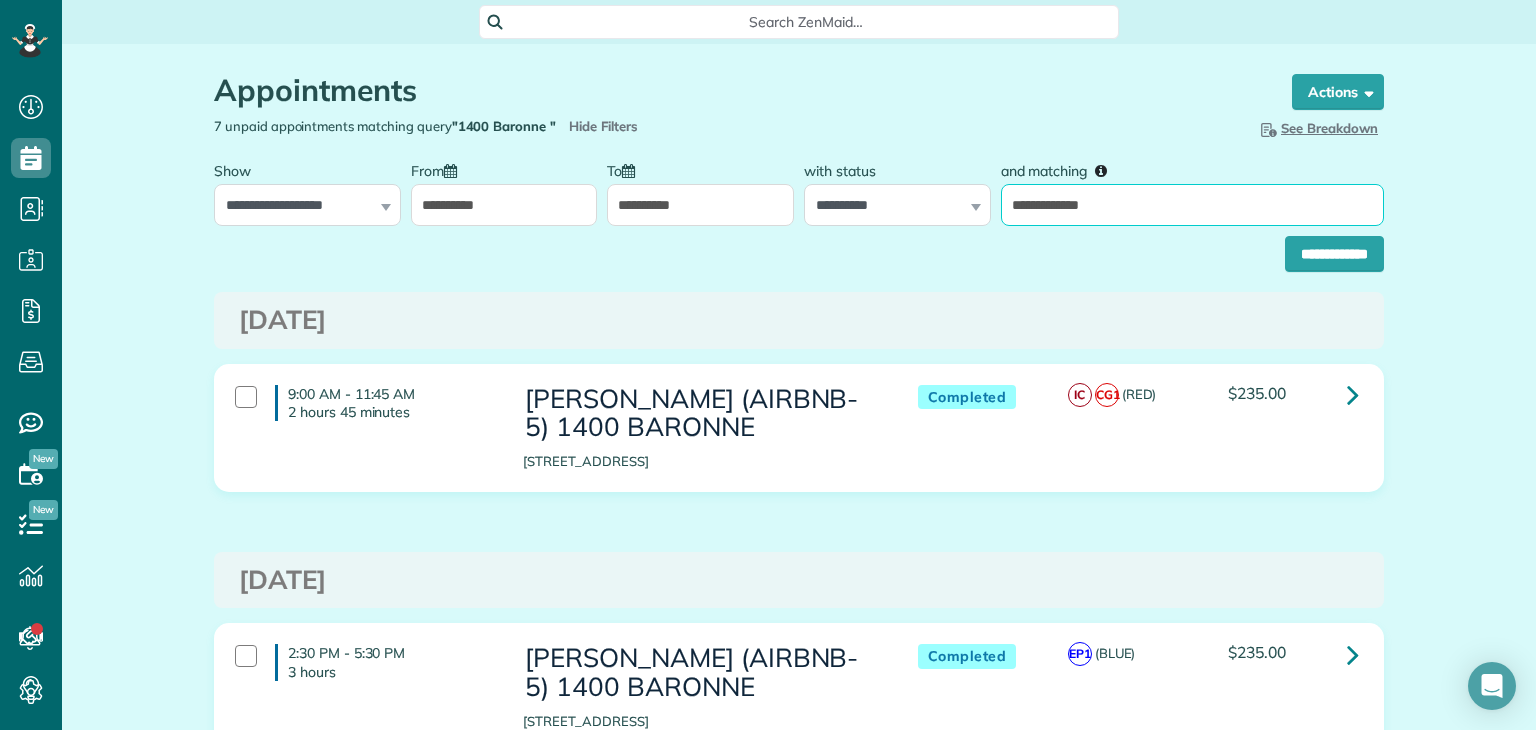 click on "**********" at bounding box center [1192, 205] 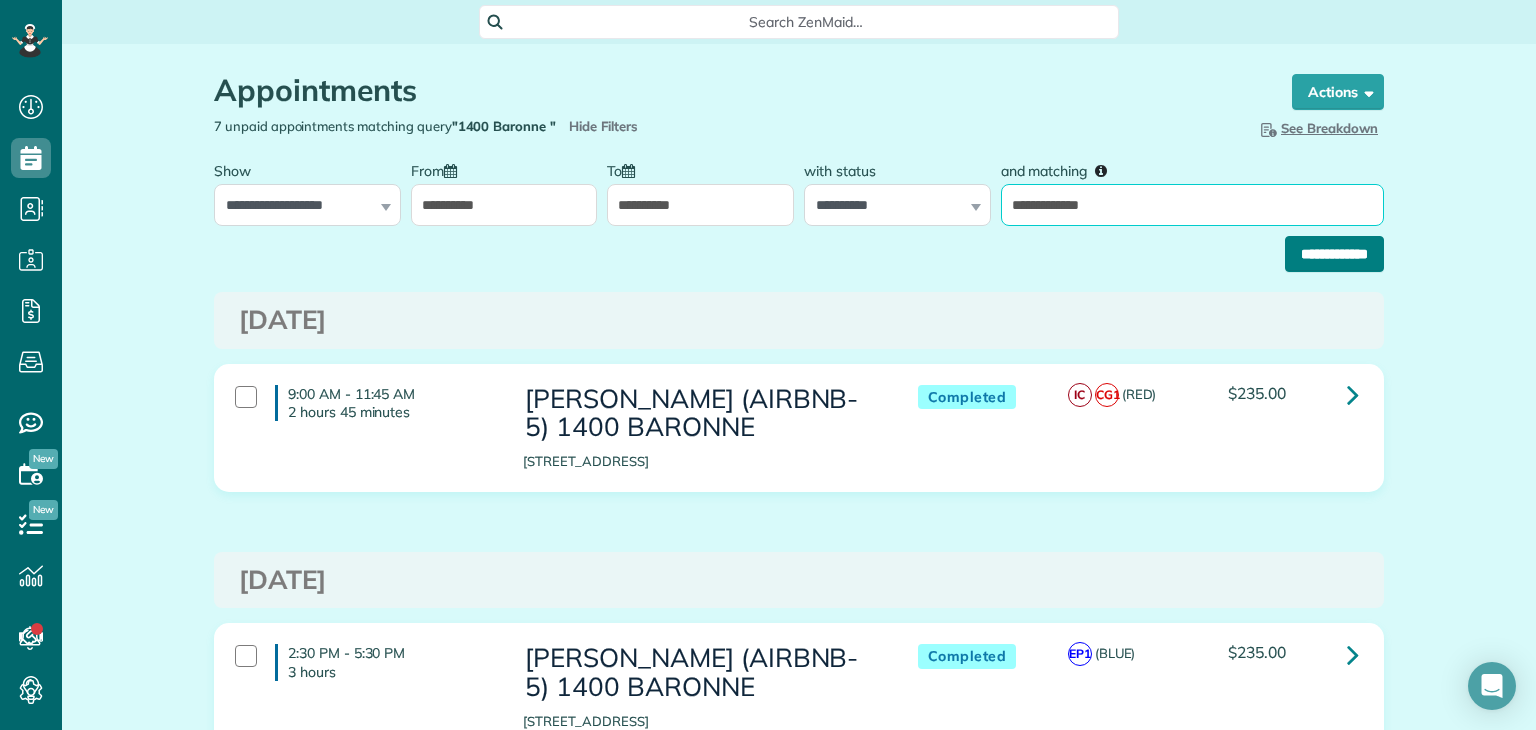 type on "**********" 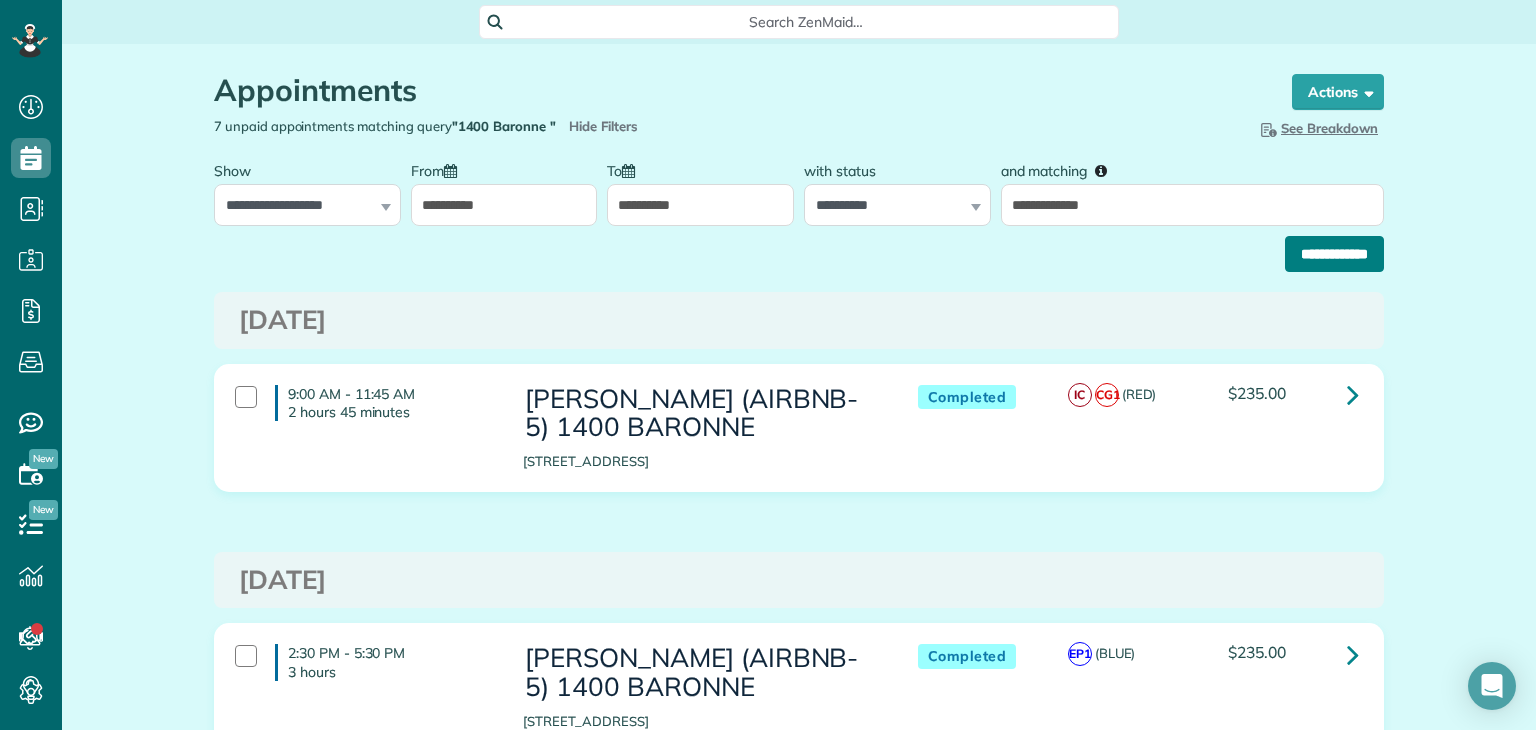 click on "**********" at bounding box center (1334, 254) 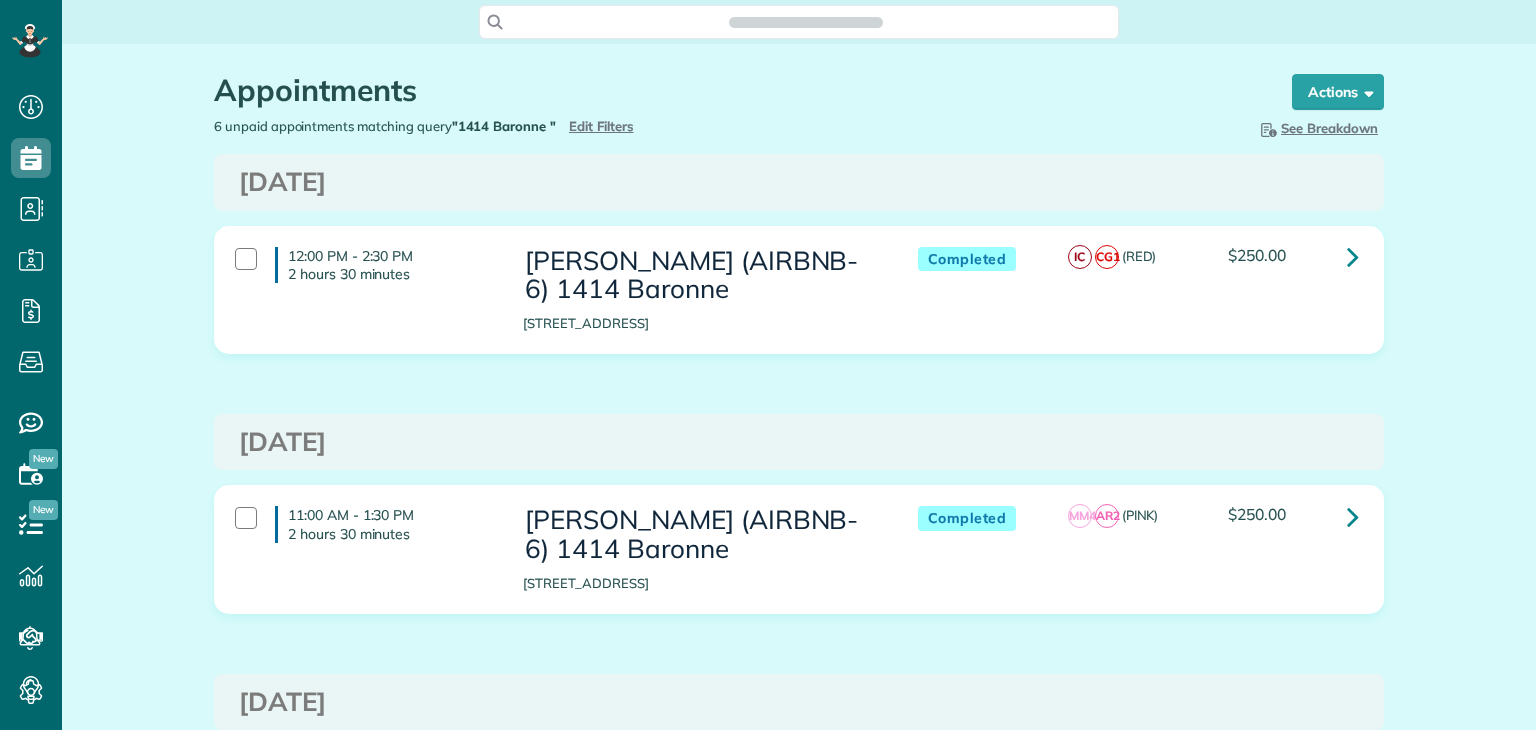 scroll, scrollTop: 0, scrollLeft: 0, axis: both 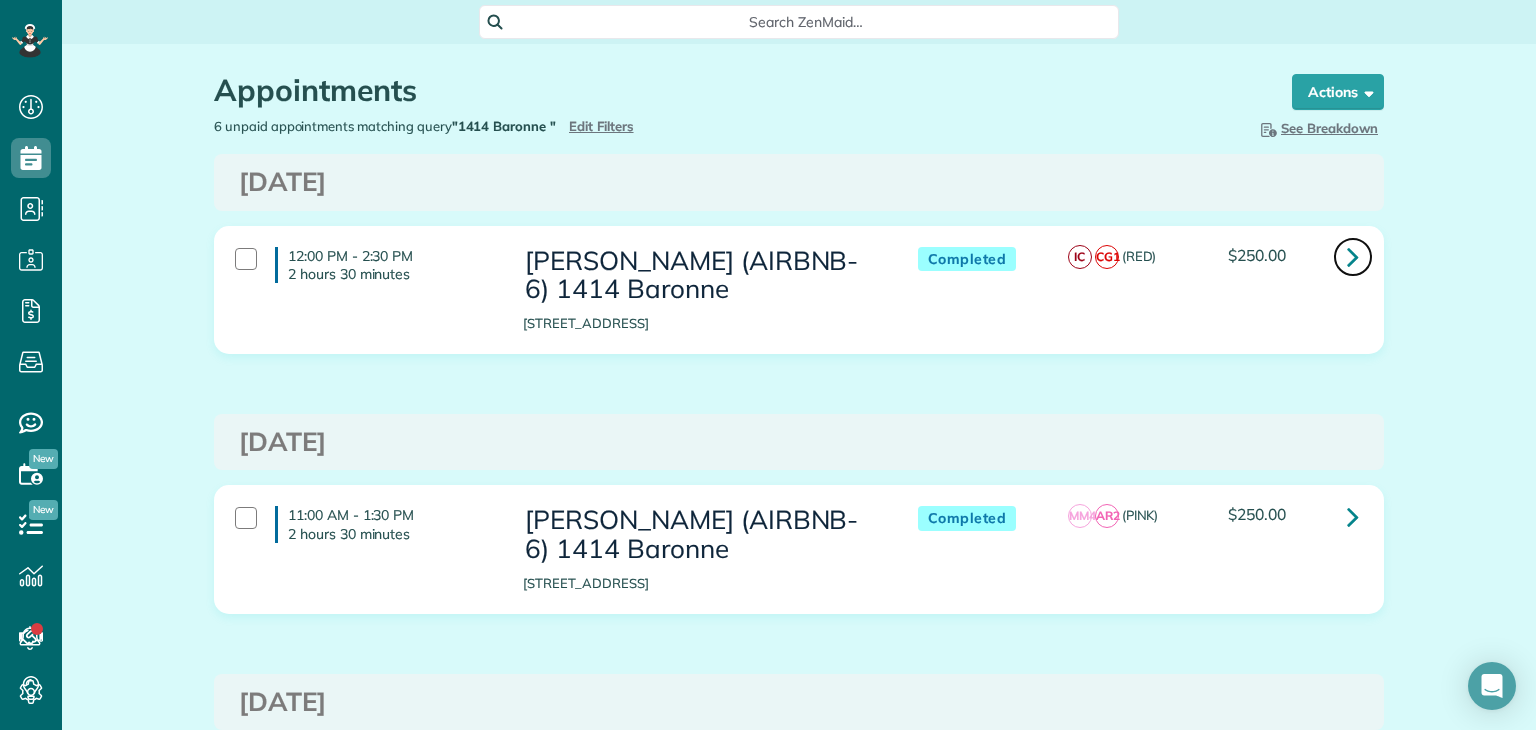 click at bounding box center (1353, 256) 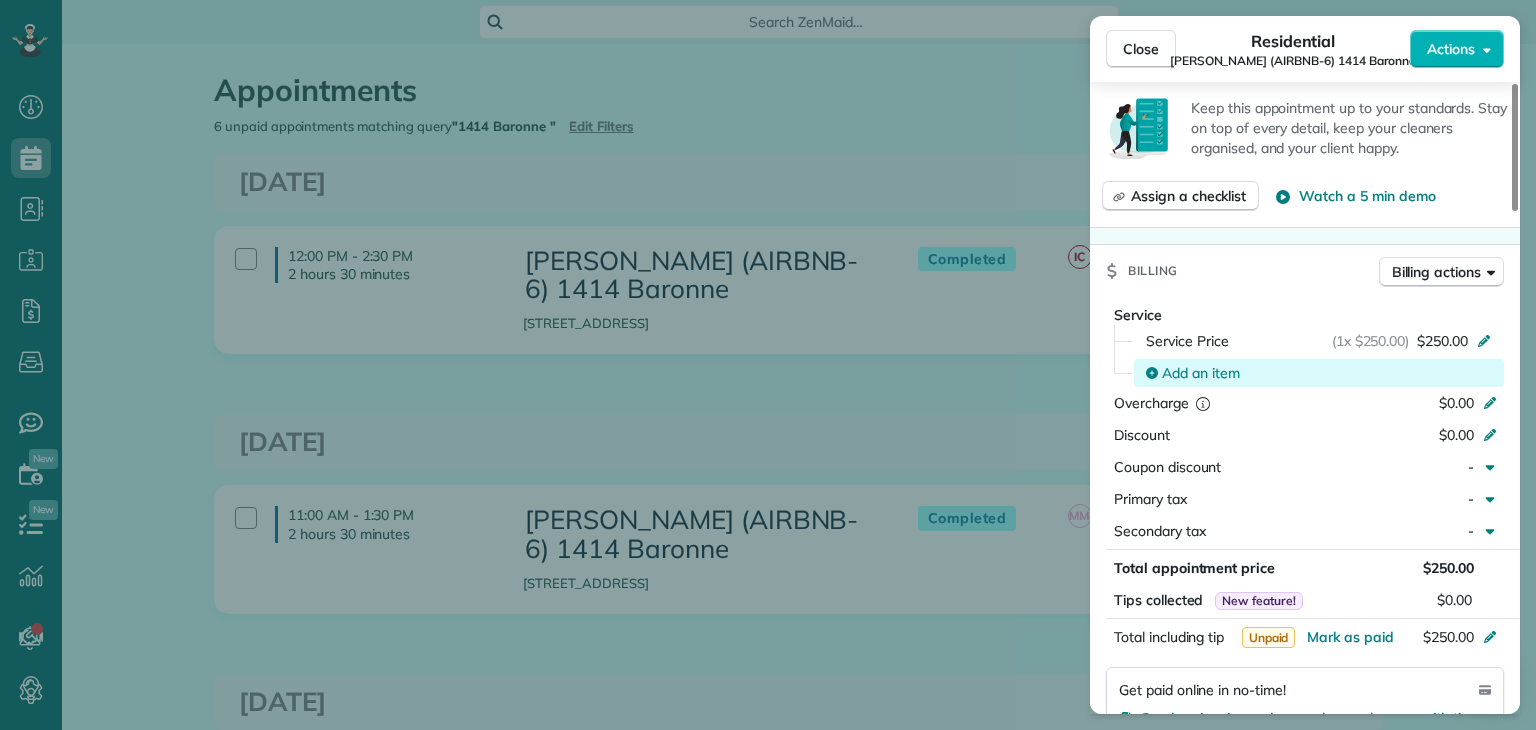 scroll, scrollTop: 800, scrollLeft: 0, axis: vertical 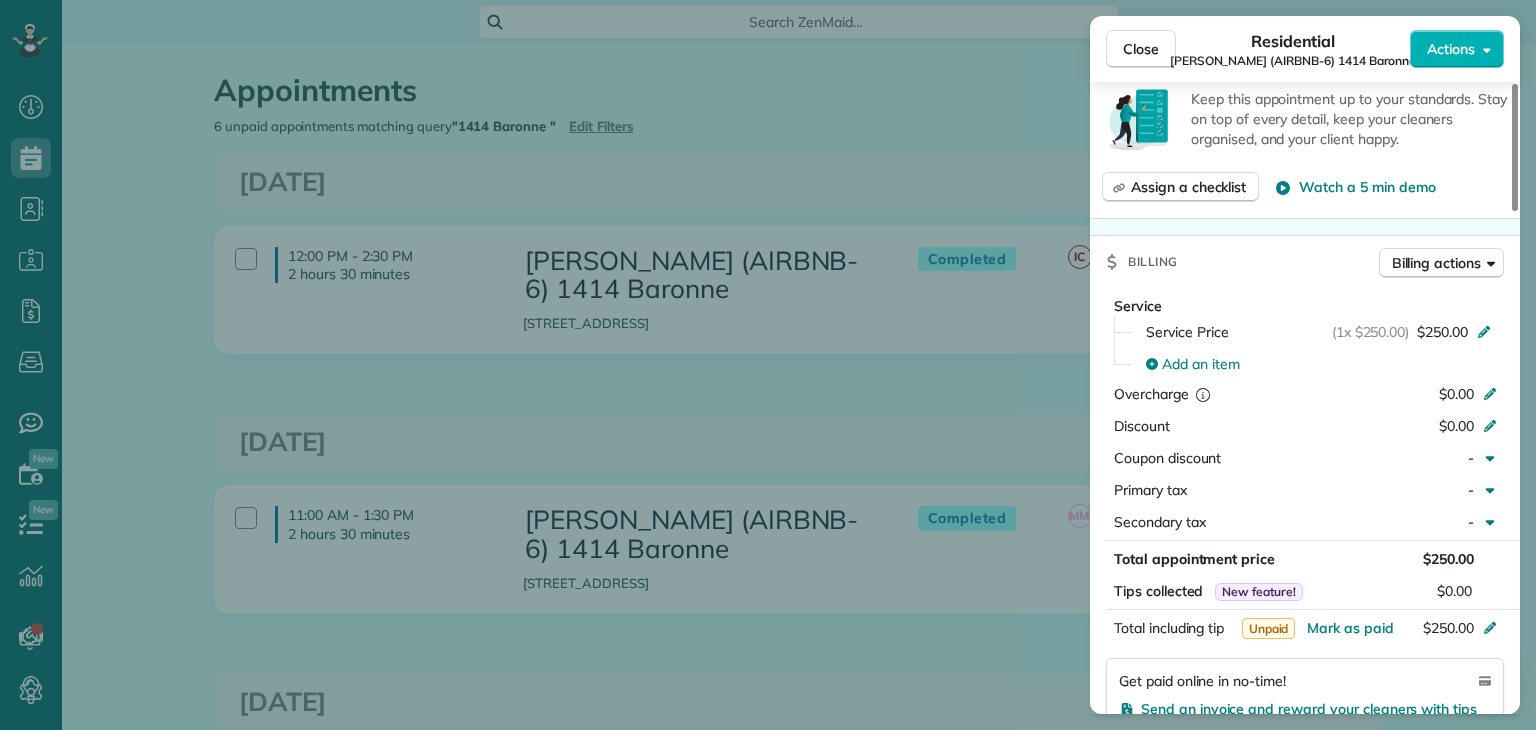 click on "Close Residential NICK BRUNO (AIRBNB-6) 1414 Baronne Actions Status Completed NICK BRUNO (AIRBNB-6) 1414 Baronne · Open profile No phone number on record Add phone number No email on record Add email View Details Residential miércoles, julio 02, 2025 12:00 PM 2:30 PM 2 hours and 30 minutes One time 1414 Baronne Street New Orleans LA 70113 Service was not rated yet Setup ratings Cleaners Time in and out Assign Invite Team RED Cleaners INES   CORDOVA 12:00 PM 2:44 PM CLAUDIA   GUTIERREZ 12:00 PM 2:30 PM Checklist Try Now Keep this appointment up to your standards. Stay on top of every detail, keep your cleaners organised, and your client happy. Assign a checklist Watch a 5 min demo Billing Billing actions Service Service Price (1x $250.00) $250.00 Add an item Overcharge $0.00 Discount $0.00 Coupon discount - Primary tax - Secondary tax - Total appointment price $250.00 Tips collected New feature! $0.00 Unpaid Mark as paid Total including tip $250.00 Get paid online in no-time! Charge customer credit card 2 5" at bounding box center [768, 365] 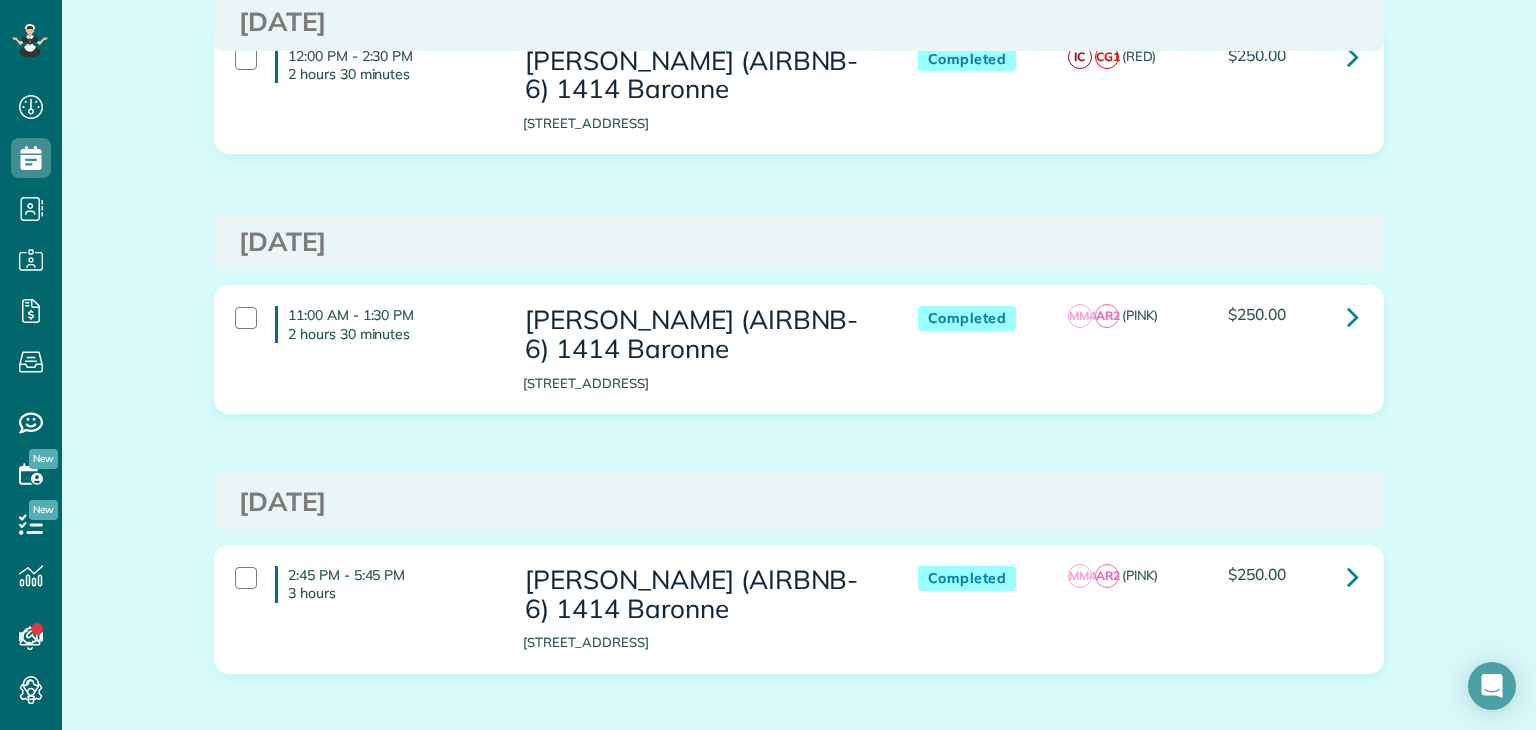 scroll, scrollTop: 300, scrollLeft: 0, axis: vertical 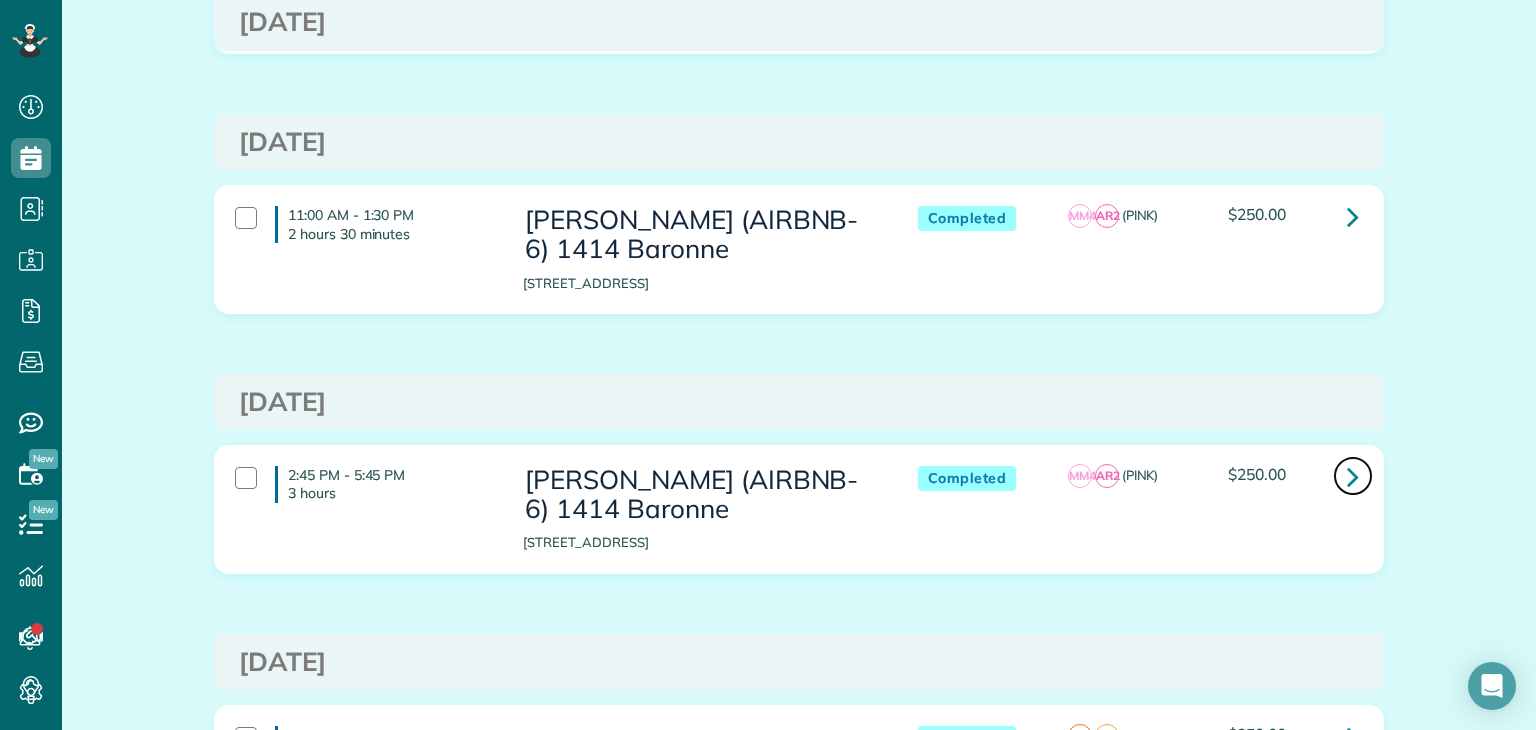 click at bounding box center [1353, 476] 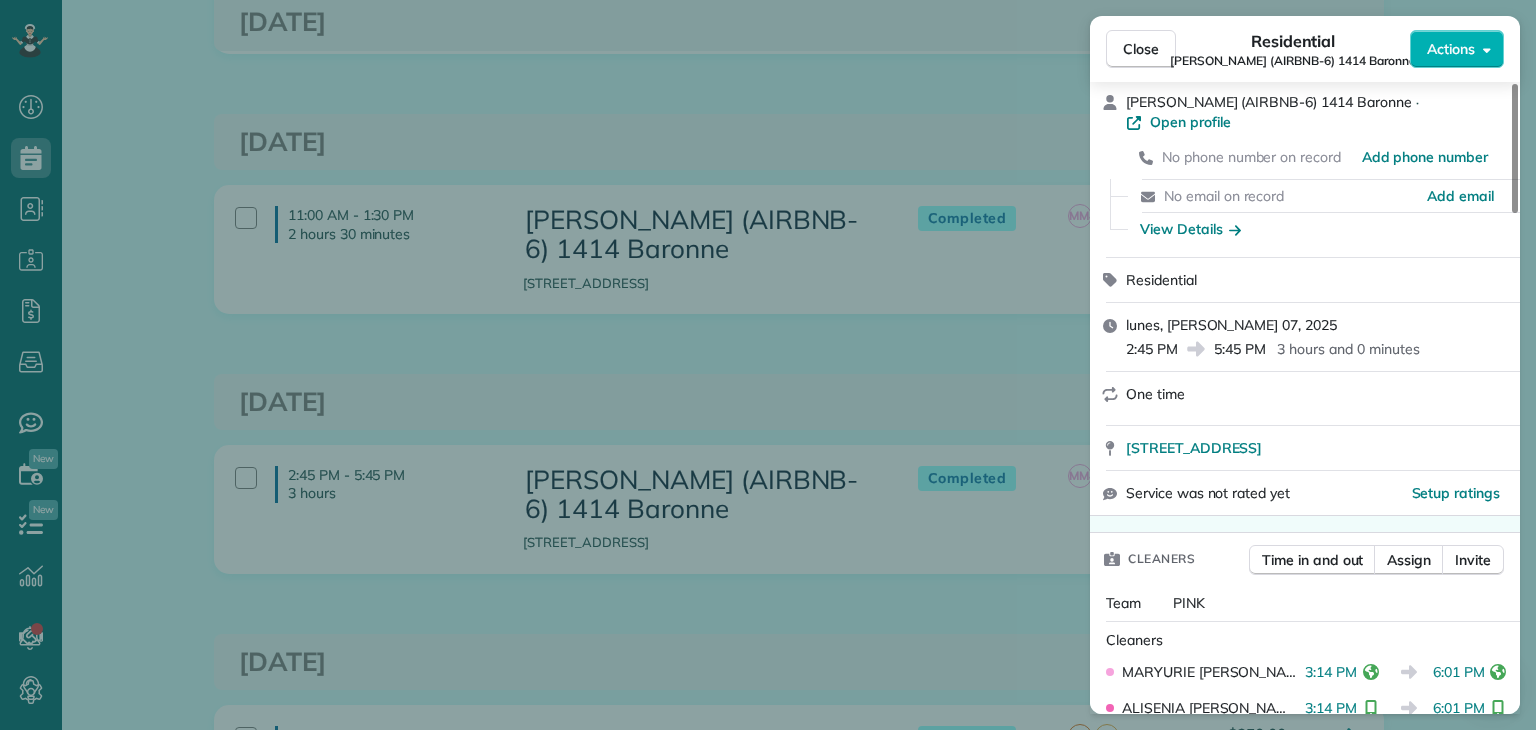 scroll, scrollTop: 400, scrollLeft: 0, axis: vertical 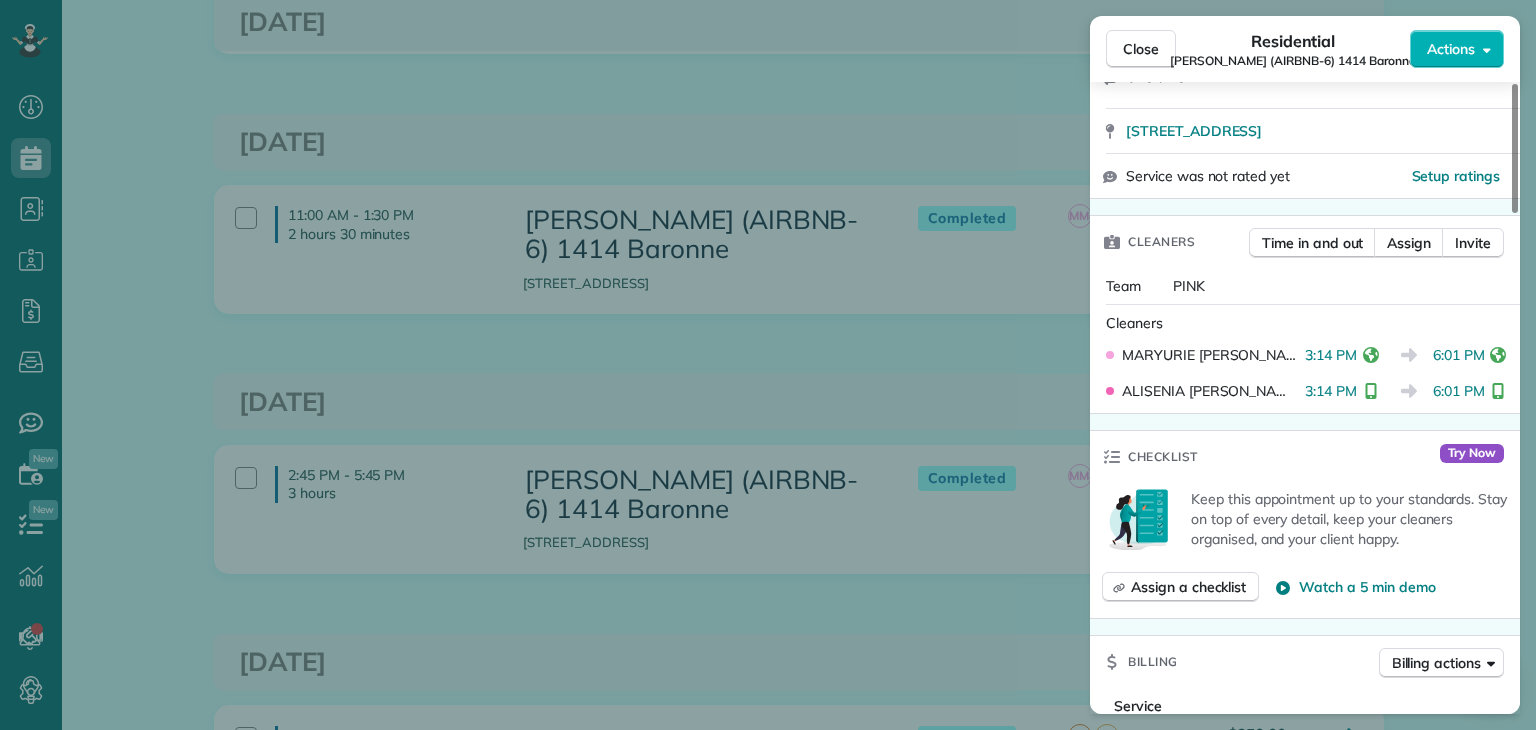 click on "Close Residential NICK BRUNO (AIRBNB-6) 1414 Baronne Actions Status Completed NICK BRUNO (AIRBNB-6) 1414 Baronne · Open profile No phone number on record Add phone number No email on record Add email View Details Residential lunes, julio 07, 2025 2:45 PM 5:45 PM 3 hours and 0 minutes One time 1414 Baronne Street New Orleans LA 70113 Service was not rated yet Setup ratings Cleaners Time in and out Assign Invite Team PINK Cleaners MARYURIE   MURILLO 3:14 PM 6:01 PM ALISENIA   RAMIREZ 3:14 PM 6:01 PM Checklist Try Now Keep this appointment up to your standards. Stay on top of every detail, keep your cleaners organised, and your client happy. Assign a checklist Watch a 5 min demo Billing Billing actions Service Service Price (1x $250.00) $250.00 Add an item Overcharge $0.00 Discount $0.00 Coupon discount - Primary tax - Secondary tax - Total appointment price $250.00 Tips collected New feature! $0.00 Unpaid Mark as paid Total including tip $250.00 Get paid online in no-time! Charge customer credit card Notes 2 5" at bounding box center [768, 365] 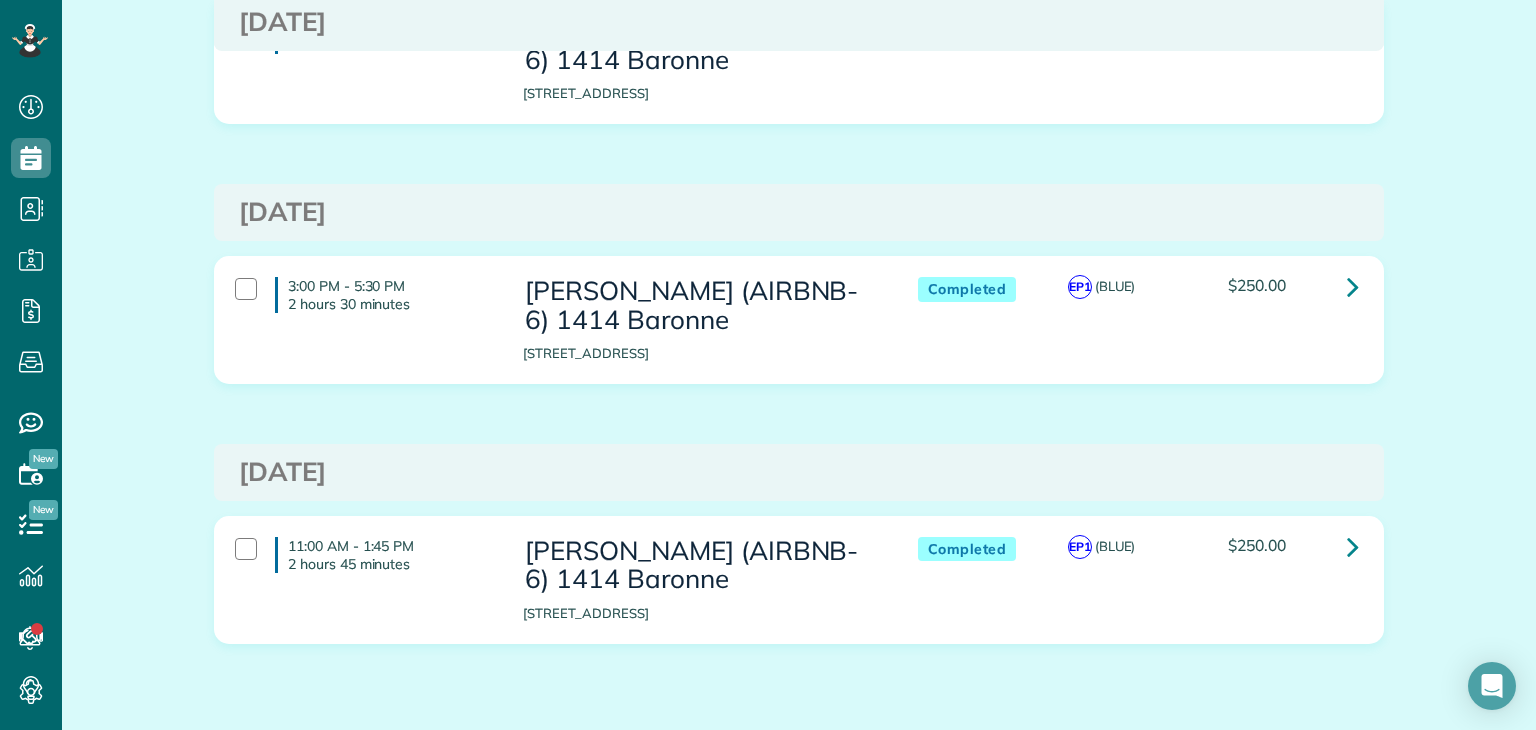 scroll, scrollTop: 1071, scrollLeft: 0, axis: vertical 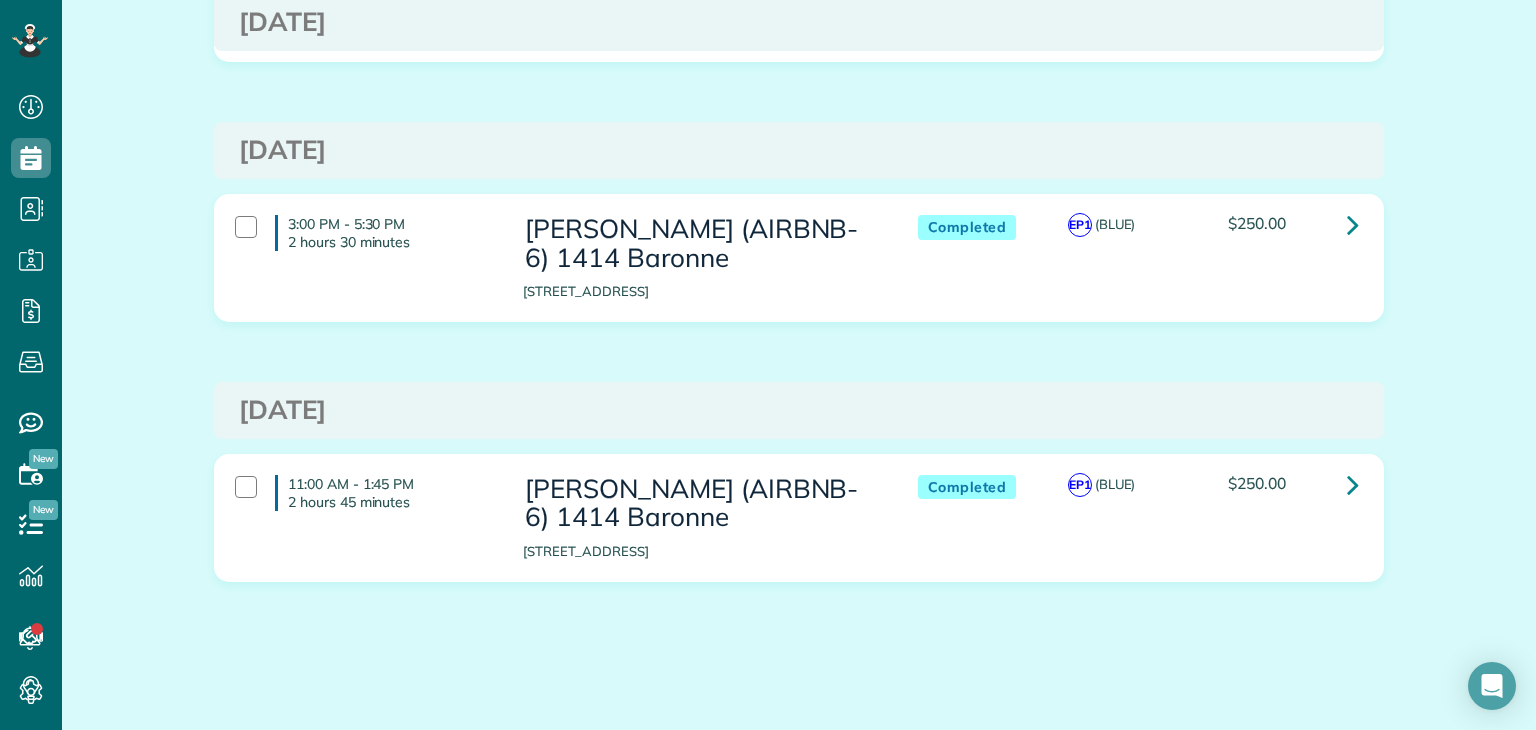 click on "Appointments
the List View [2 min]
Schedule Changes
Actions
Create Appointment
Create Task
Clock In/Out
Send Work Orders
Print Route Sheets
Today's Emails/Texts
Export data (Owner Only)..
Bulk Actions
Set status to: Active
Set status to: Stand-By" at bounding box center (799, -148) 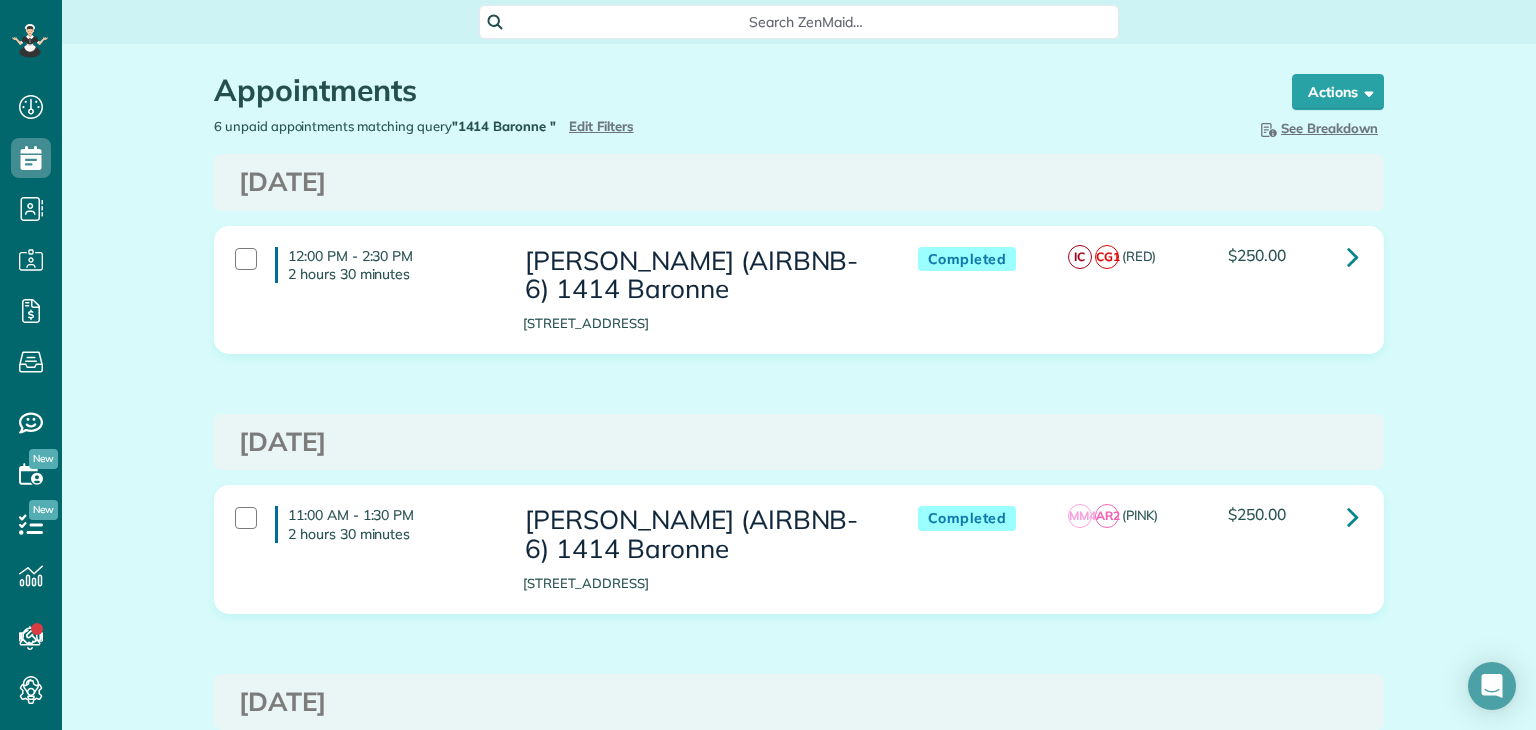 scroll, scrollTop: 0, scrollLeft: 0, axis: both 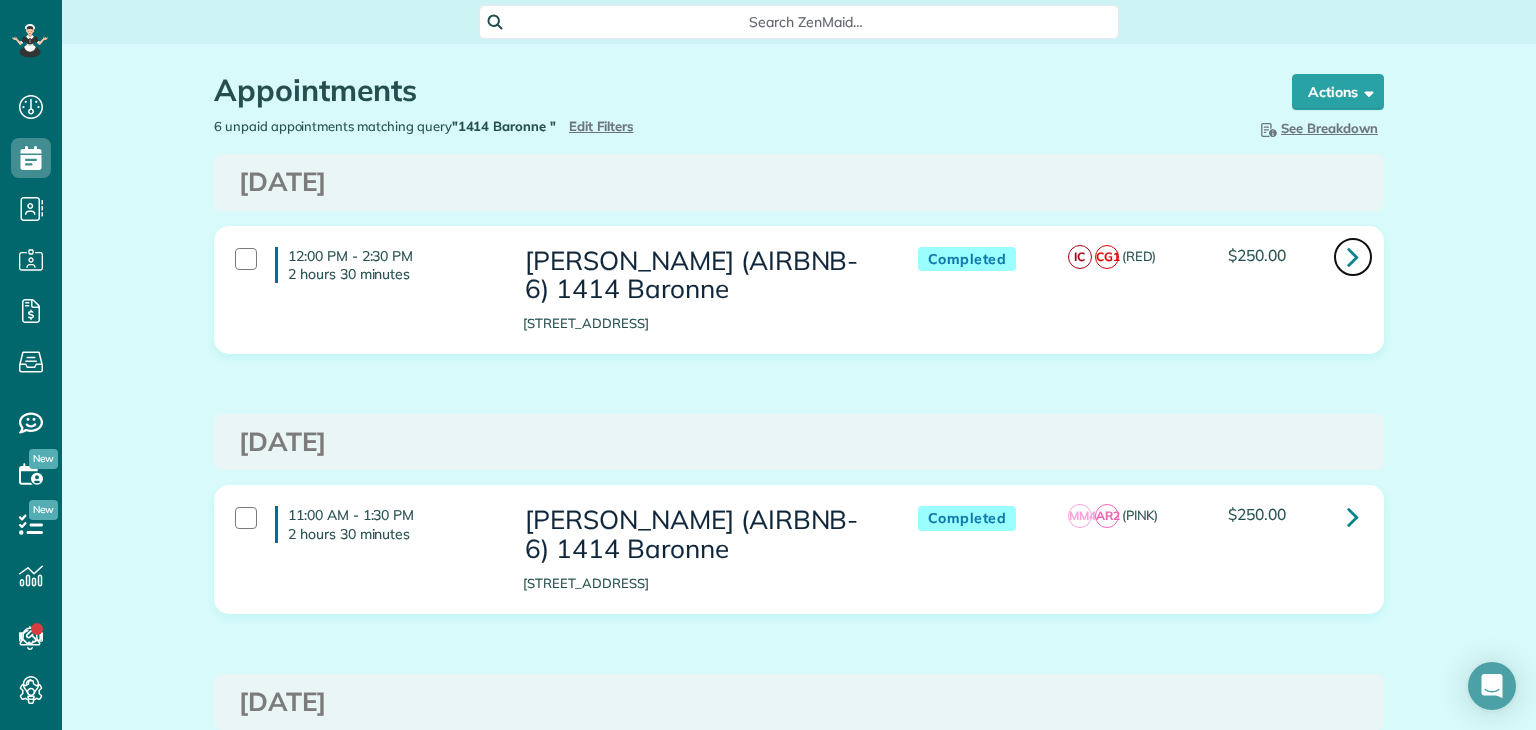click at bounding box center (1353, 256) 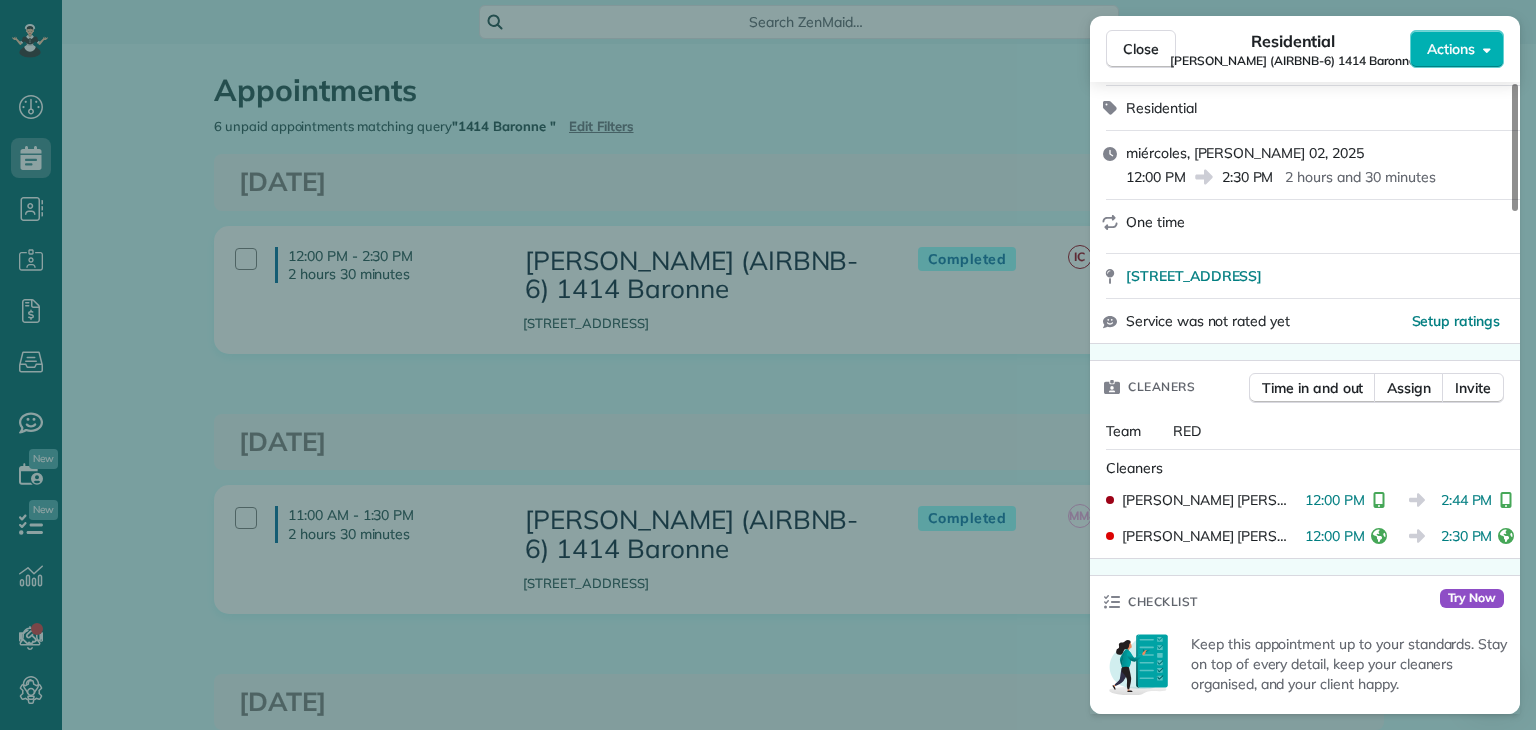 scroll, scrollTop: 600, scrollLeft: 0, axis: vertical 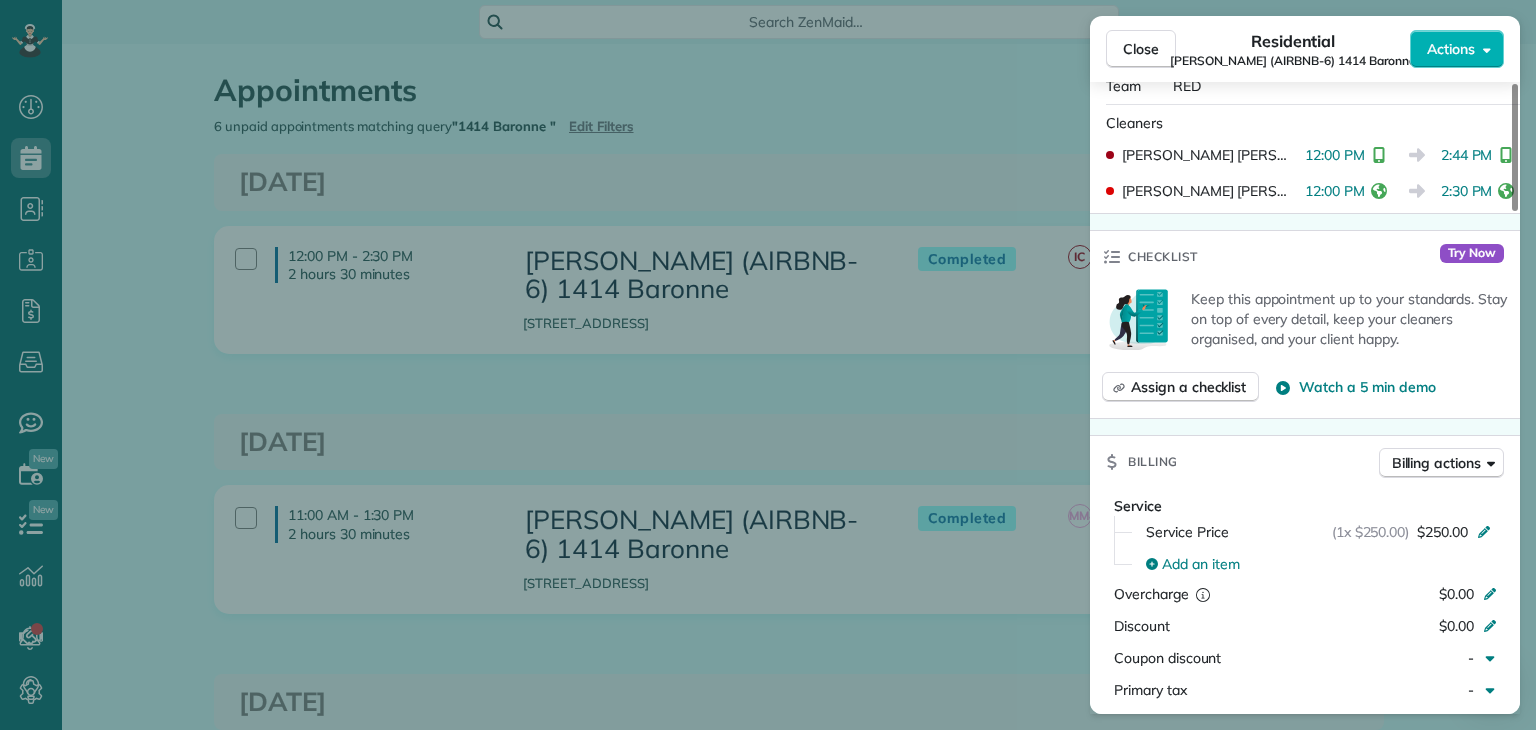 click on "Close Residential NICK BRUNO (AIRBNB-6) 1414 Baronne Actions Status Completed NICK BRUNO (AIRBNB-6) 1414 Baronne · Open profile No phone number on record Add phone number No email on record Add email View Details Residential miércoles, julio 02, 2025 12:00 PM 2:30 PM 2 hours and 30 minutes One time 1414 Baronne Street New Orleans LA 70113 Service was not rated yet Setup ratings Cleaners Time in and out Assign Invite Team RED Cleaners INES   CORDOVA 12:00 PM 2:44 PM CLAUDIA   GUTIERREZ 12:00 PM 2:30 PM Checklist Try Now Keep this appointment up to your standards. Stay on top of every detail, keep your cleaners organised, and your client happy. Assign a checklist Watch a 5 min demo Billing Billing actions Service Service Price (1x $250.00) $250.00 Add an item Overcharge $0.00 Discount $0.00 Coupon discount - Primary tax - Secondary tax - Total appointment price $250.00 Tips collected New feature! $0.00 Unpaid Mark as paid Total including tip $250.00 Get paid online in no-time! Charge customer credit card 2 5" at bounding box center (768, 365) 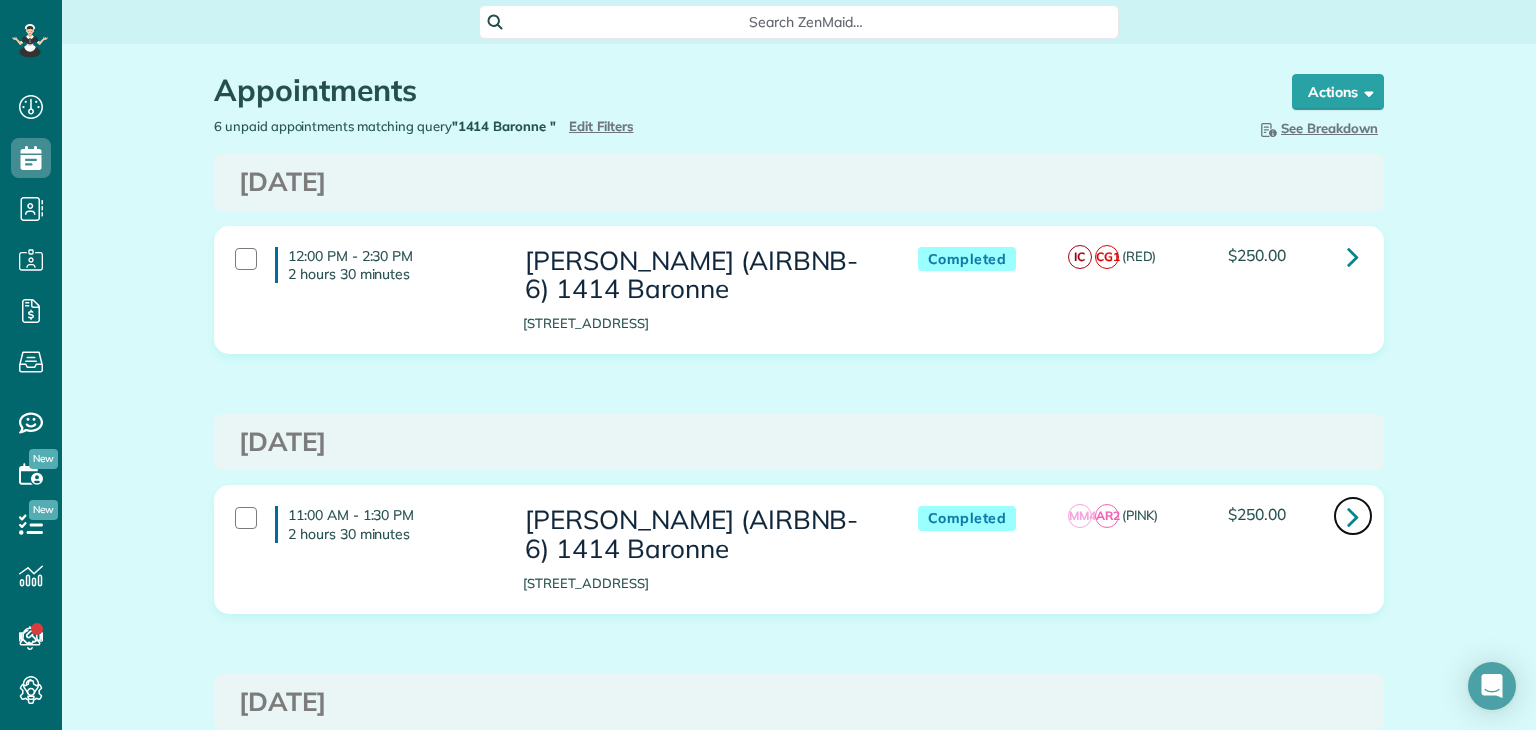 click at bounding box center (1353, 516) 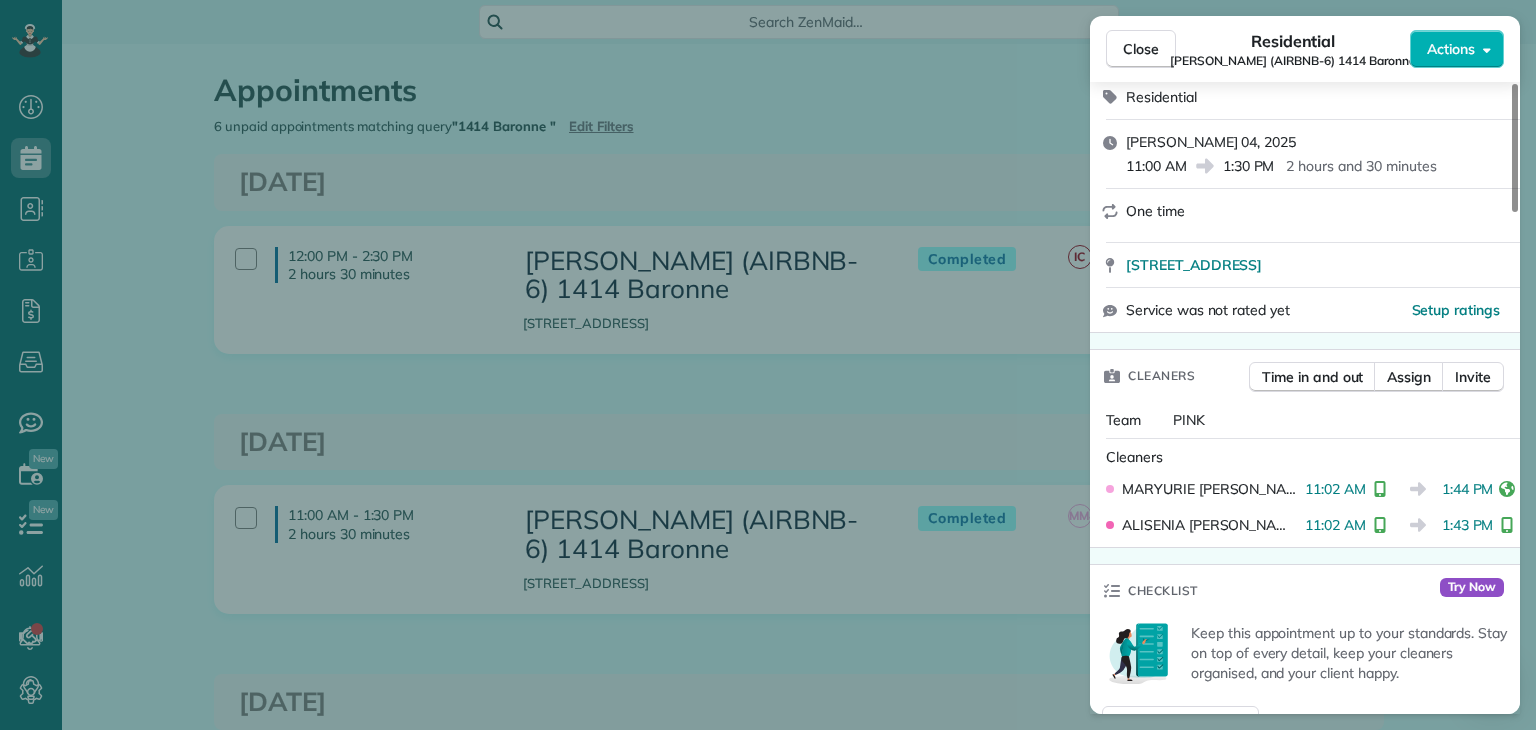 scroll, scrollTop: 300, scrollLeft: 0, axis: vertical 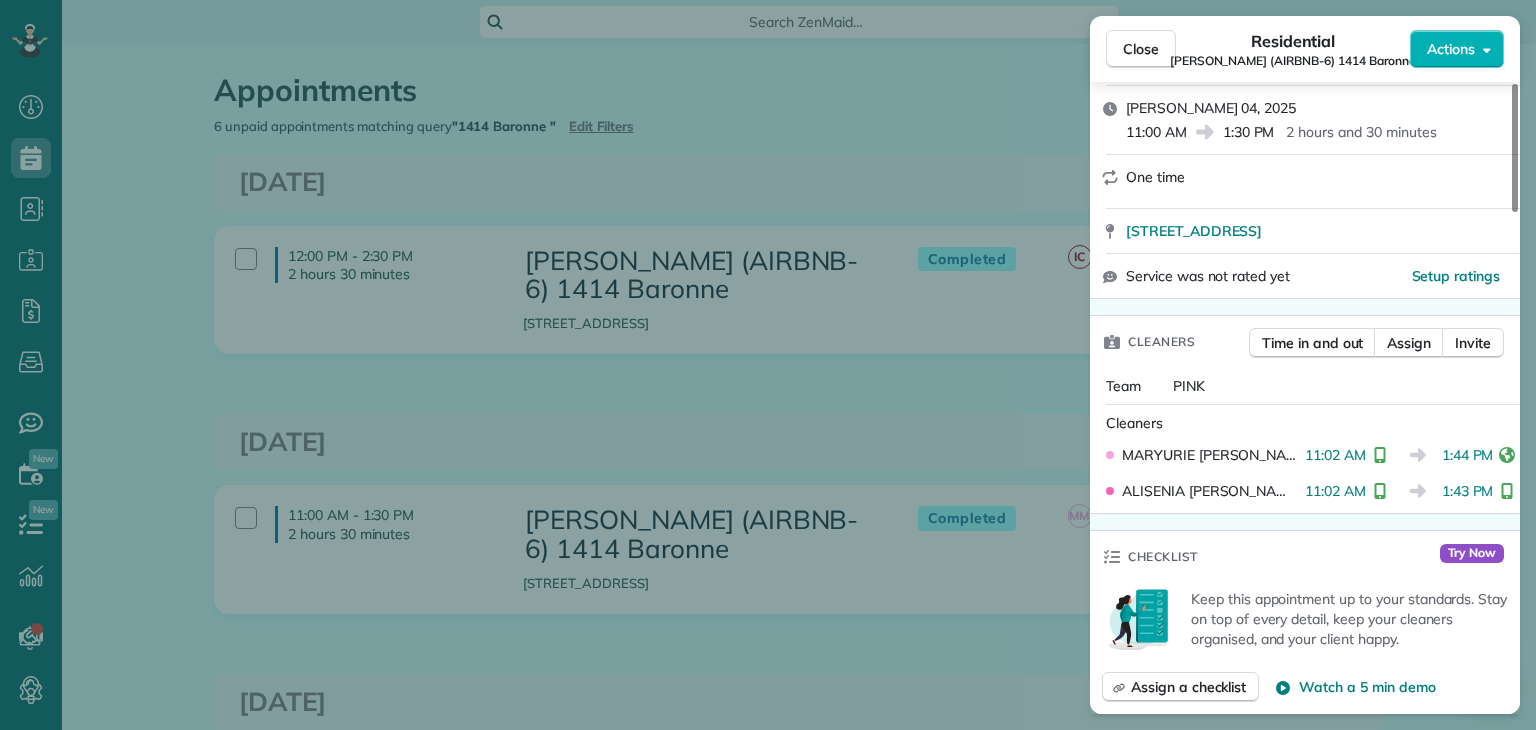 click on "Close Residential NICK BRUNO (AIRBNB-6) 1414 Baronne Actions Status Completed NICK BRUNO (AIRBNB-6) 1414 Baronne · Open profile No phone number on record Add phone number No email on record Add email View Details Residential viernes, julio 04, 2025 11:00 AM 1:30 PM 2 hours and 30 minutes One time 1414 Baronne Street New Orleans LA 70113 Service was not rated yet Setup ratings Cleaners Time in and out Assign Invite Team PINK Cleaners MARYURIE   MURILLO 11:02 AM 1:44 PM ALISENIA   RAMIREZ 11:02 AM 1:43 PM Checklist Try Now Keep this appointment up to your standards. Stay on top of every detail, keep your cleaners organised, and your client happy. Assign a checklist Watch a 5 min demo Billing Billing actions Service Service Price (1x $250.00) $250.00 Add an item Overcharge $0.00 Discount $0.00 Coupon discount - Primary tax - Secondary tax - Total appointment price $250.00 Tips collected New feature! $0.00 Unpaid Mark as paid Total including tip $250.00 Get paid online in no-time! Charge customer credit card 2 5" at bounding box center (768, 365) 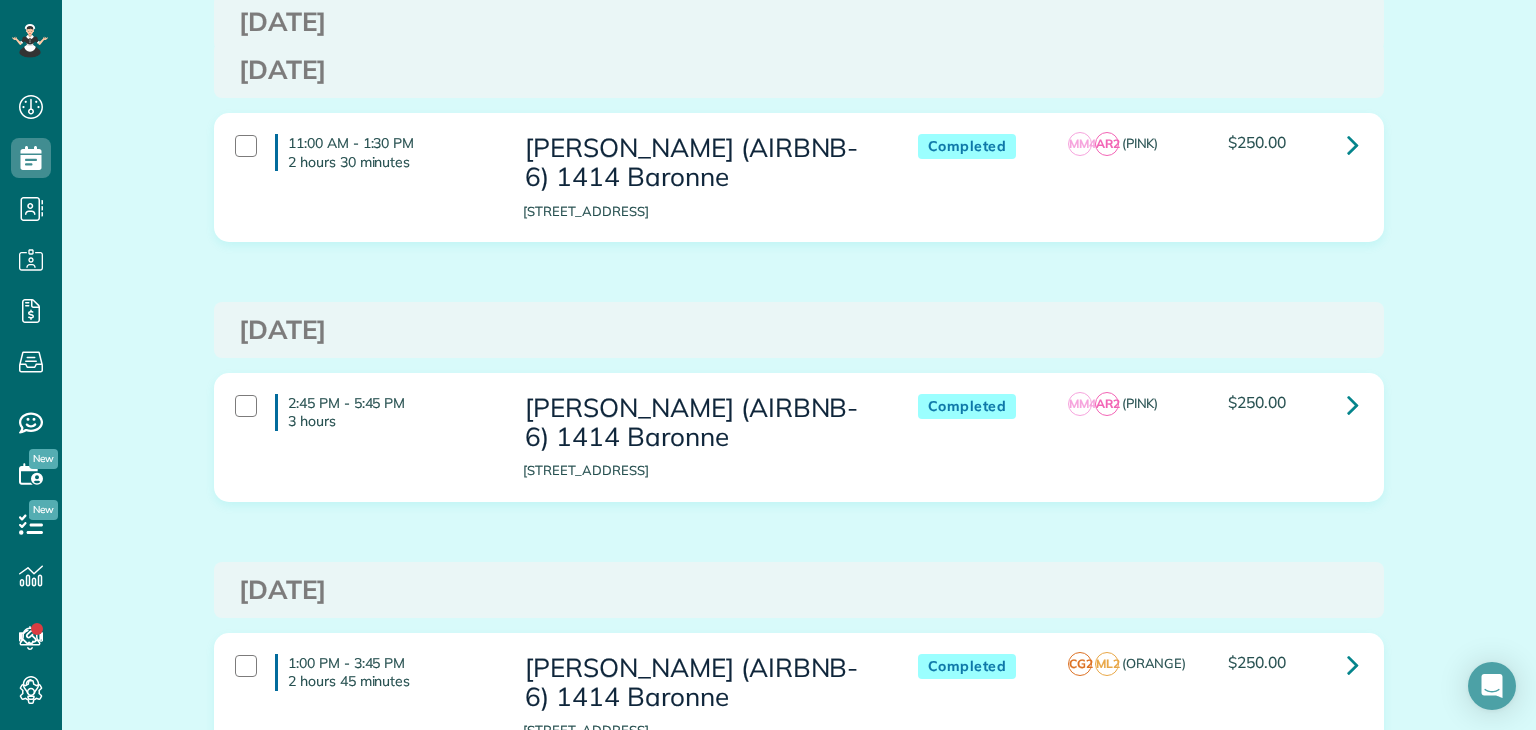 scroll, scrollTop: 400, scrollLeft: 0, axis: vertical 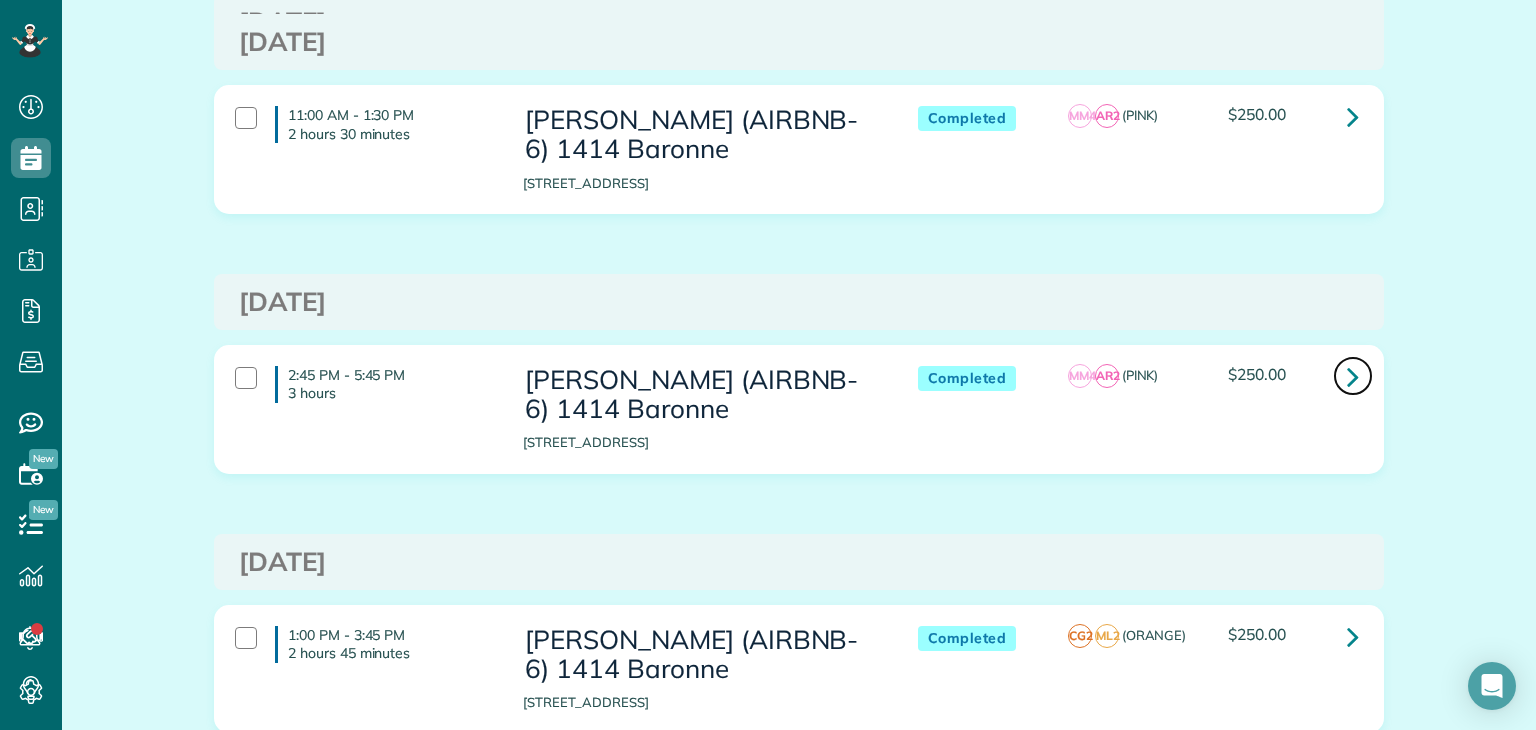 click at bounding box center [1353, 376] 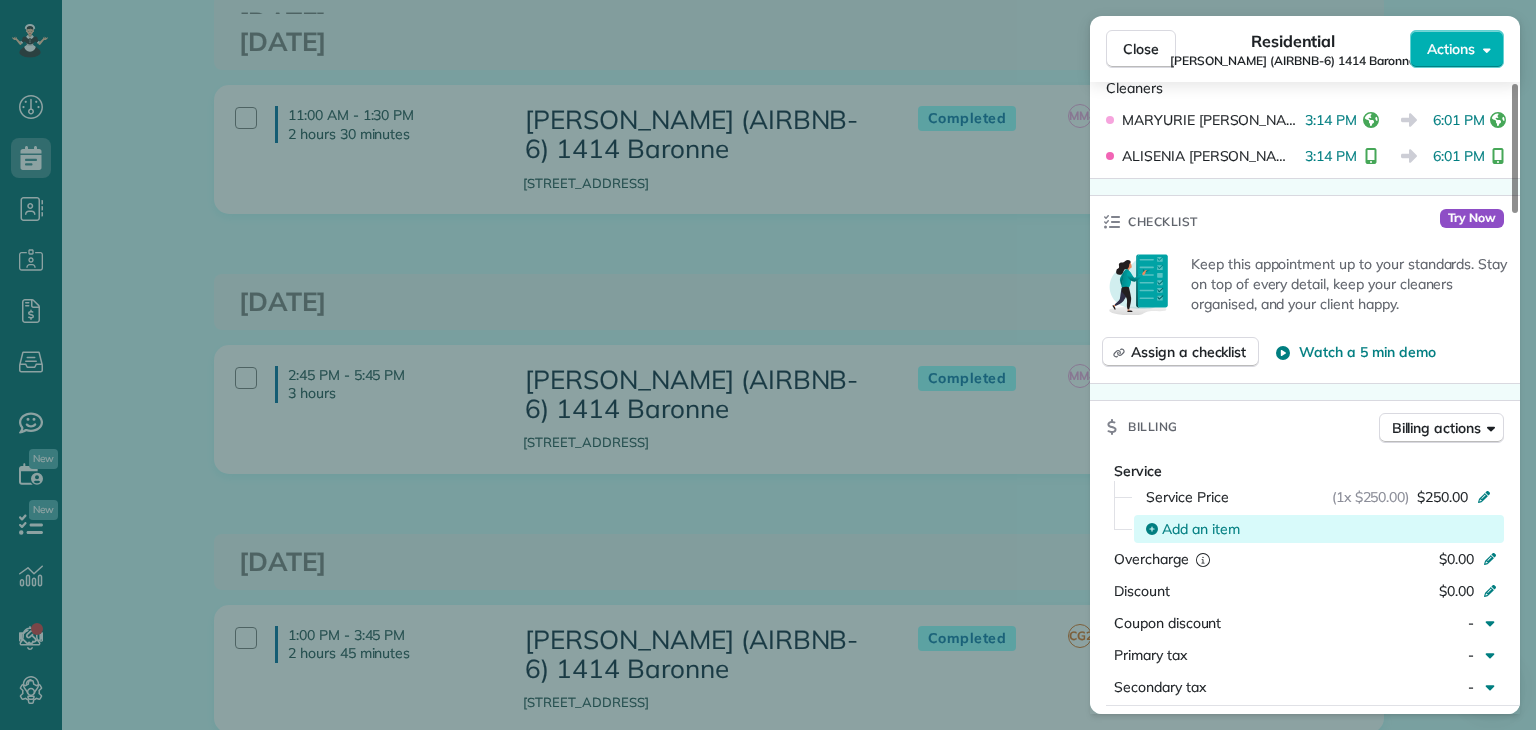 scroll, scrollTop: 500, scrollLeft: 0, axis: vertical 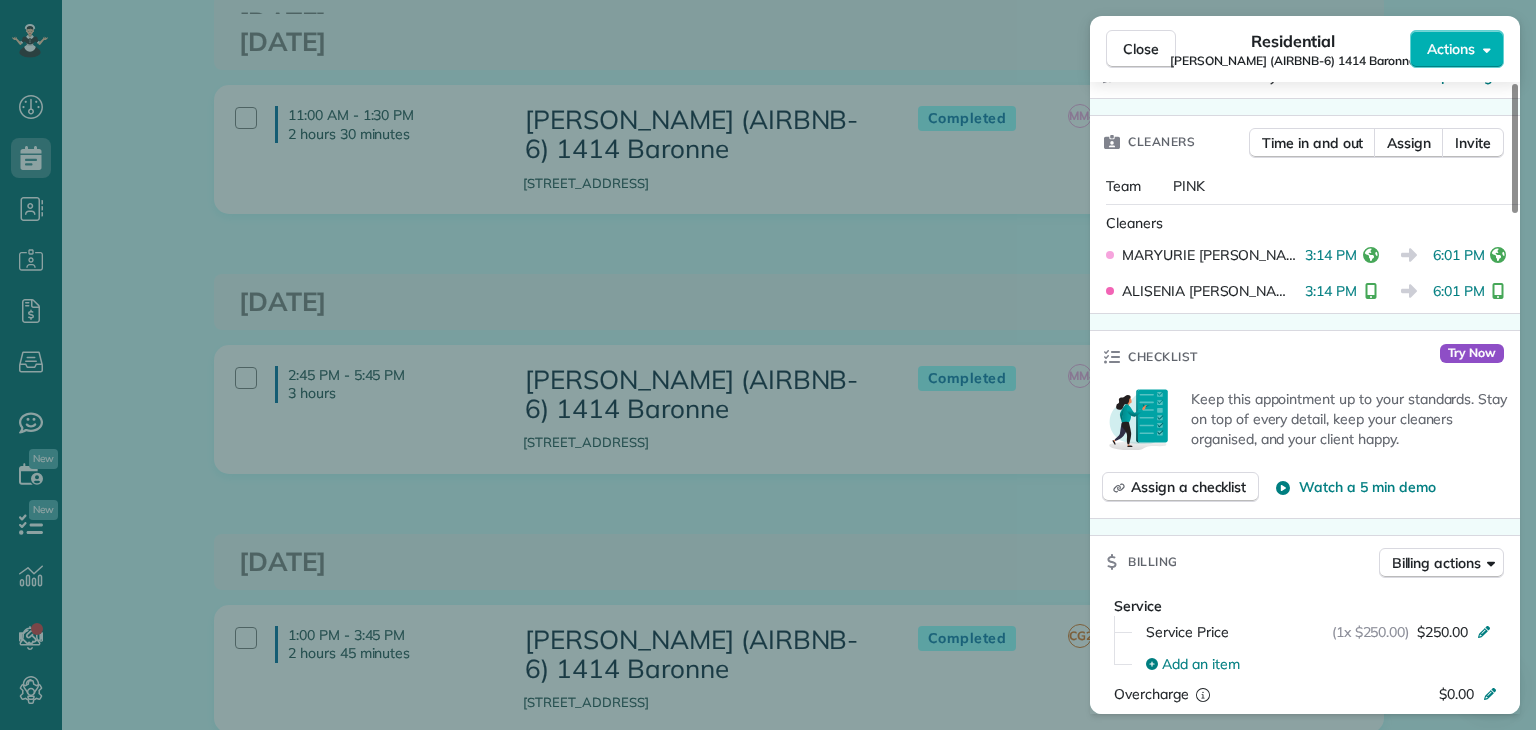 click on "Close Residential NICK BRUNO (AIRBNB-6) 1414 Baronne Actions Status Completed NICK BRUNO (AIRBNB-6) 1414 Baronne · Open profile No phone number on record Add phone number No email on record Add email View Details Residential lunes, julio 07, 2025 2:45 PM 5:45 PM 3 hours and 0 minutes One time 1414 Baronne Street New Orleans LA 70113 Service was not rated yet Setup ratings Cleaners Time in and out Assign Invite Team PINK Cleaners MARYURIE   MURILLO 3:14 PM 6:01 PM ALISENIA   RAMIREZ 3:14 PM 6:01 PM Checklist Try Now Keep this appointment up to your standards. Stay on top of every detail, keep your cleaners organised, and your client happy. Assign a checklist Watch a 5 min demo Billing Billing actions Service Service Price (1x $250.00) $250.00 Add an item Overcharge $0.00 Discount $0.00 Coupon discount - Primary tax - Secondary tax - Total appointment price $250.00 Tips collected New feature! $0.00 Unpaid Mark as paid Total including tip $250.00 Get paid online in no-time! Charge customer credit card Notes 2 5" at bounding box center [768, 365] 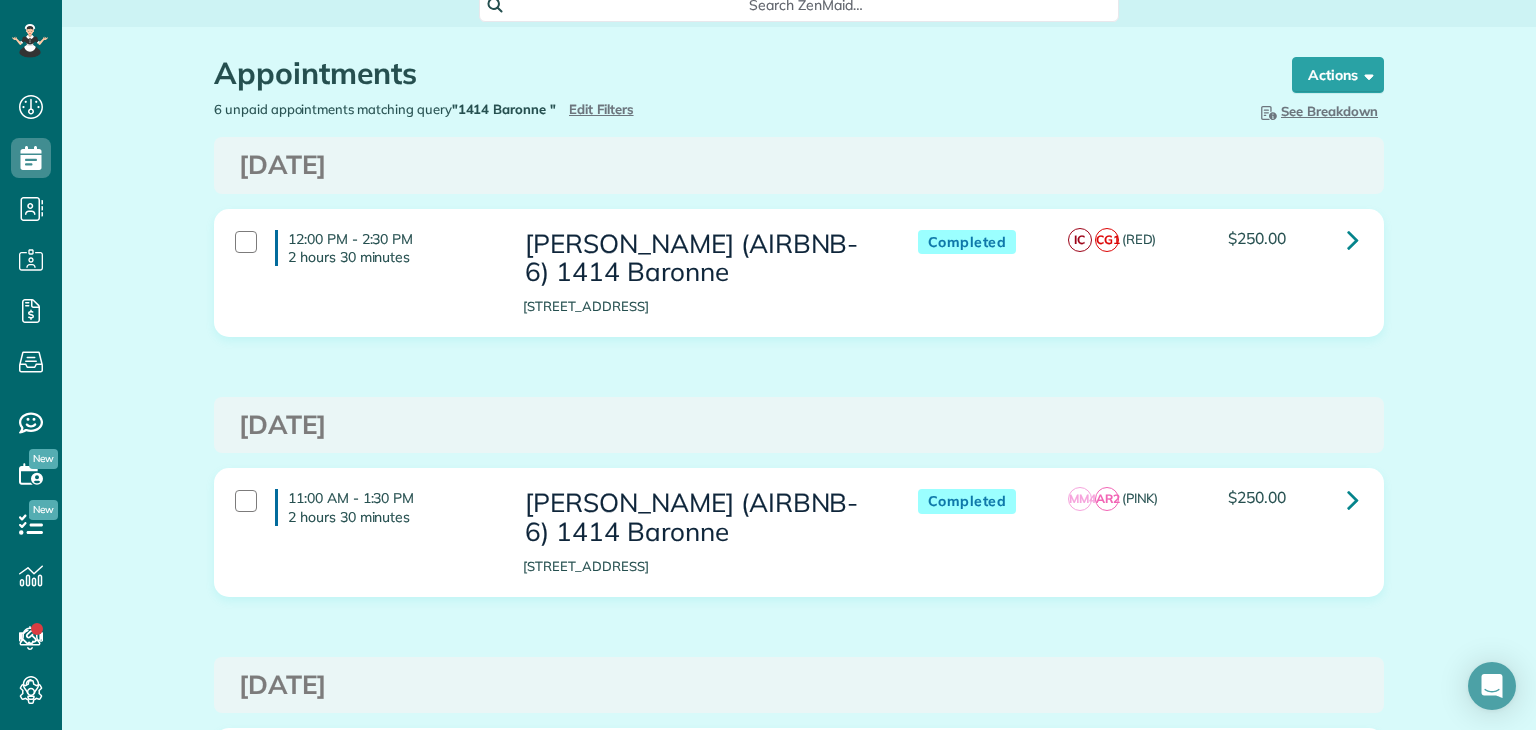 scroll, scrollTop: 0, scrollLeft: 0, axis: both 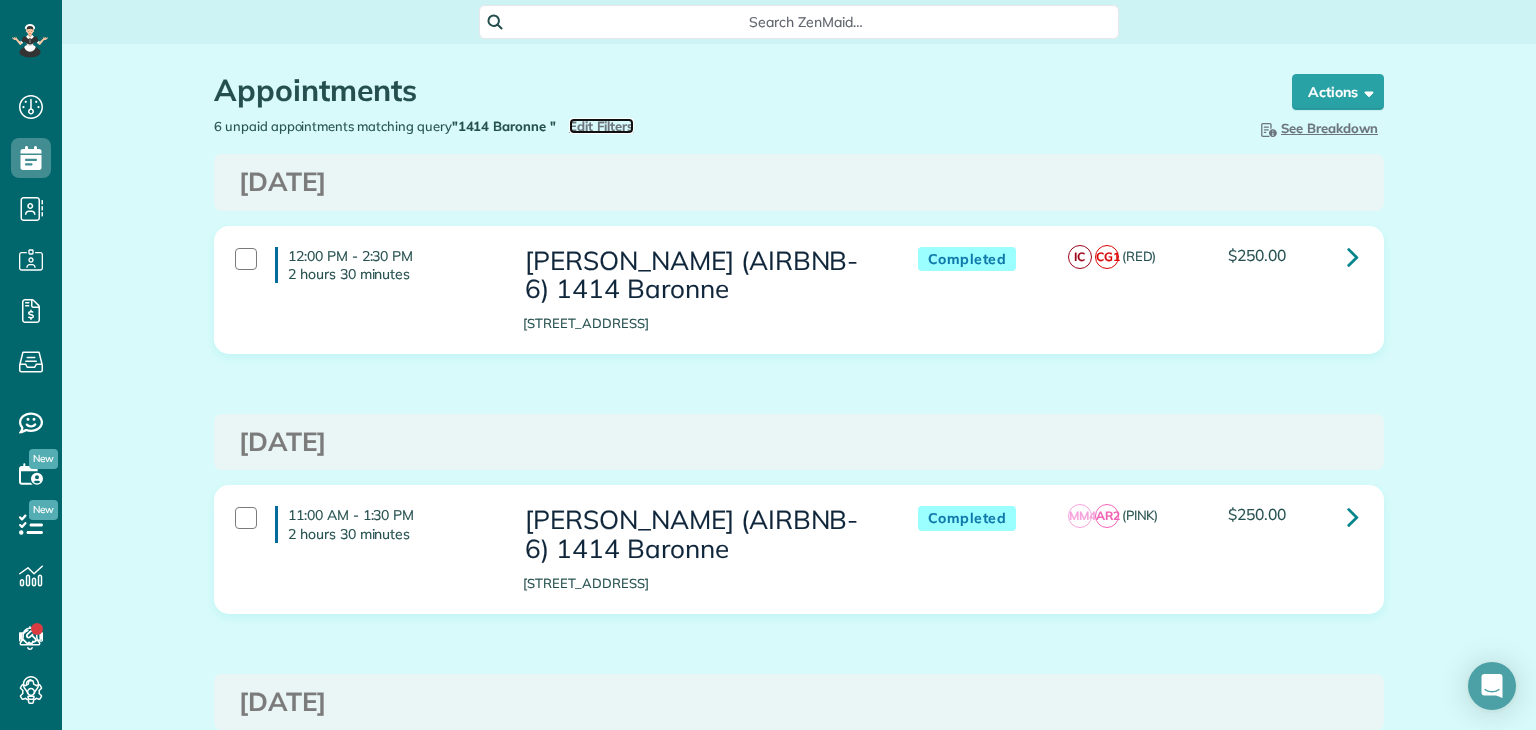 click on "Edit Filters" at bounding box center [601, 126] 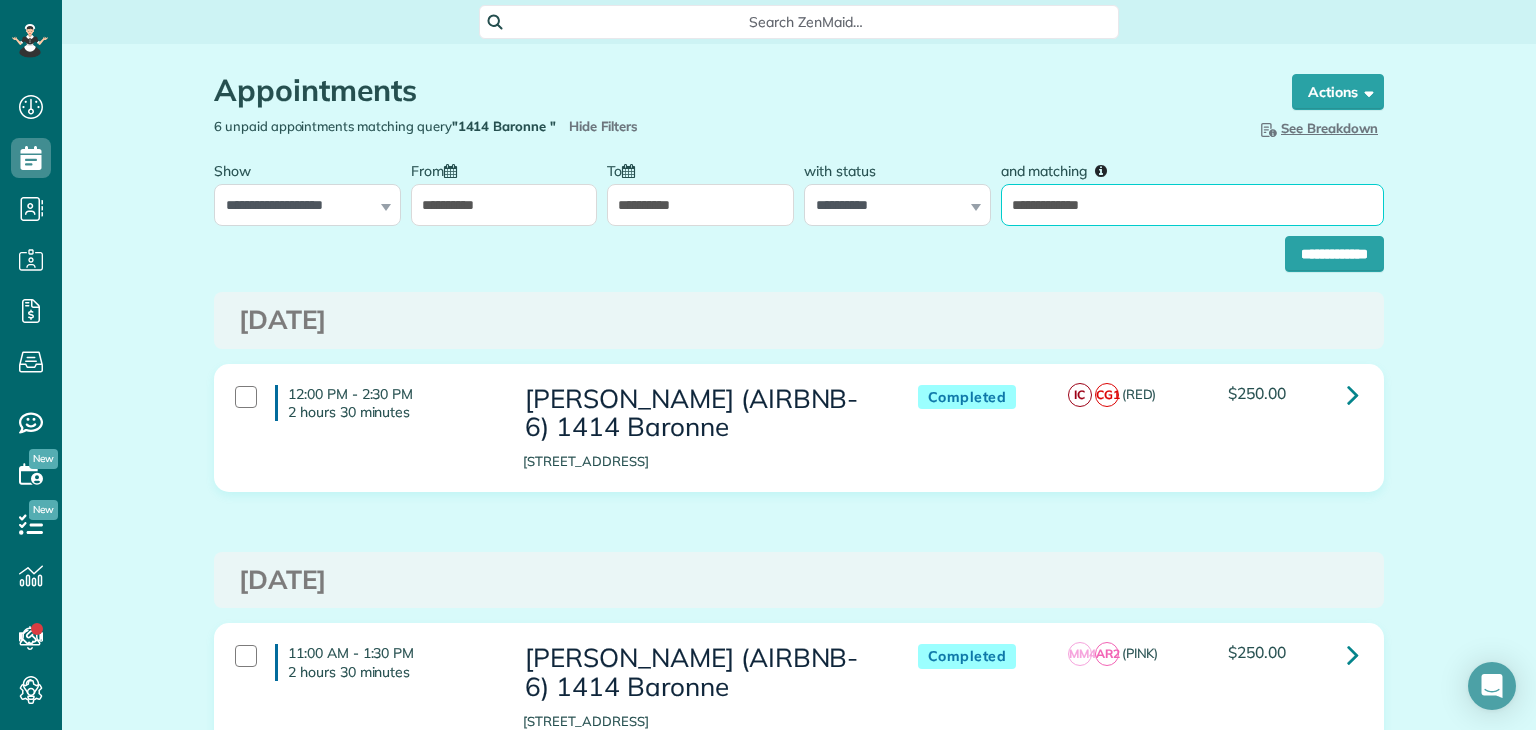drag, startPoint x: 1143, startPoint y: 204, endPoint x: 882, endPoint y: 226, distance: 261.92557 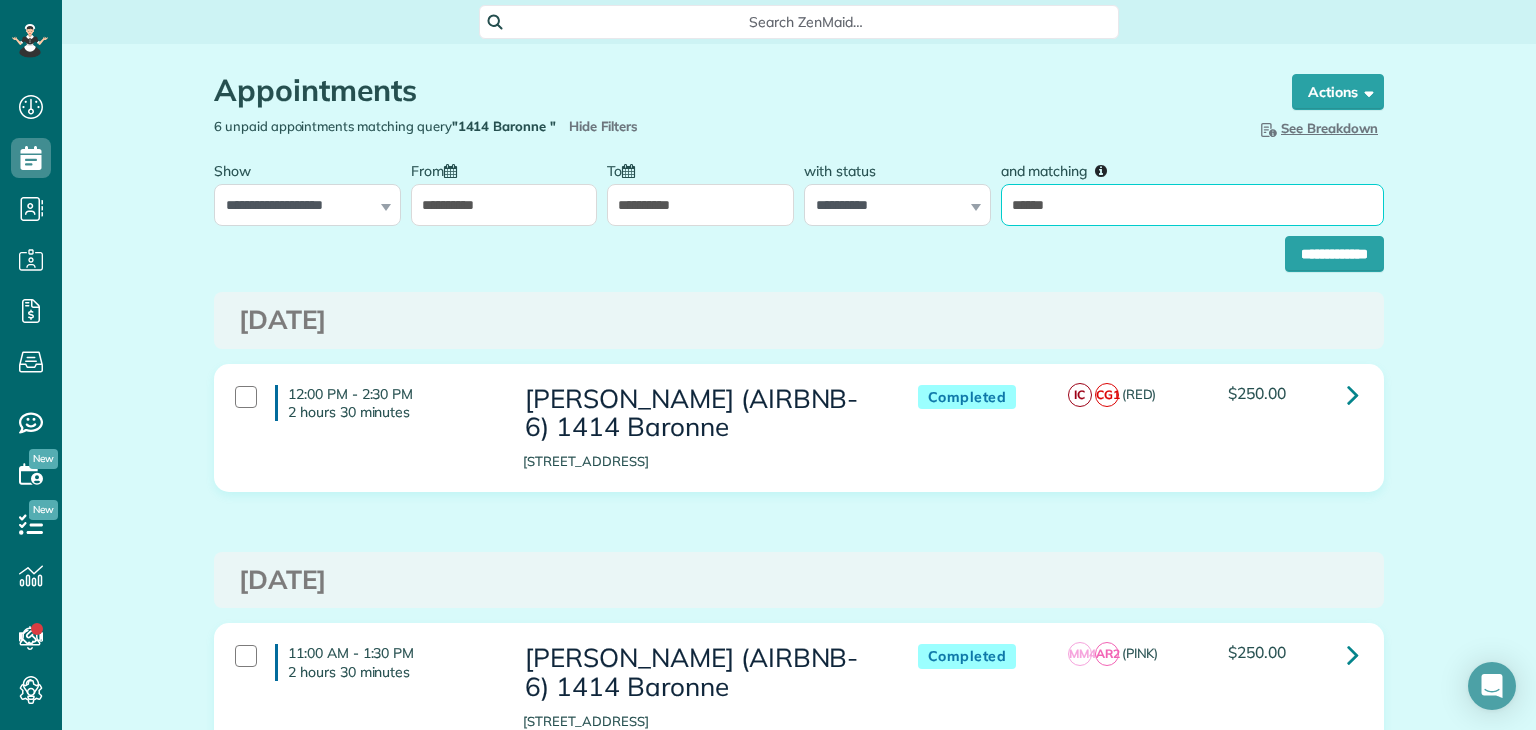 type on "******" 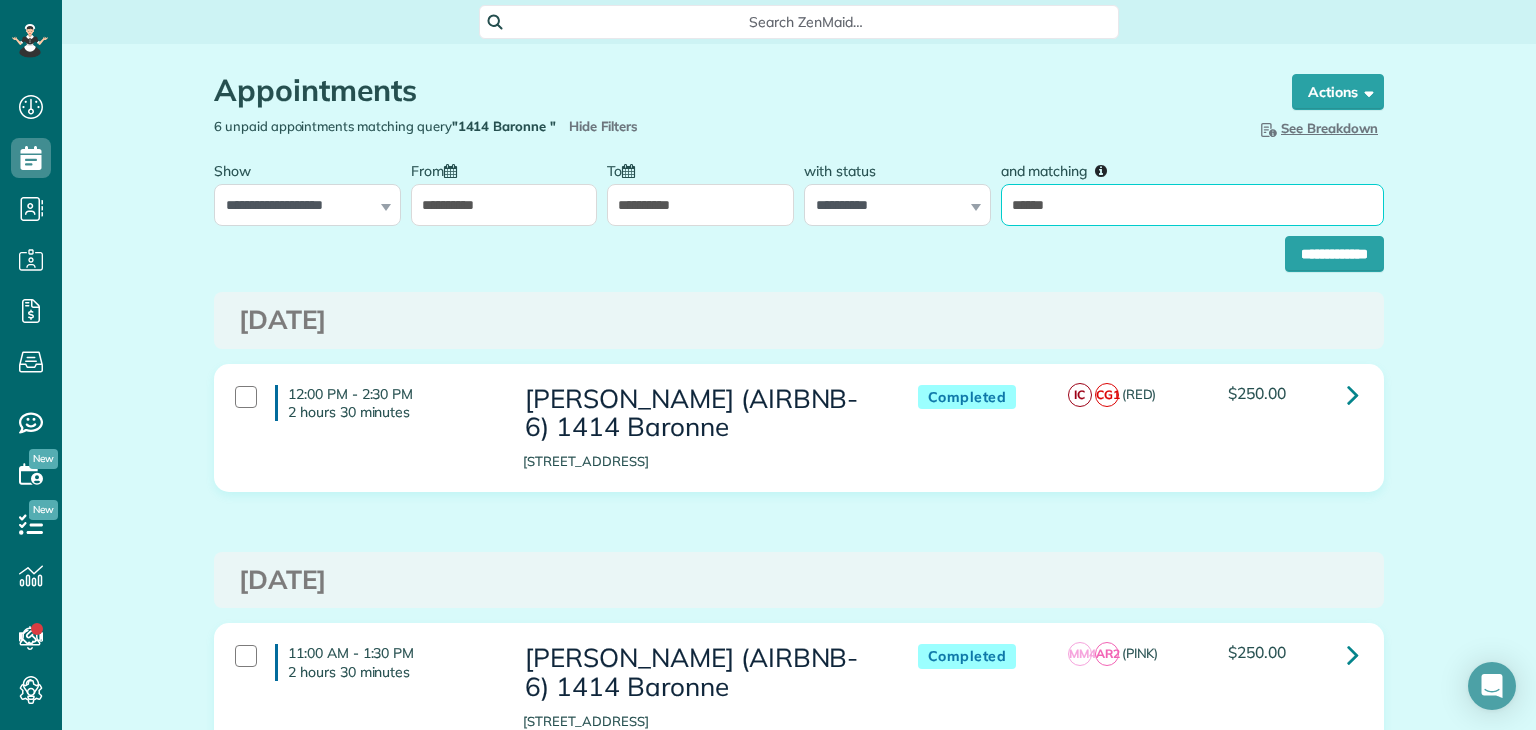 click on "**********" at bounding box center [1334, 254] 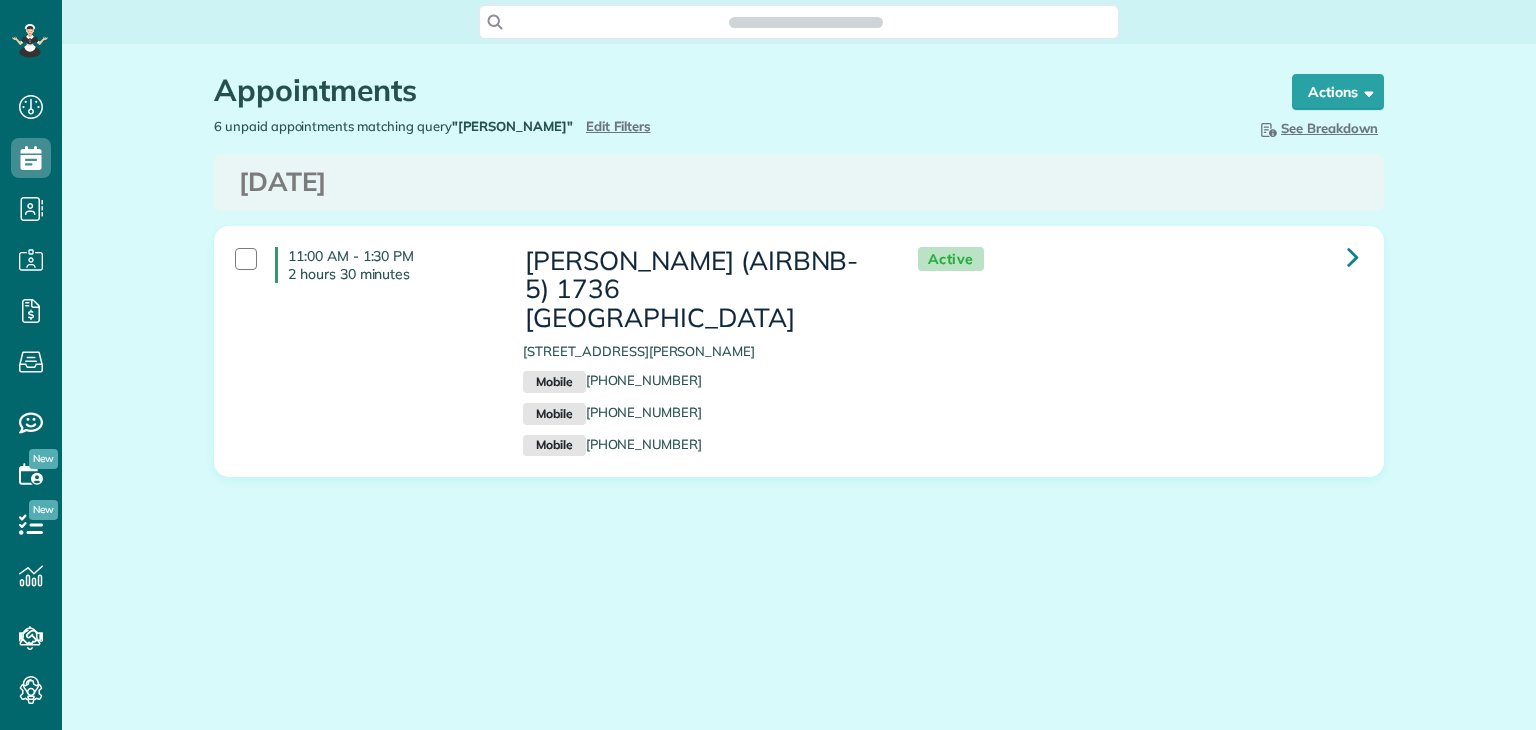 scroll, scrollTop: 0, scrollLeft: 0, axis: both 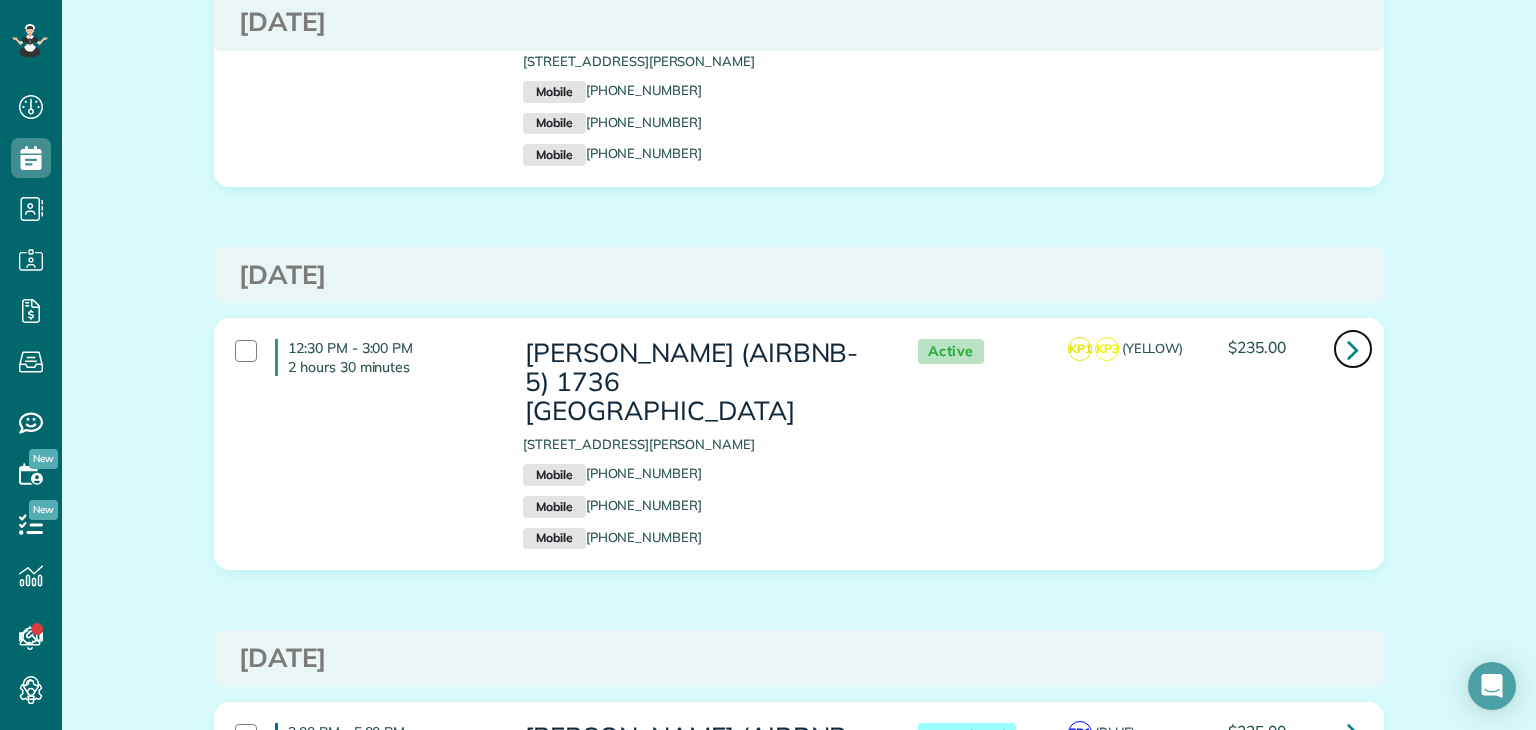 click at bounding box center [1353, 349] 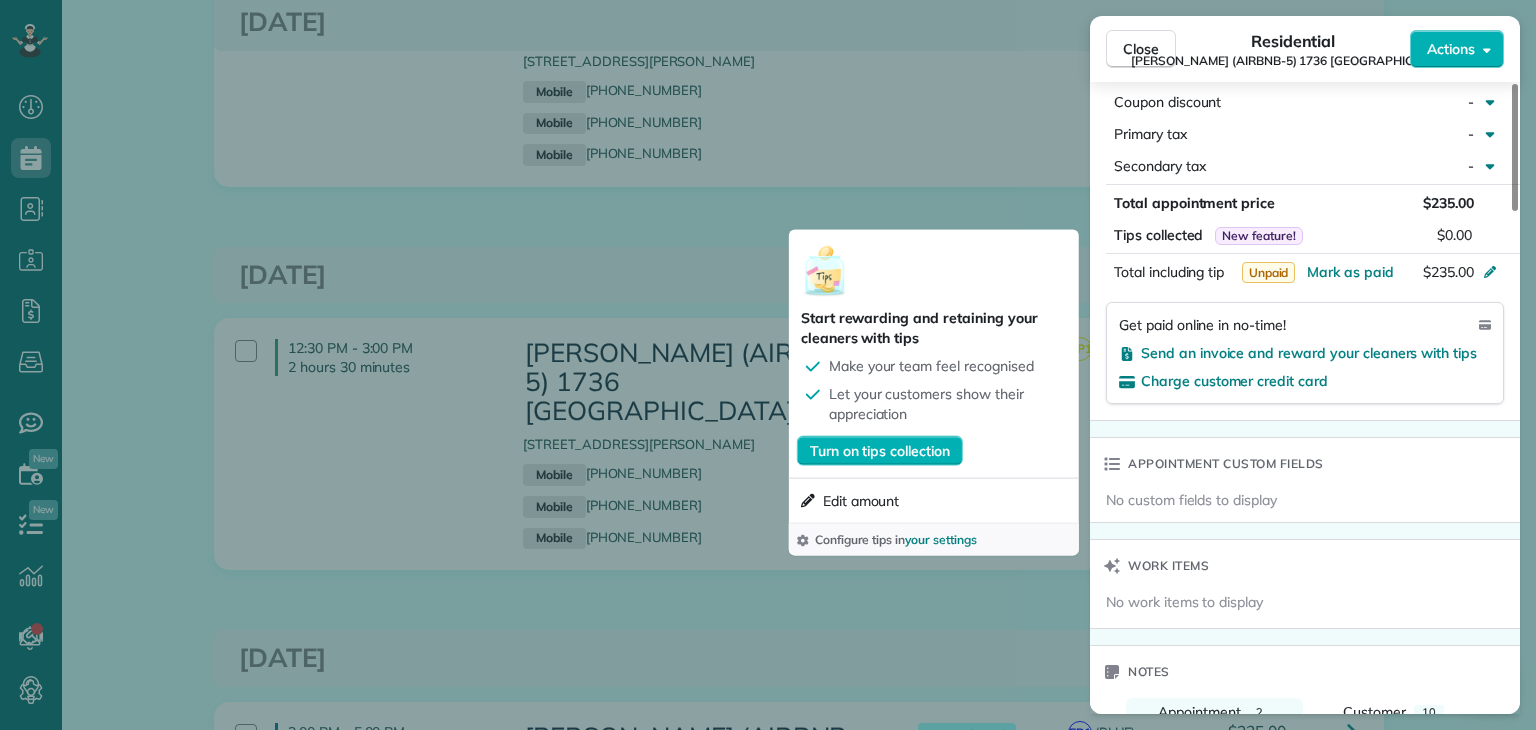 scroll, scrollTop: 1500, scrollLeft: 0, axis: vertical 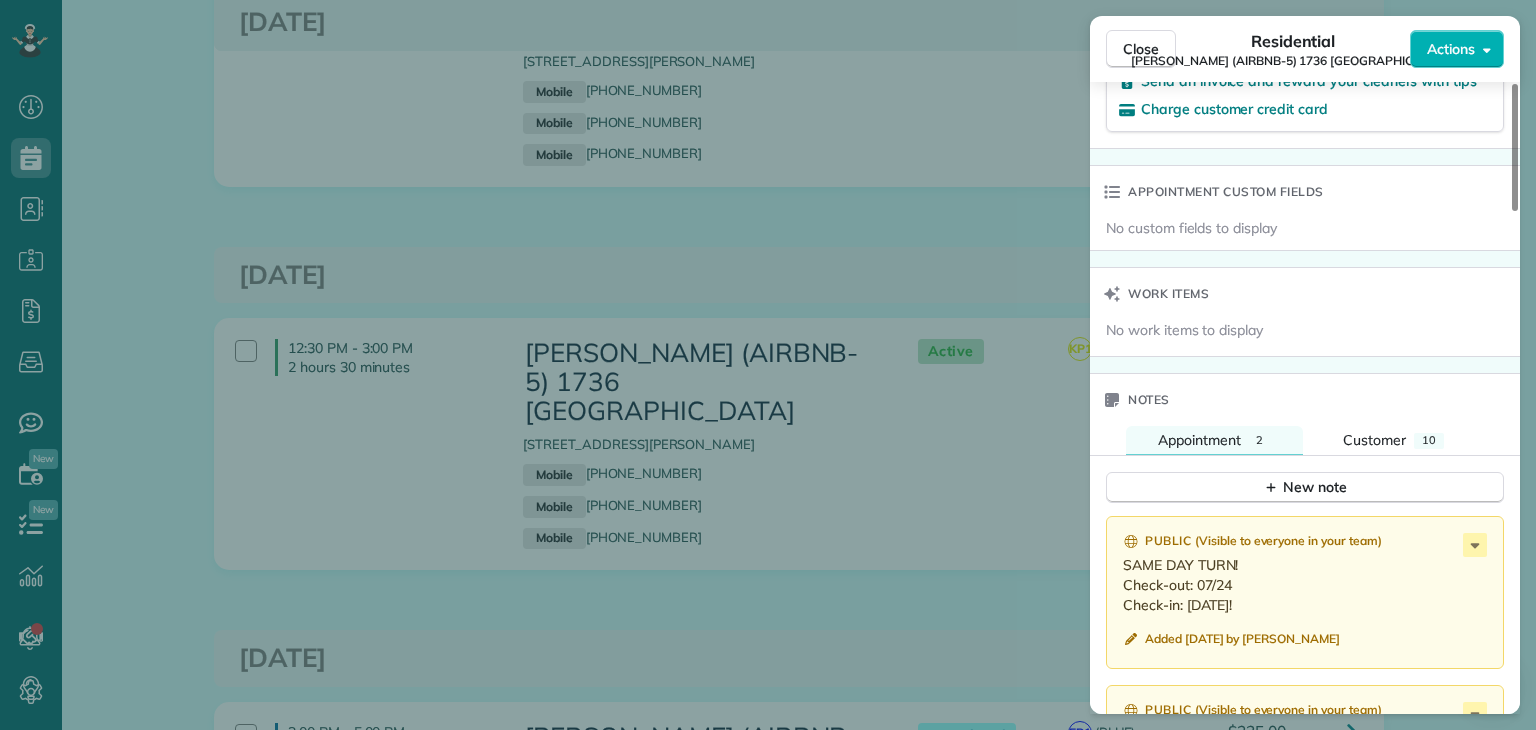 click on "Close Residential NICK BRUNO (AIRBNB-5) 1736 Thalia Actions Status Active NICK BRUNO (AIRBNB-5) 1736 Thalia · Open profile MOBILE (504) 875-8134 Copy MOBILE (727) 410-0783 Copy MOBILE (504) 215-1676 Copy nbruno@pousadamgmt.com Copy View Details Residential jueves, julio 24, 2025 ( 5 days ago ) 12:30 PM 3:00 PM 2 hours and 30 minutes One time 1736 Thalia Street New Orleans LA 70113 Service was not rated yet Setup ratings Cleaners Time in and out Assign Invite Team YELLOW Cleaners KENIA   PACHECO 3:10 PM 3:10 PM KAREN   PACHECO 12:30 PM 3:00 PM Checklist Try Now Keep this appointment up to your standards. Stay on top of every detail, keep your cleaners organised, and your client happy. Assign a checklist Watch a 5 min demo Billing Billing actions Service Service Price (1x $235.00) $235.00 Add an item Overcharge $0.00 Discount $0.00 Coupon discount - Primary tax - Secondary tax - Total appointment price $235.00 Tips collected New feature! $0.00 Unpaid Mark as paid Total including tip $235.00 Work items Notes 2" at bounding box center [768, 365] 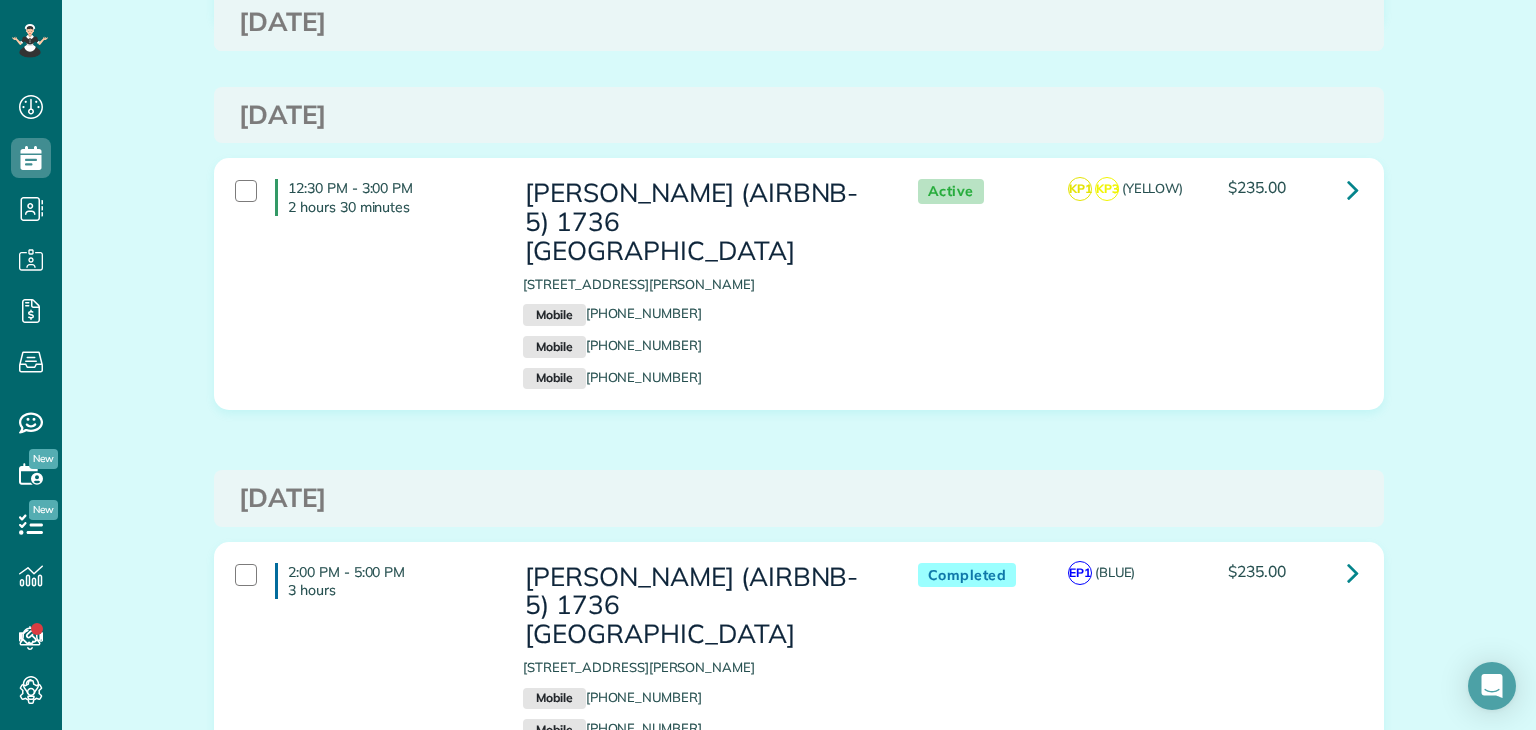 scroll, scrollTop: 1640, scrollLeft: 0, axis: vertical 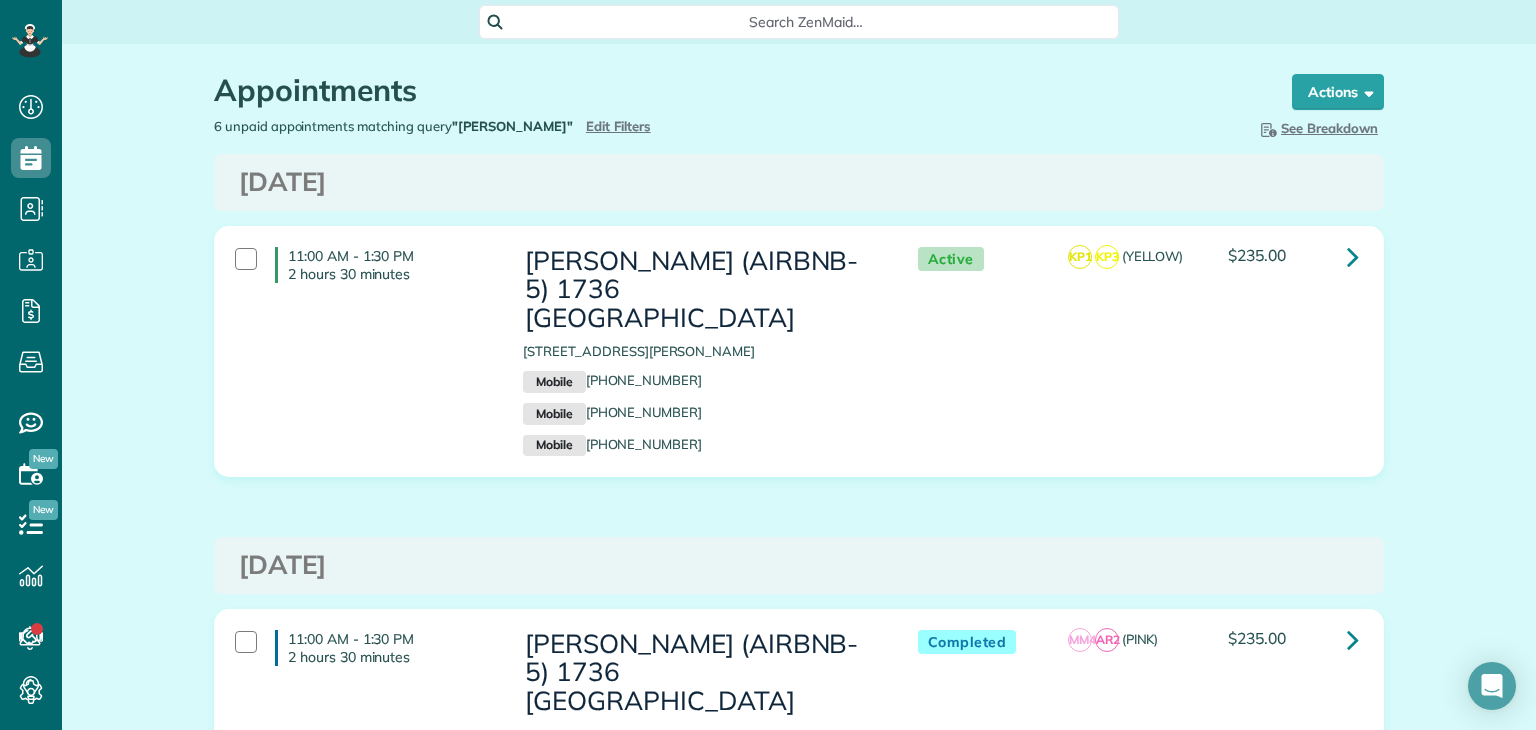 click on "Appointments
the List View [2 min]" at bounding box center [734, 95] 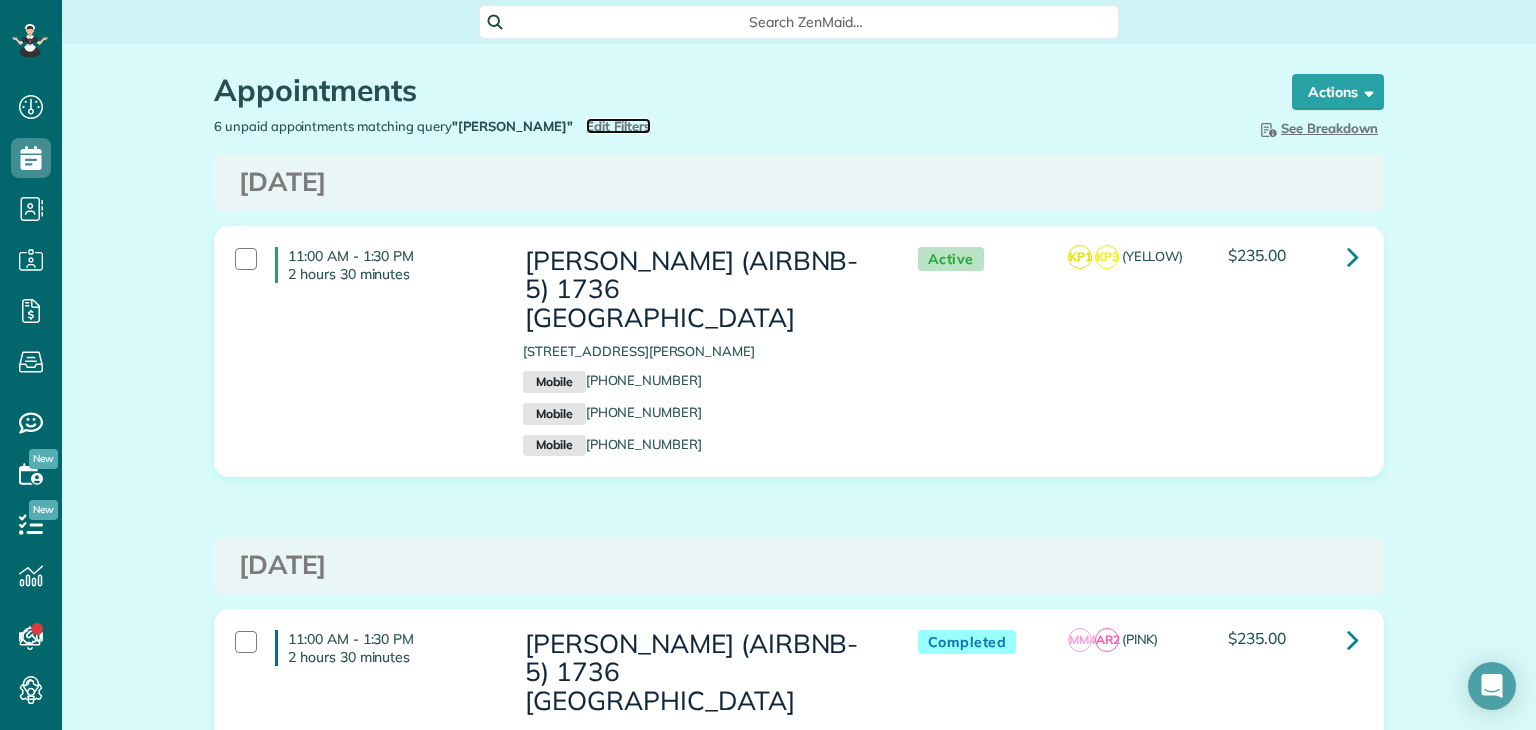 click on "Edit Filters" at bounding box center (618, 126) 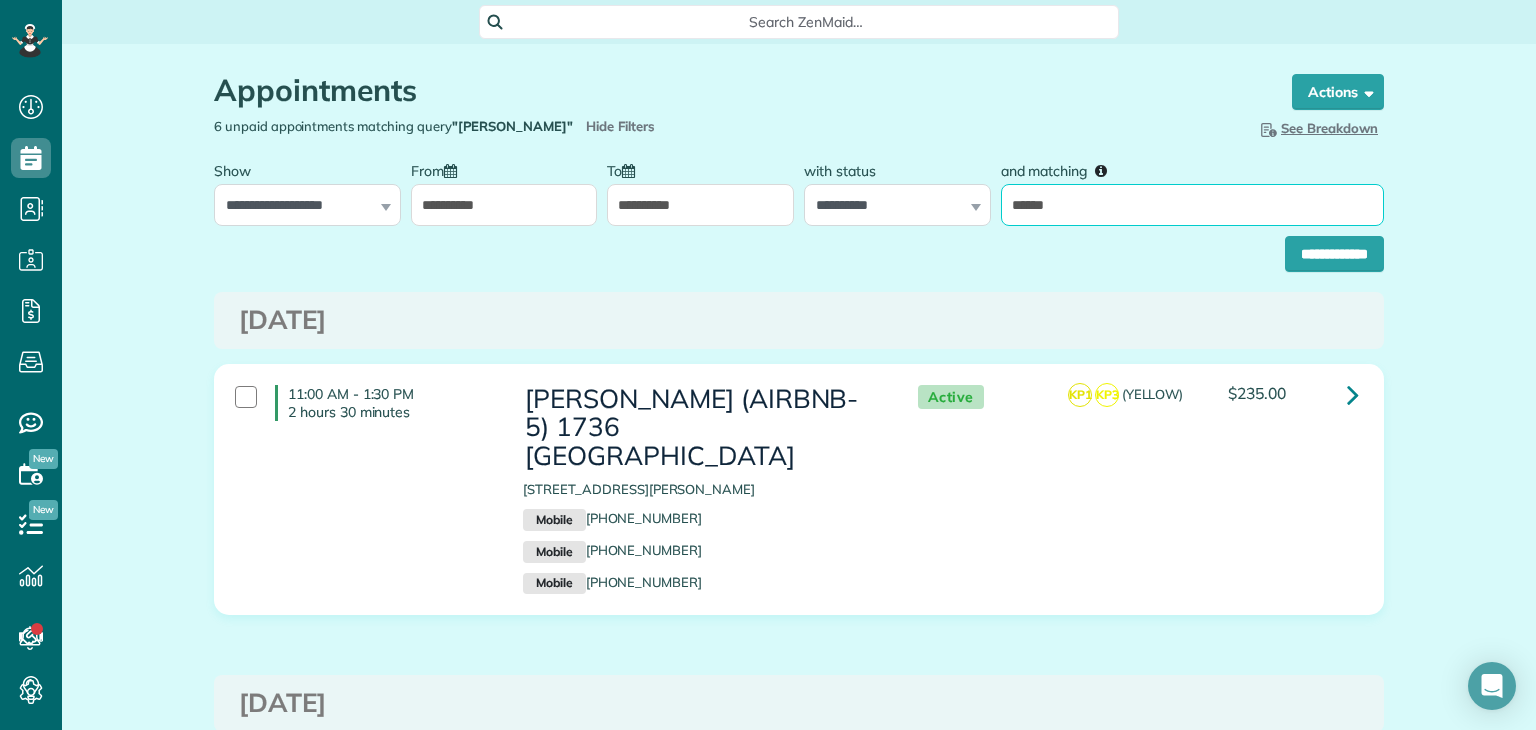 drag, startPoint x: 1007, startPoint y: 225, endPoint x: 765, endPoint y: 254, distance: 243.73141 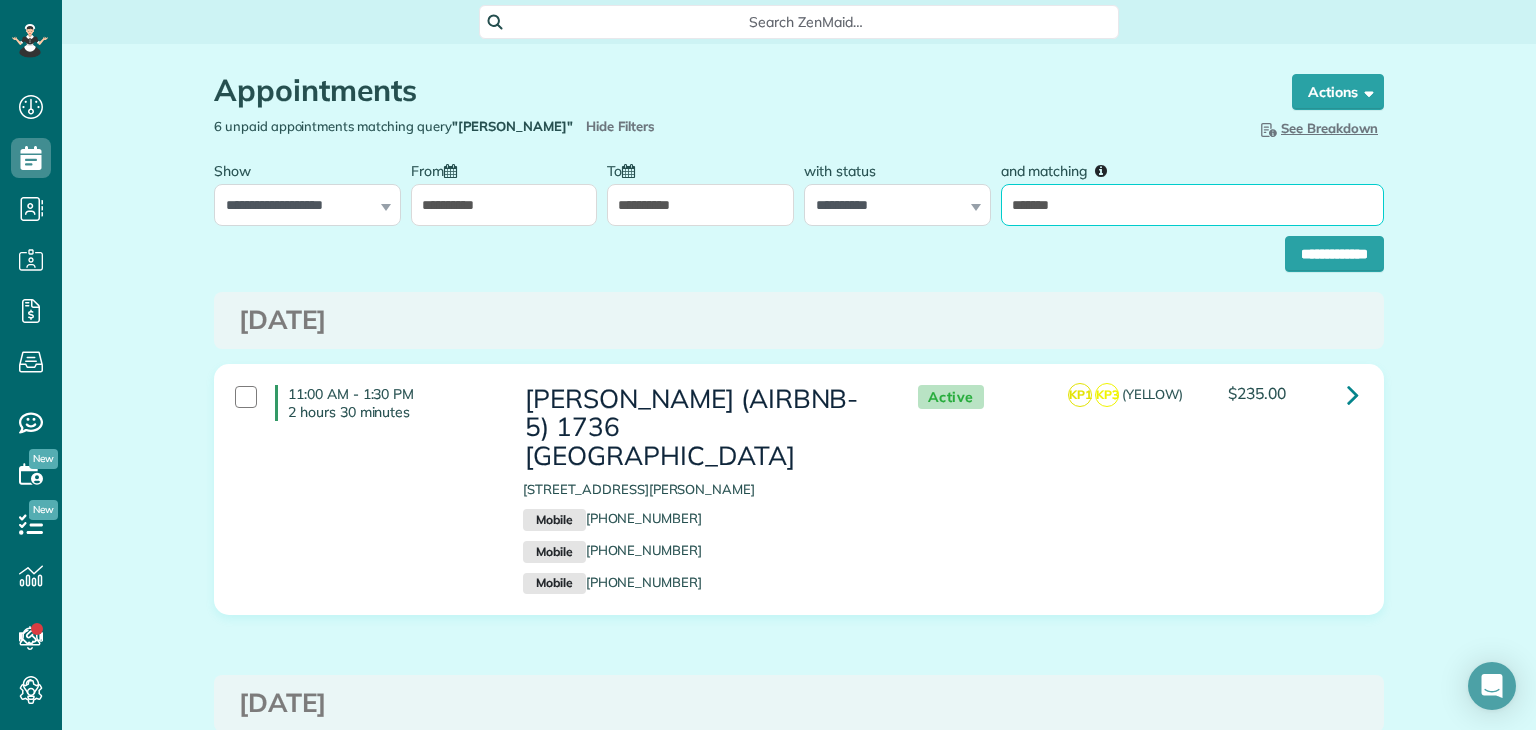 type on "**********" 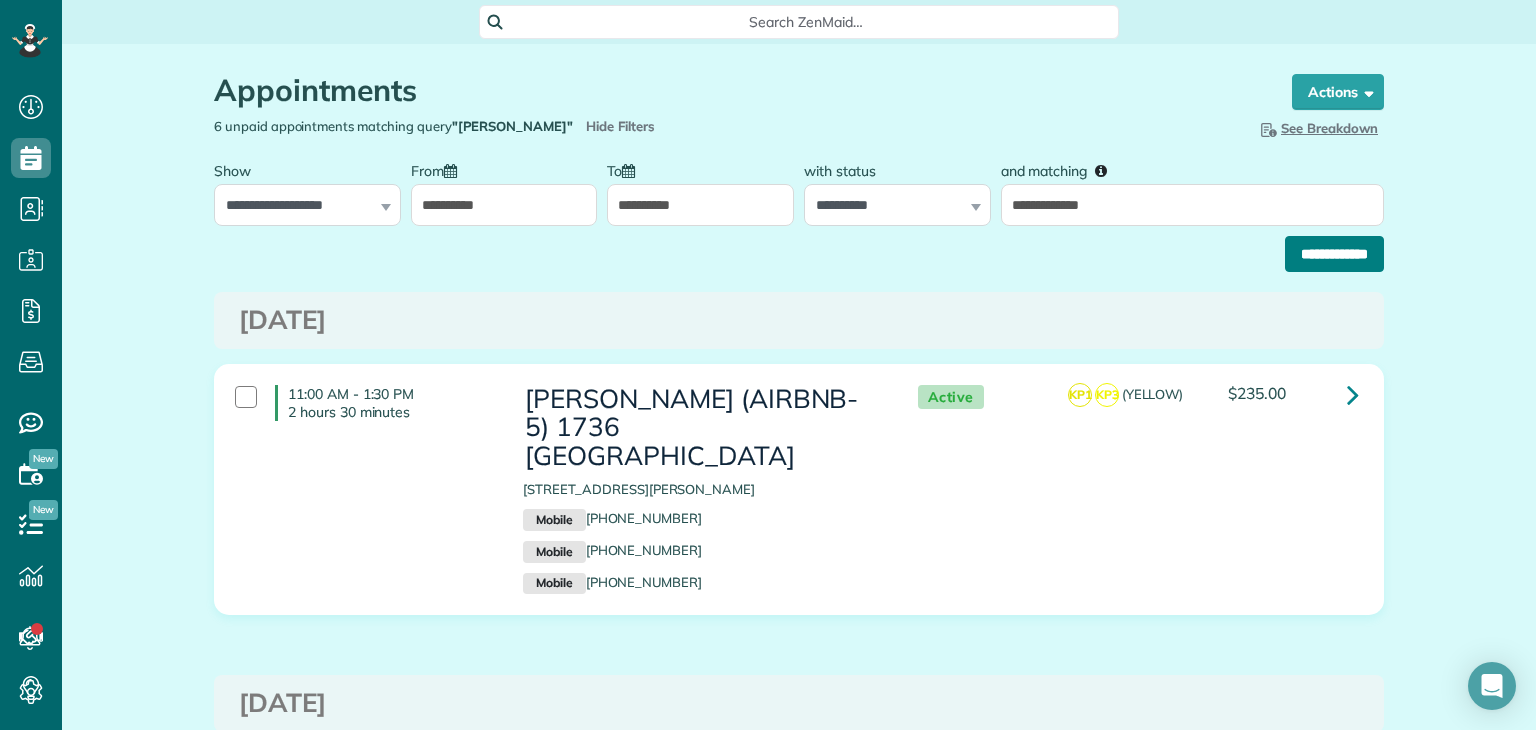 click on "**********" at bounding box center (1334, 254) 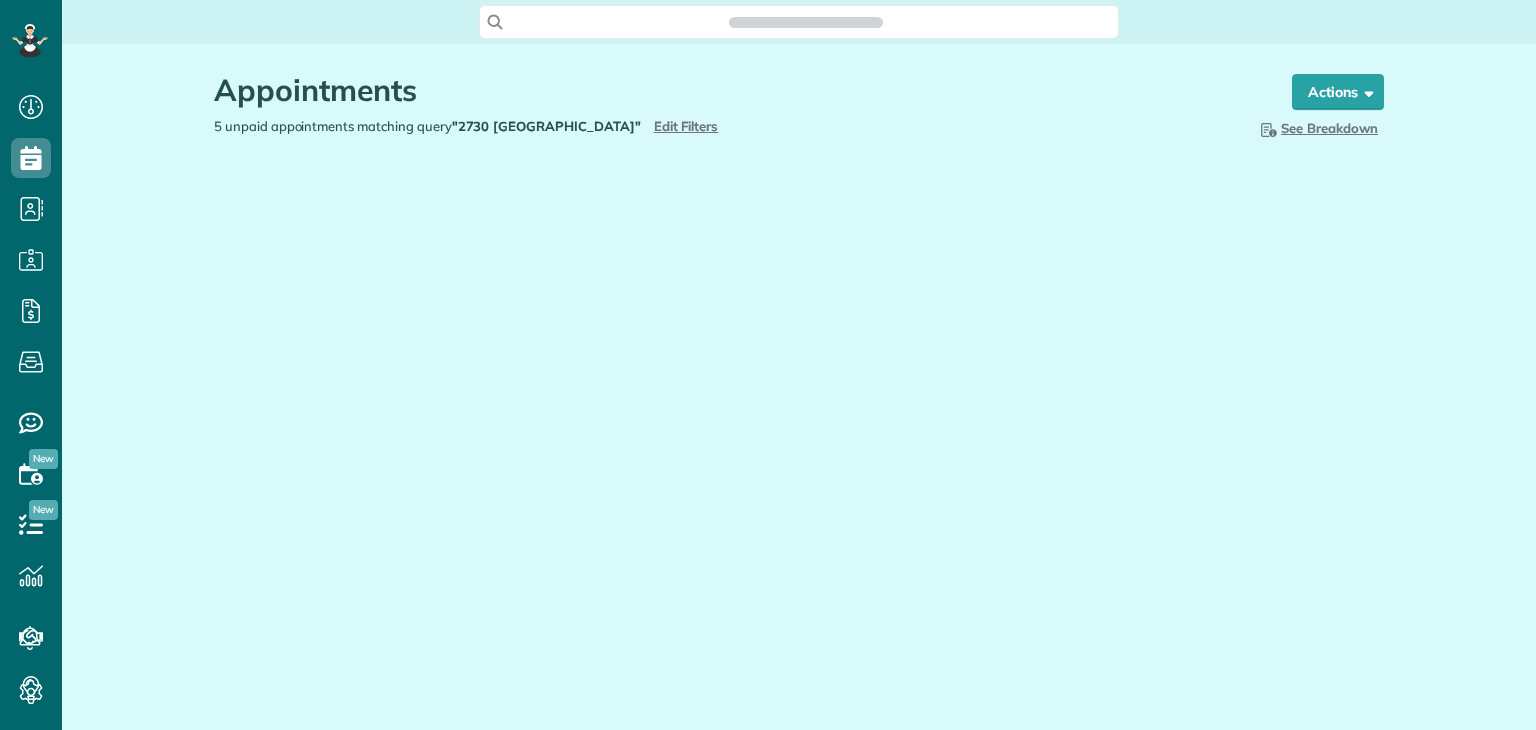scroll, scrollTop: 0, scrollLeft: 0, axis: both 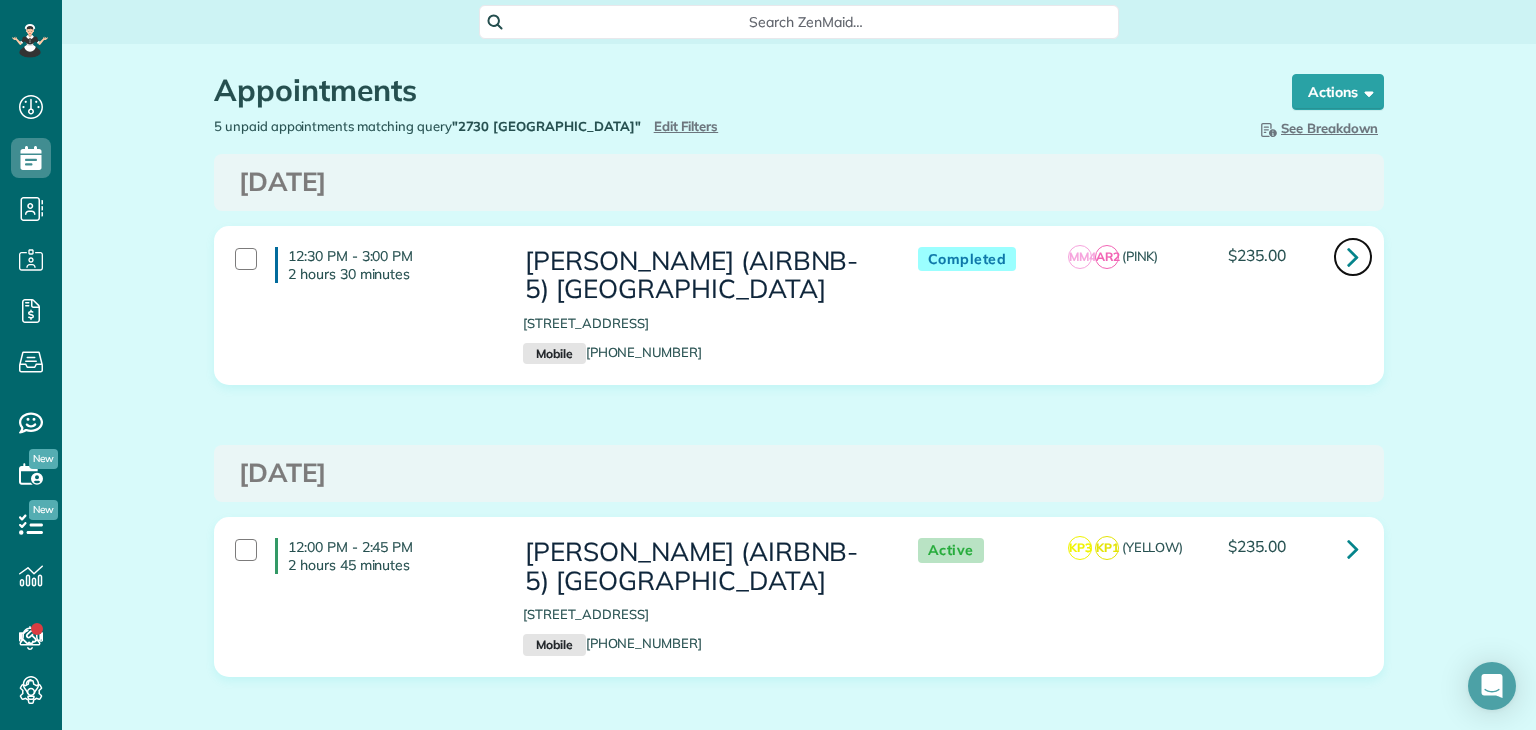 click at bounding box center (1353, 256) 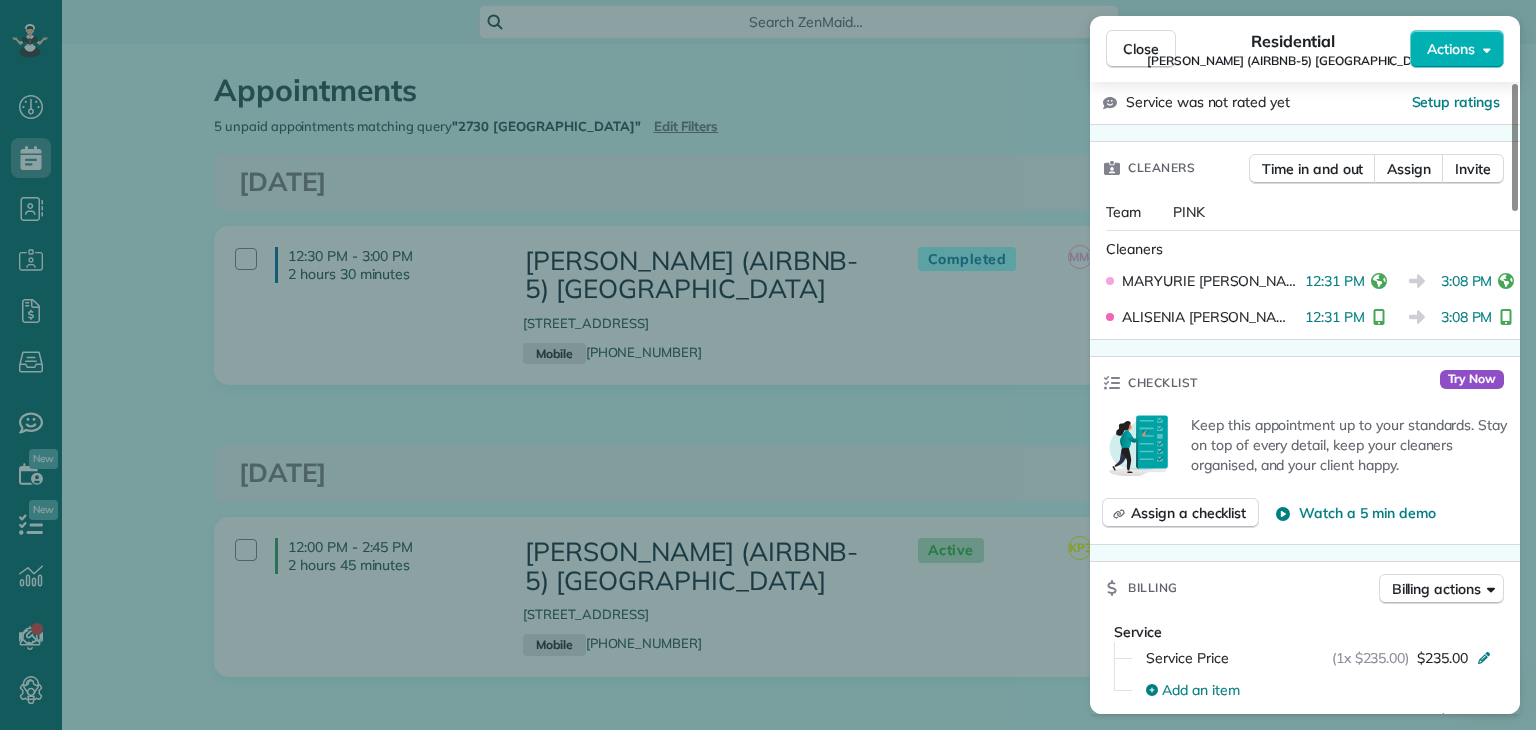 scroll, scrollTop: 500, scrollLeft: 0, axis: vertical 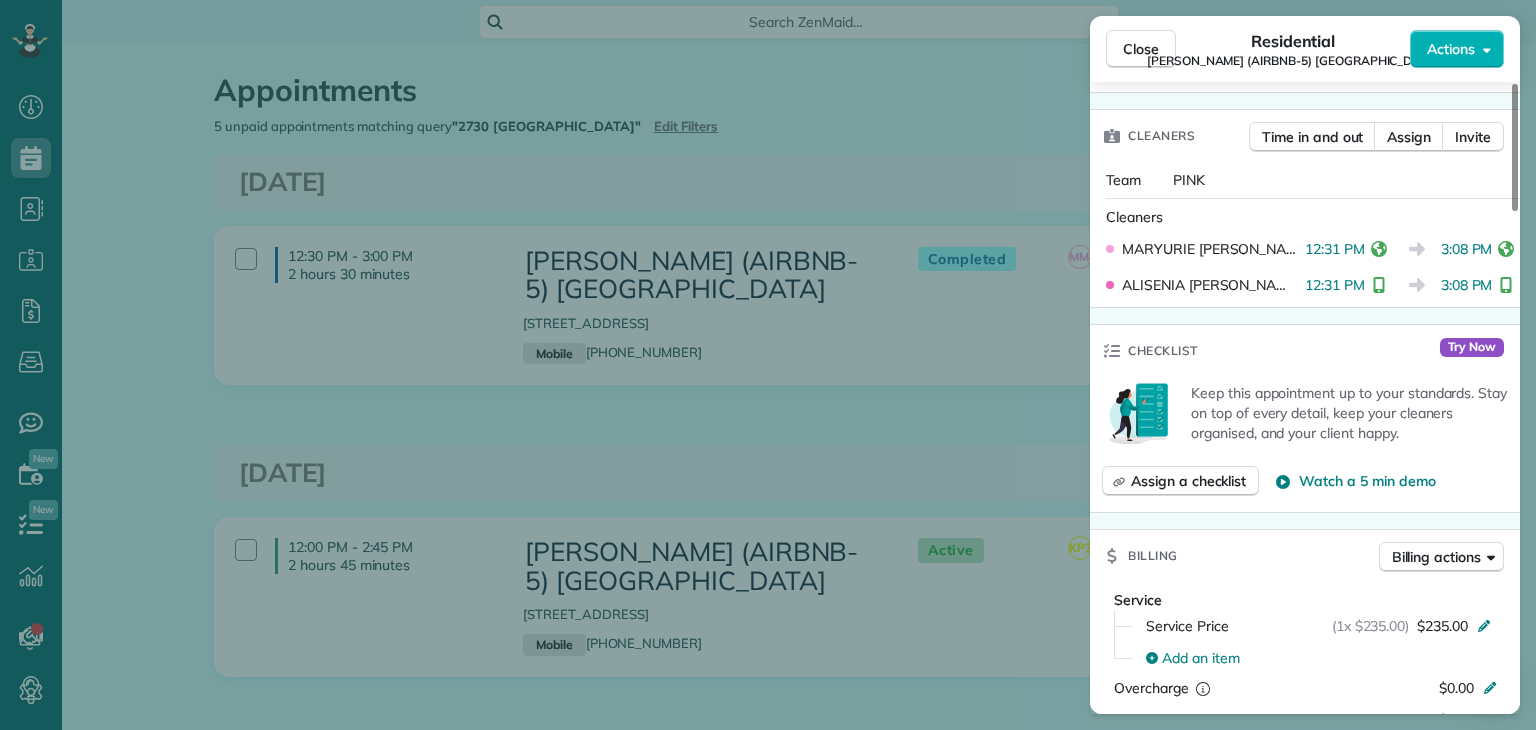 click on "Close Residential [PERSON_NAME] (AIRBNB-5) TOULOUSE Actions Status Completed [PERSON_NAME] (AIRBNB-5) [GEOGRAPHIC_DATA] · Open profile MOBILE [PHONE_NUMBER] Copy [EMAIL_ADDRESS][DOMAIN_NAME] Copy View Details Residential [DATE] 12:30 PM 3:00 PM 2 hours and 30 minutes One time [STREET_ADDRESS] Service was not rated yet Setup ratings Cleaners Time in and out Assign Invite Team PINK Cleaners [PERSON_NAME] 12:31 PM 3:08 PM [PERSON_NAME] 12:31 PM 3:08 PM Checklist Try Now Keep this appointment up to your standards. Stay on top of every detail, keep your cleaners organised, and your client happy. Assign a checklist Watch a 5 min demo Billing Billing actions Service Service Price (1x $235.00) $235.00 Add an item Overcharge $0.00 Discount $0.00 Coupon discount - Primary tax - Secondary tax - Total appointment price $235.00 Tips collected New feature! $0.00 Unpaid Mark as paid Total including tip $235.00 Get paid online in no-time! Send an invoice and reward your cleaners with tips 2 5" at bounding box center [768, 365] 